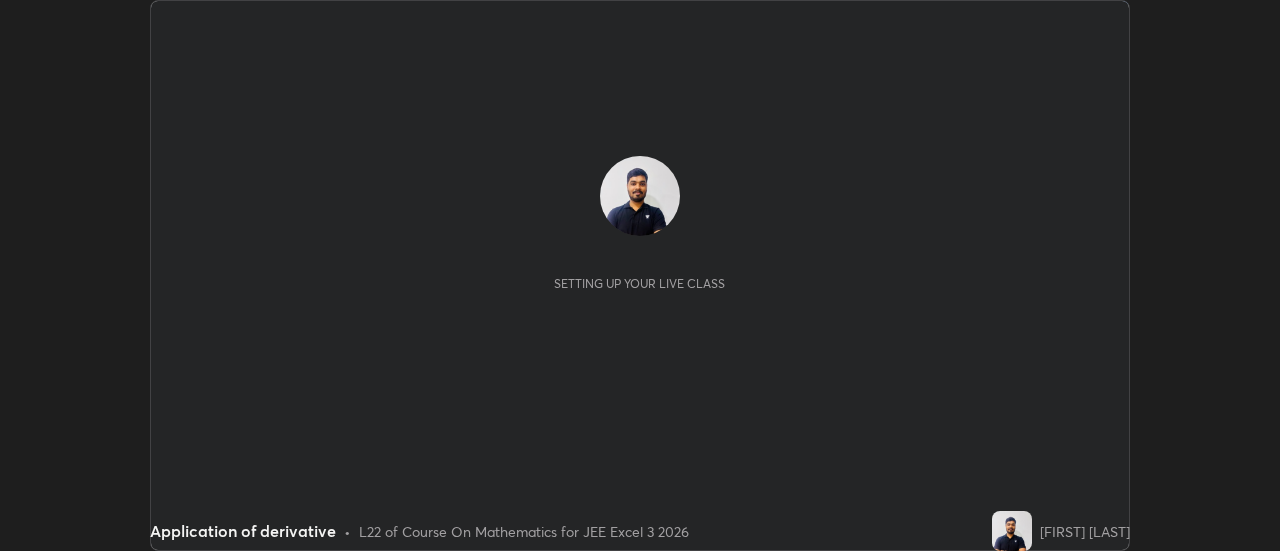 scroll, scrollTop: 0, scrollLeft: 0, axis: both 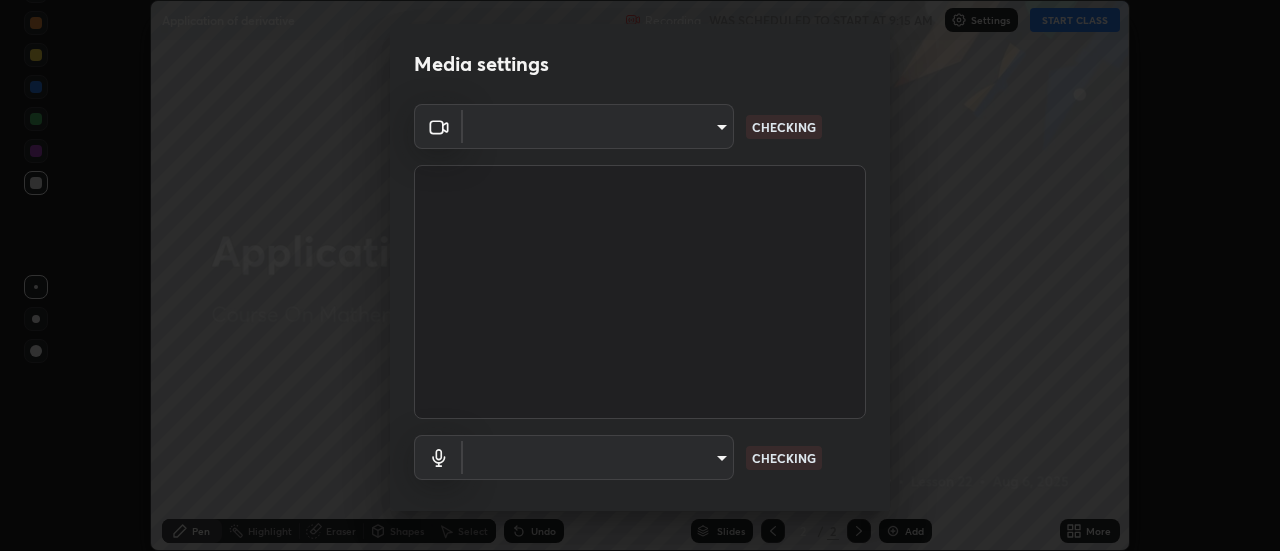 type on "2ccc99a9bca6b7e42b4774afd8bf1c35f5e1c8539d659abff1788790f3df98e6" 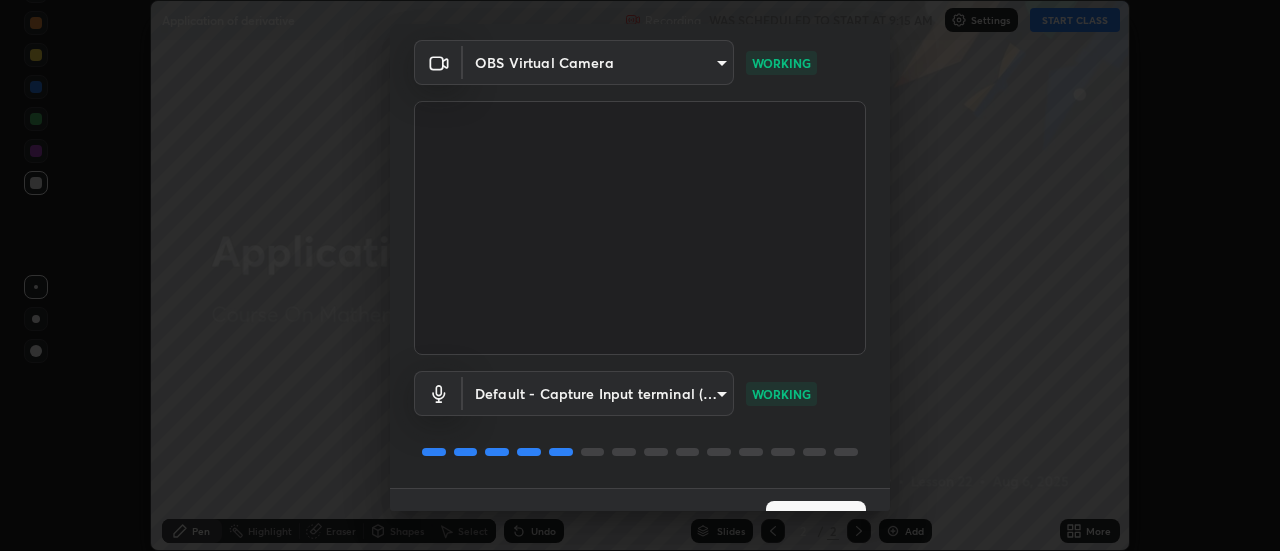 scroll, scrollTop: 105, scrollLeft: 0, axis: vertical 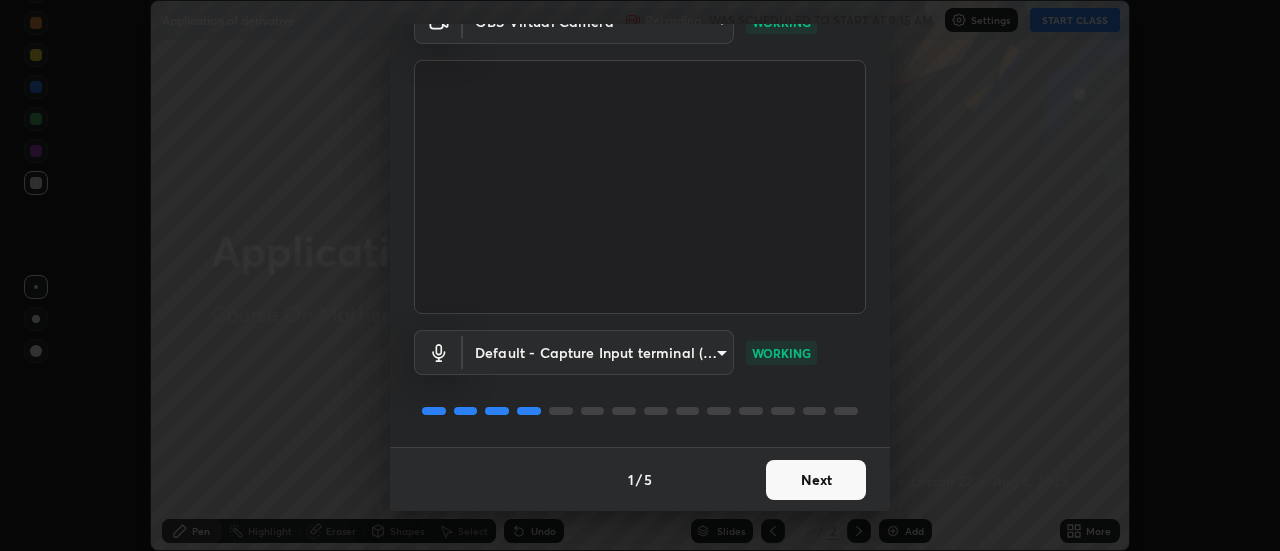 click on "Next" at bounding box center (816, 480) 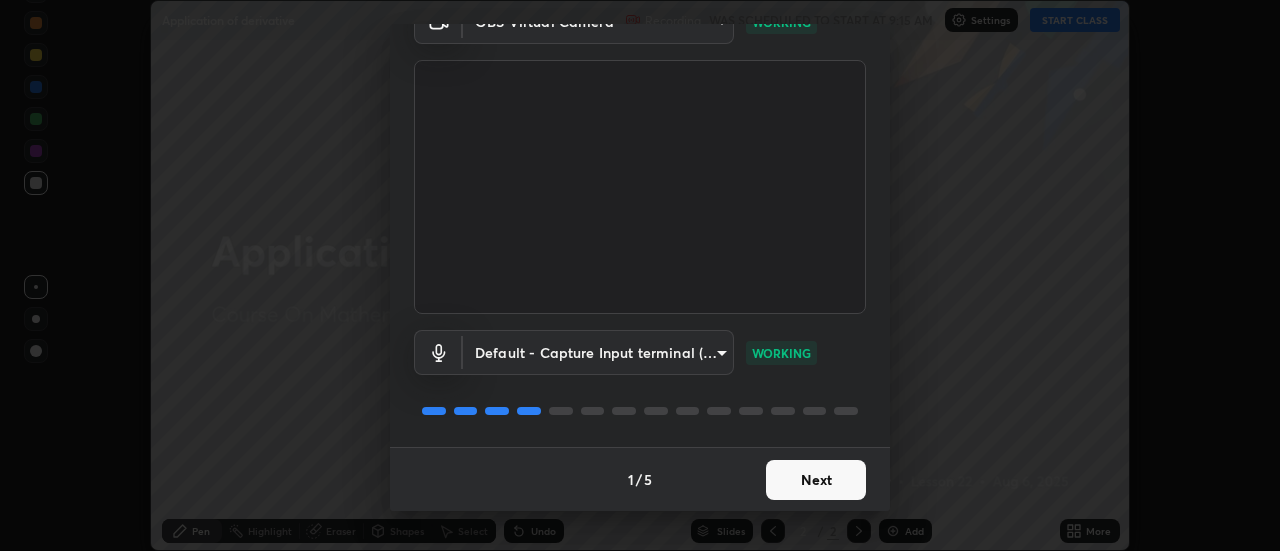 scroll, scrollTop: 0, scrollLeft: 0, axis: both 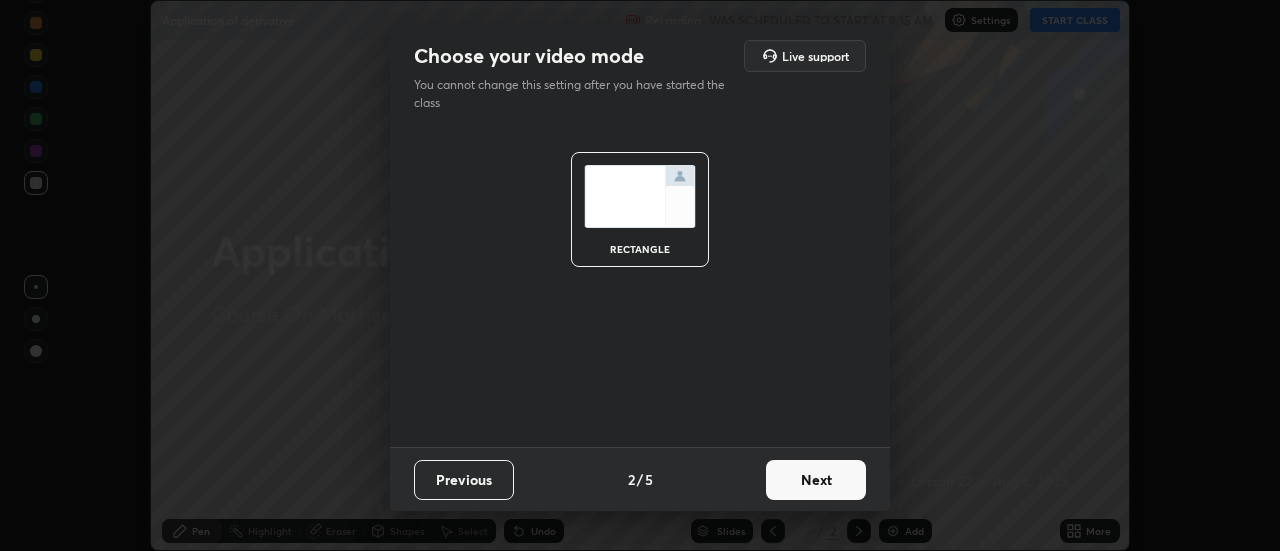 click on "Next" at bounding box center [816, 480] 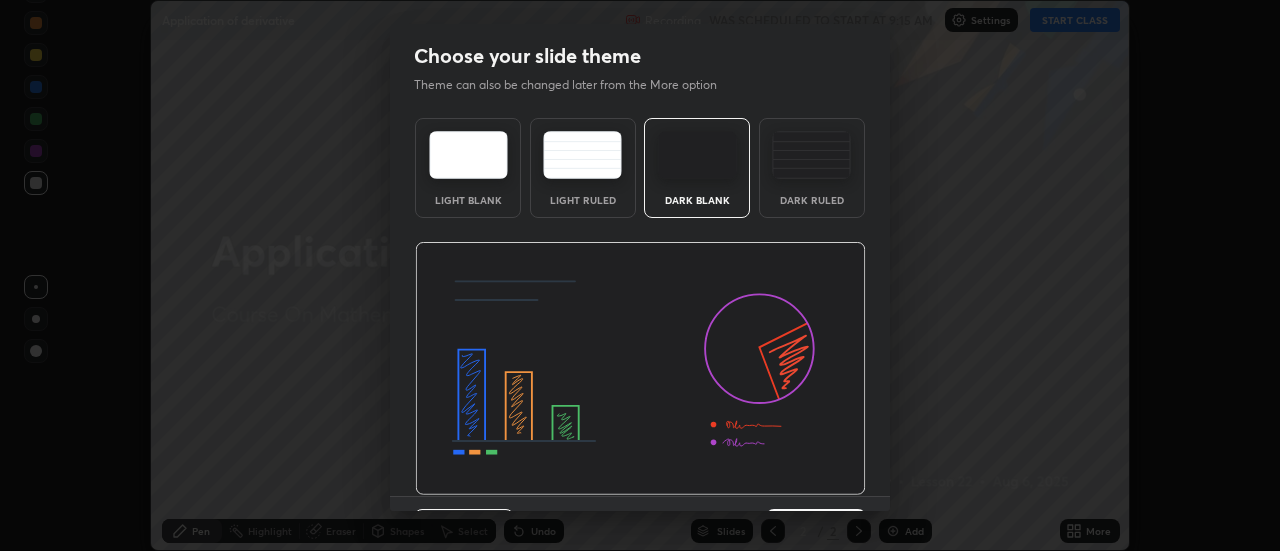 scroll, scrollTop: 49, scrollLeft: 0, axis: vertical 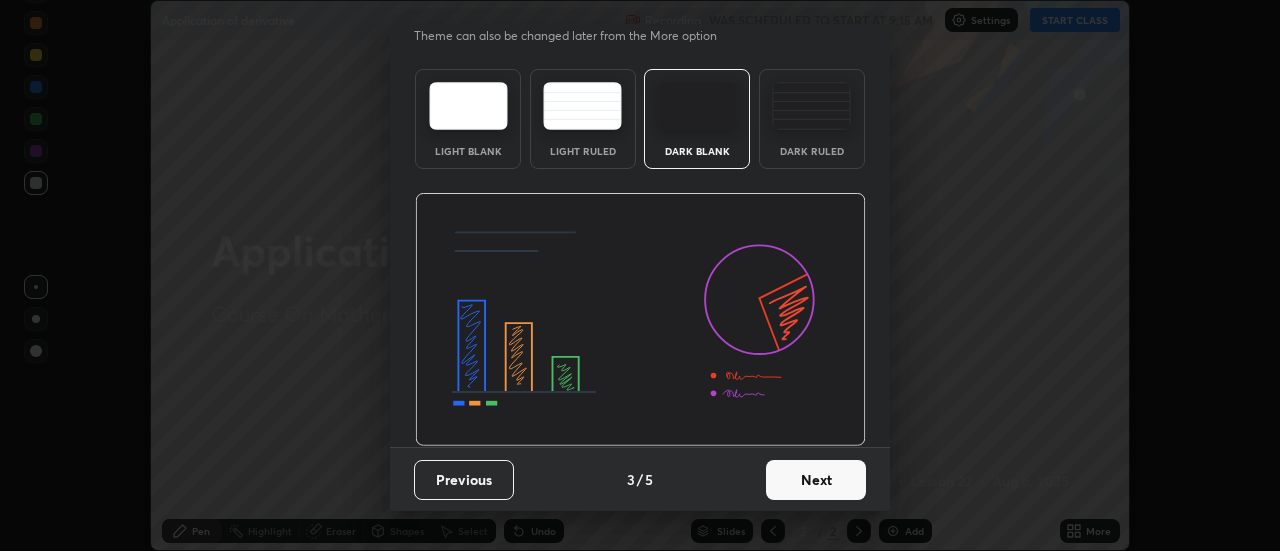 click on "Next" at bounding box center [816, 480] 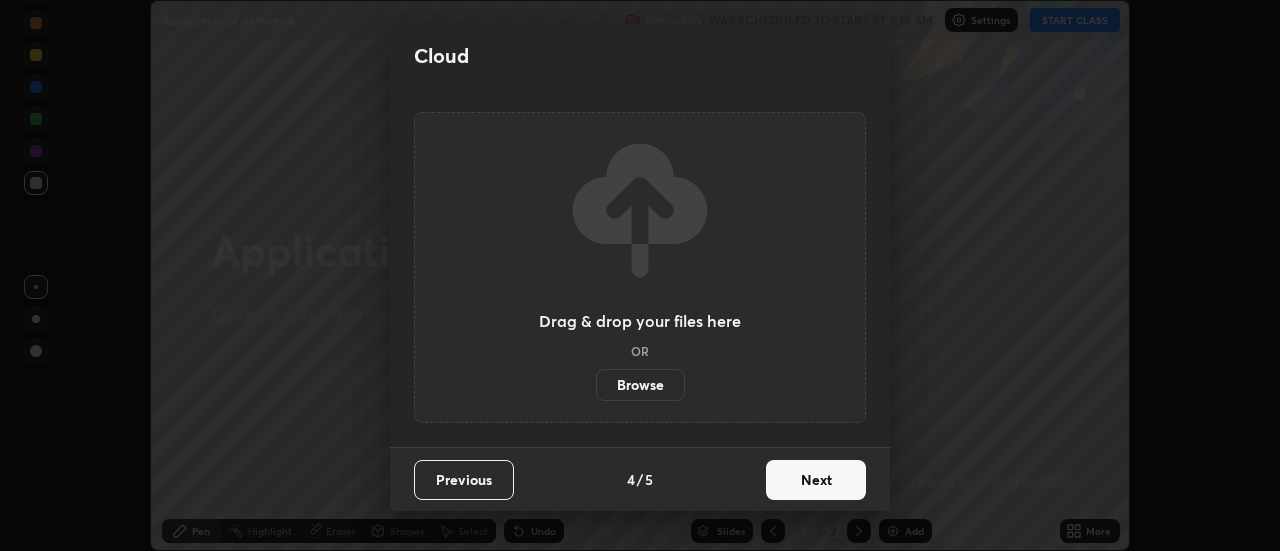 click on "Next" at bounding box center (816, 480) 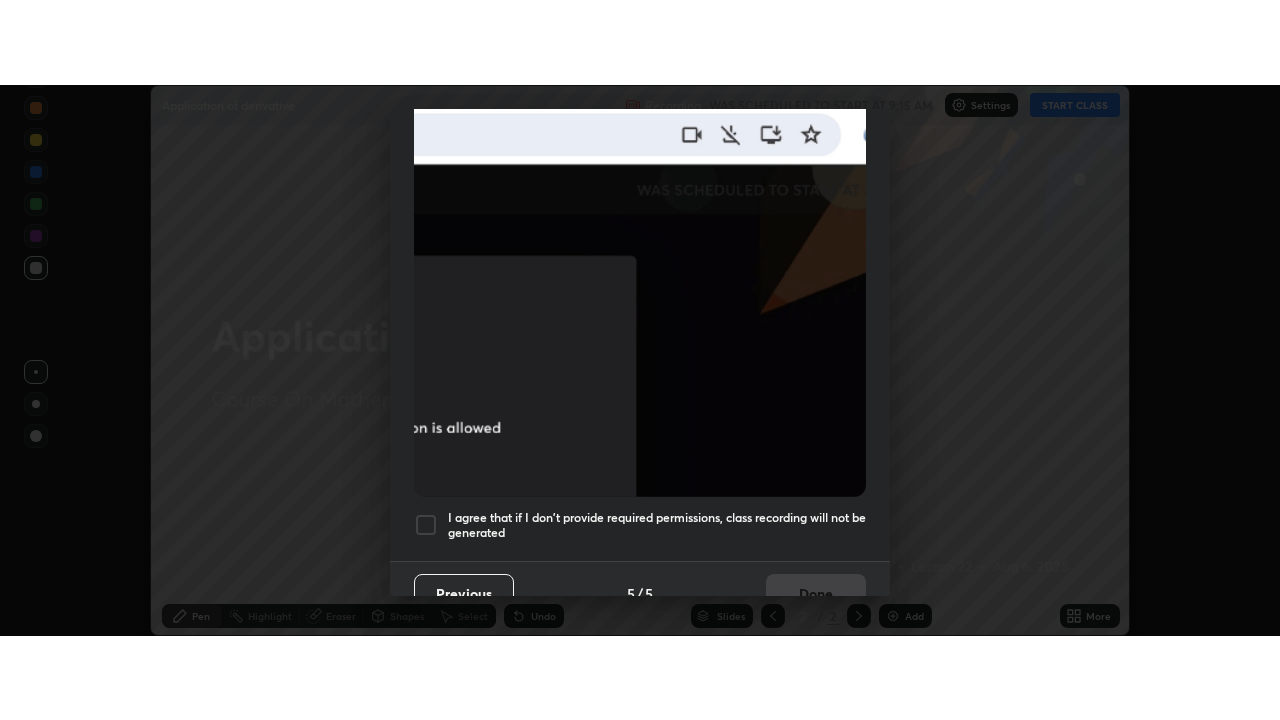 scroll, scrollTop: 513, scrollLeft: 0, axis: vertical 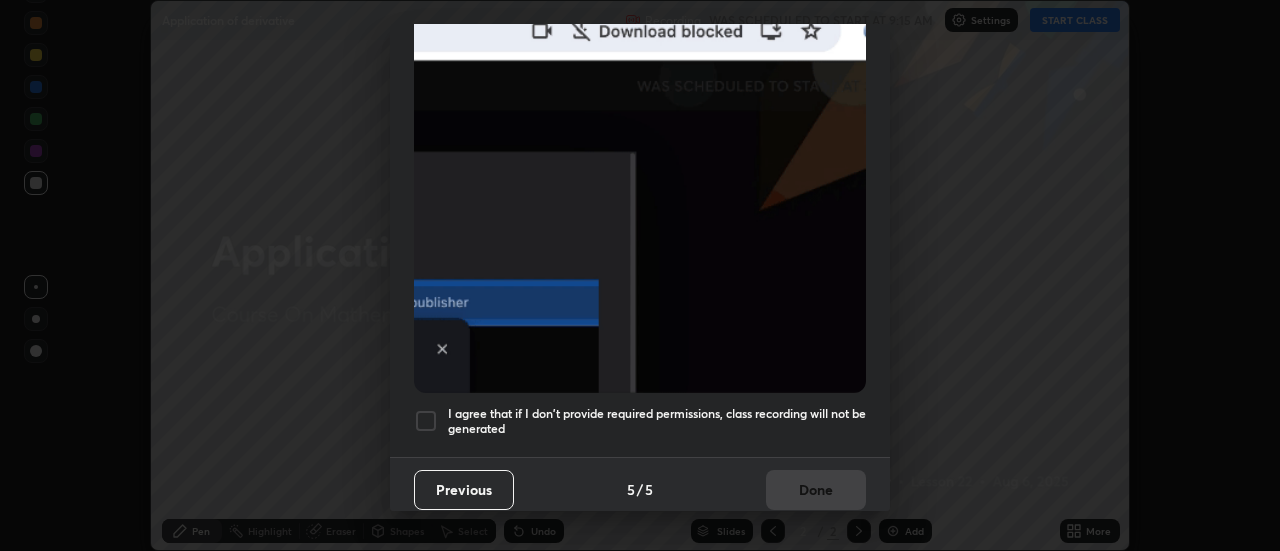 click on "I agree that if I don't provide required permissions, class recording will not be generated" at bounding box center (657, 421) 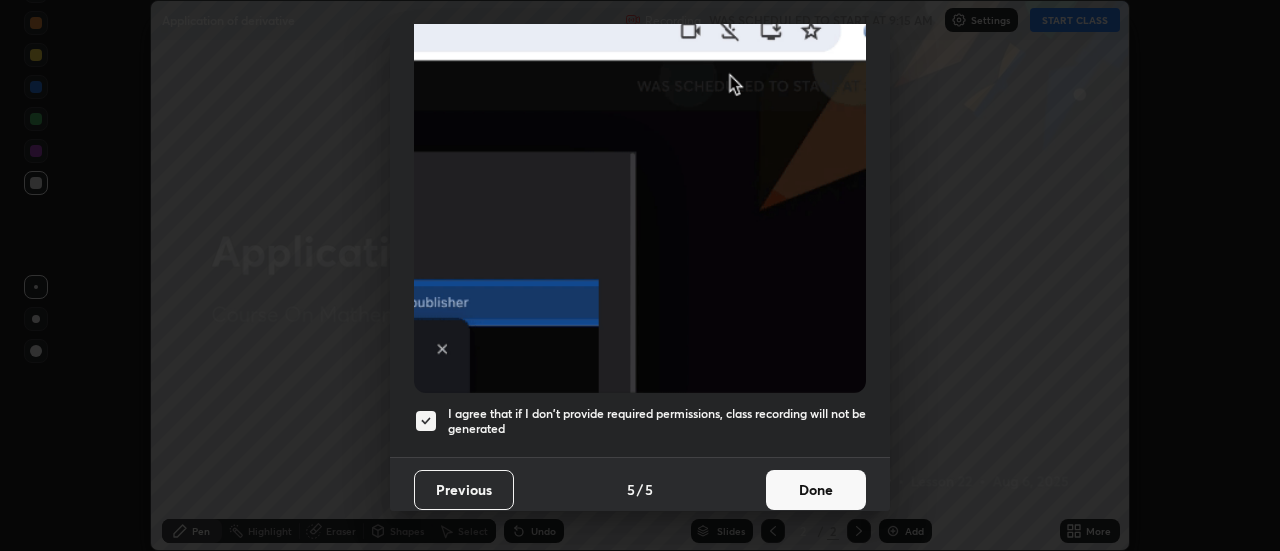 click on "Done" at bounding box center [816, 490] 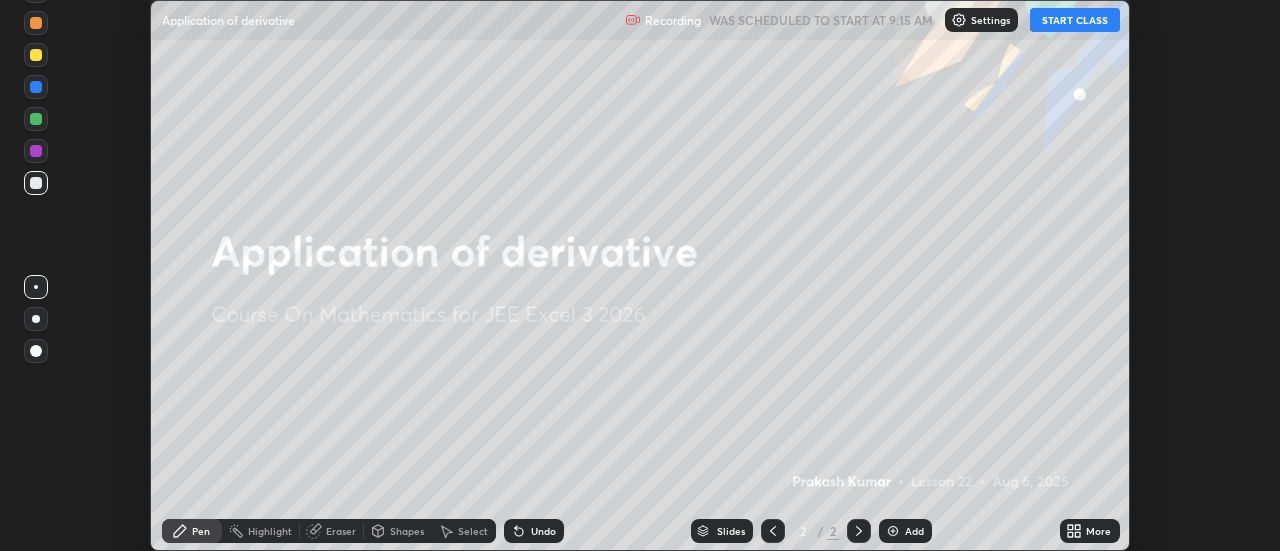 click on "START CLASS" at bounding box center (1075, 20) 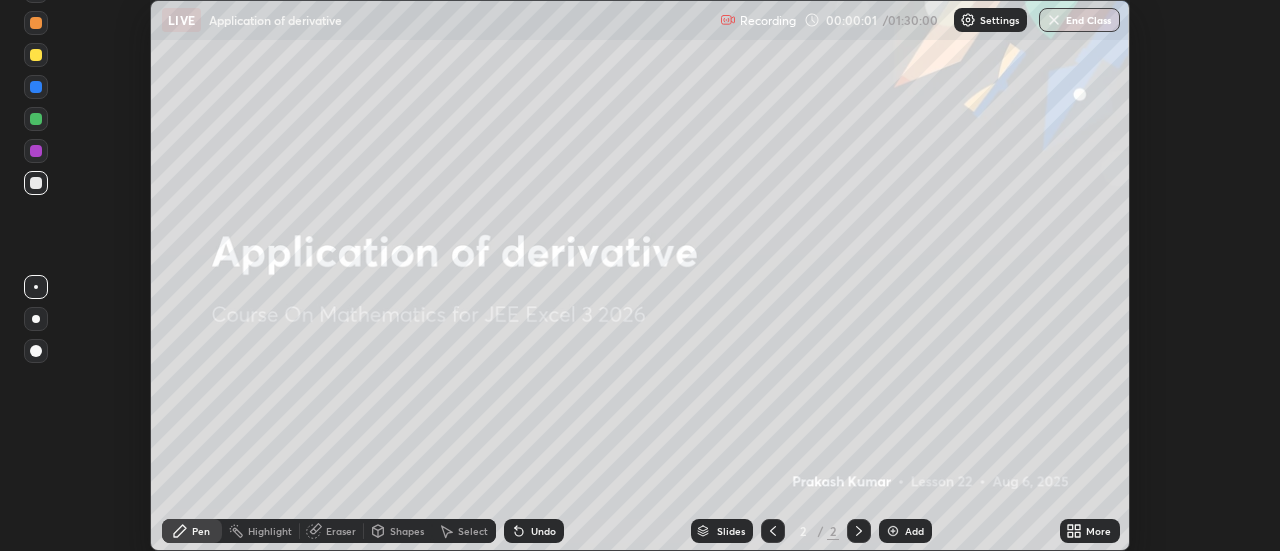 click 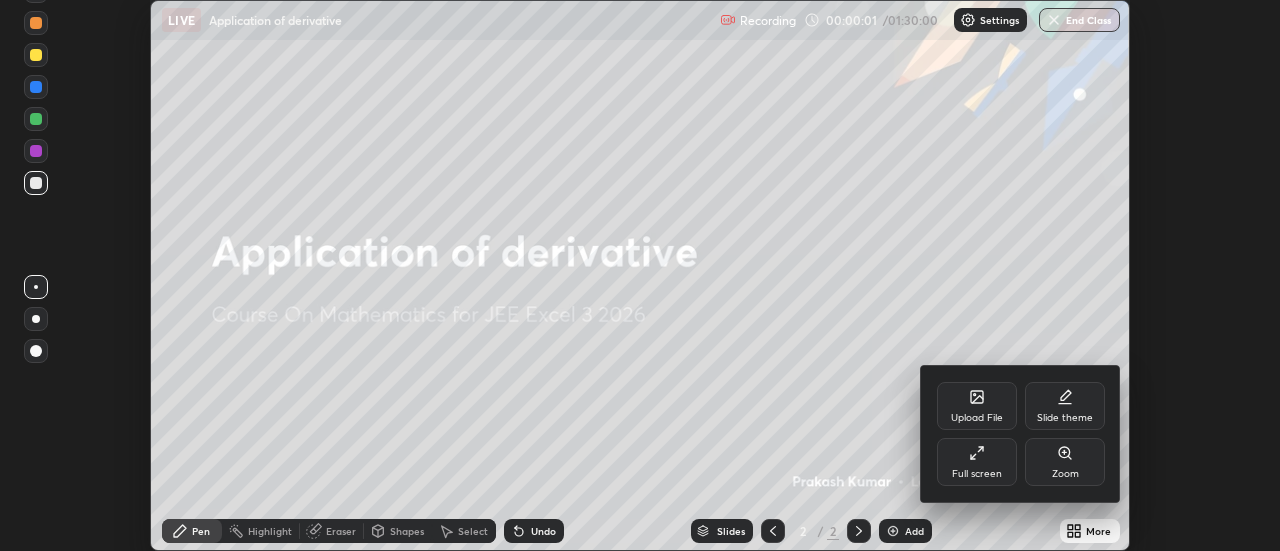 click on "Full screen" at bounding box center [977, 474] 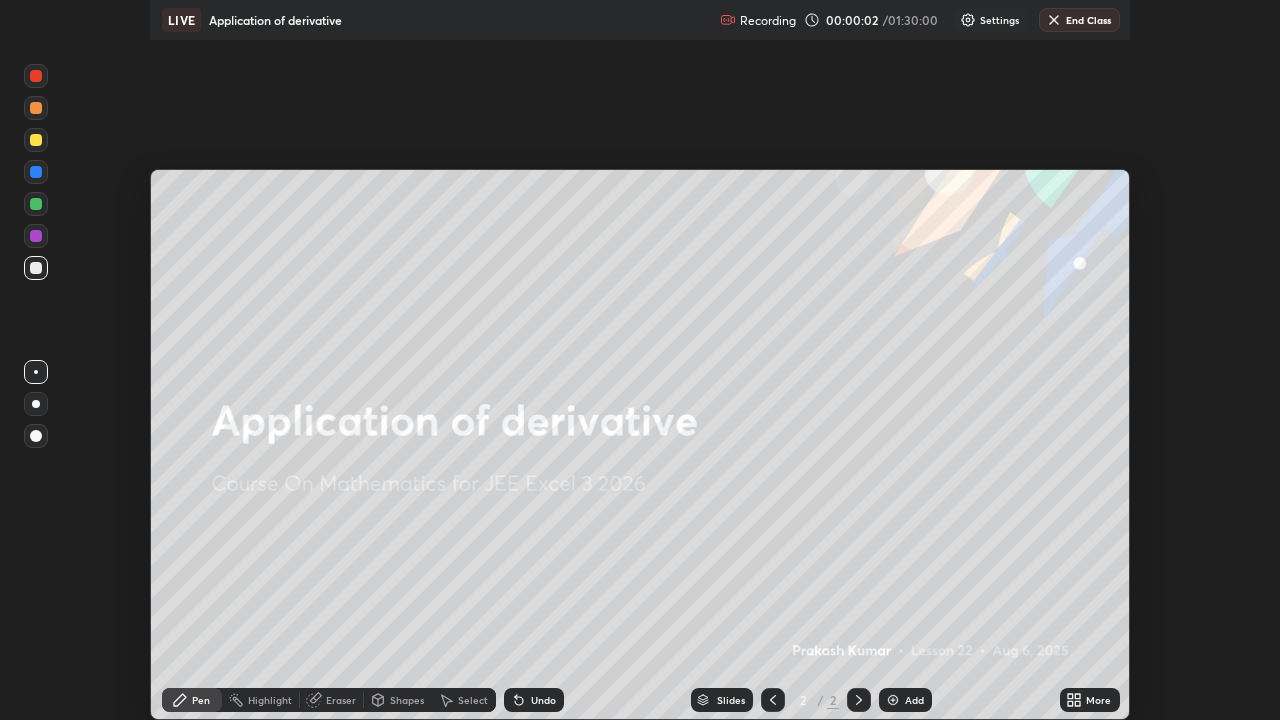 scroll, scrollTop: 99280, scrollLeft: 98720, axis: both 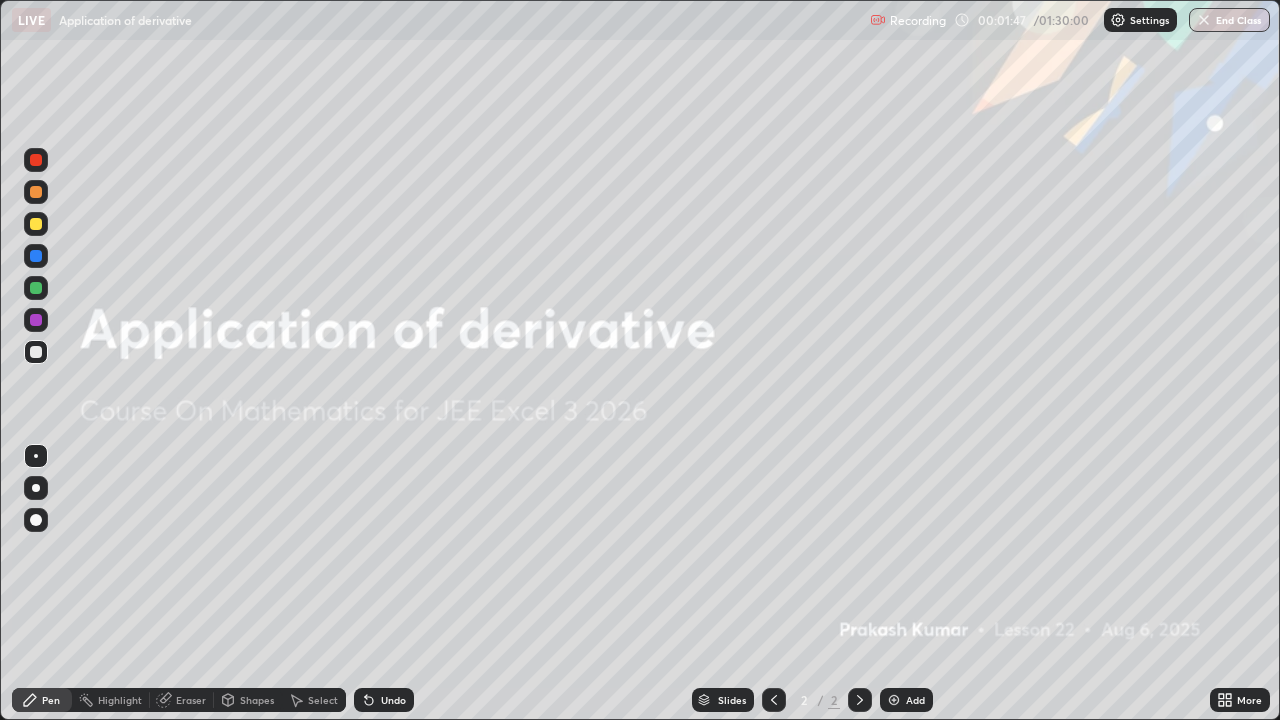 click on "Add" at bounding box center (906, 700) 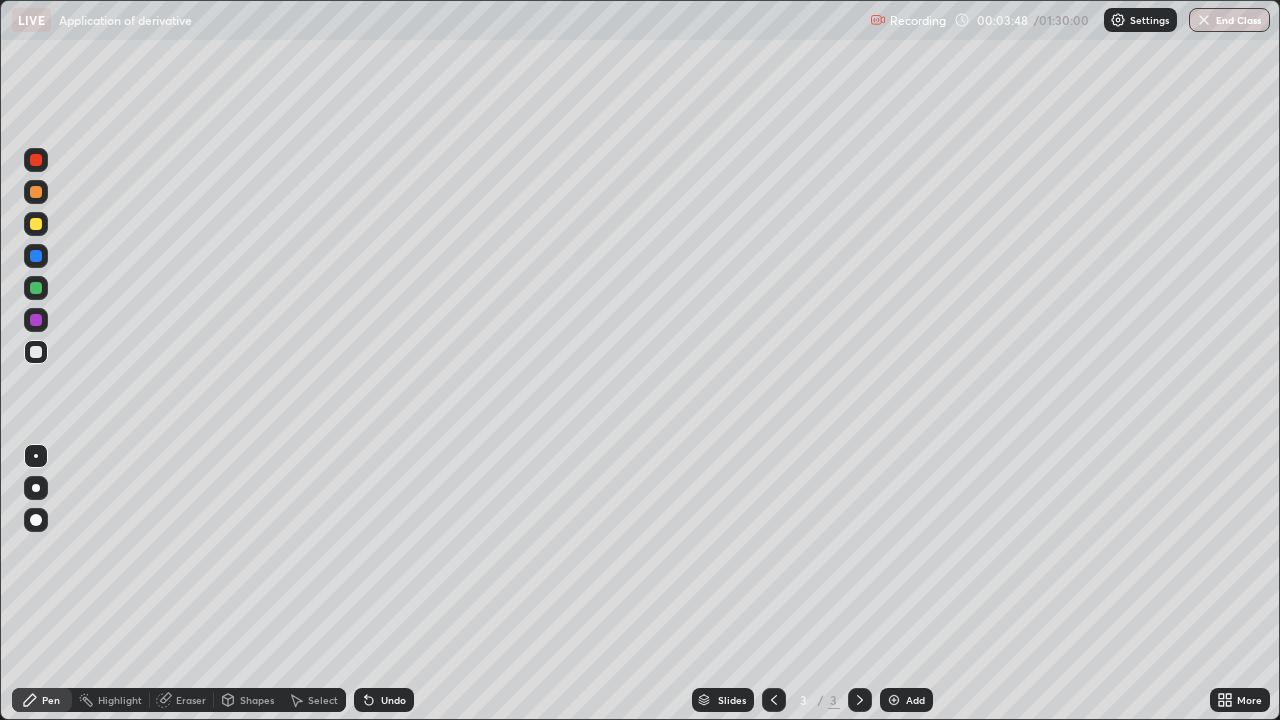 click at bounding box center [36, 320] 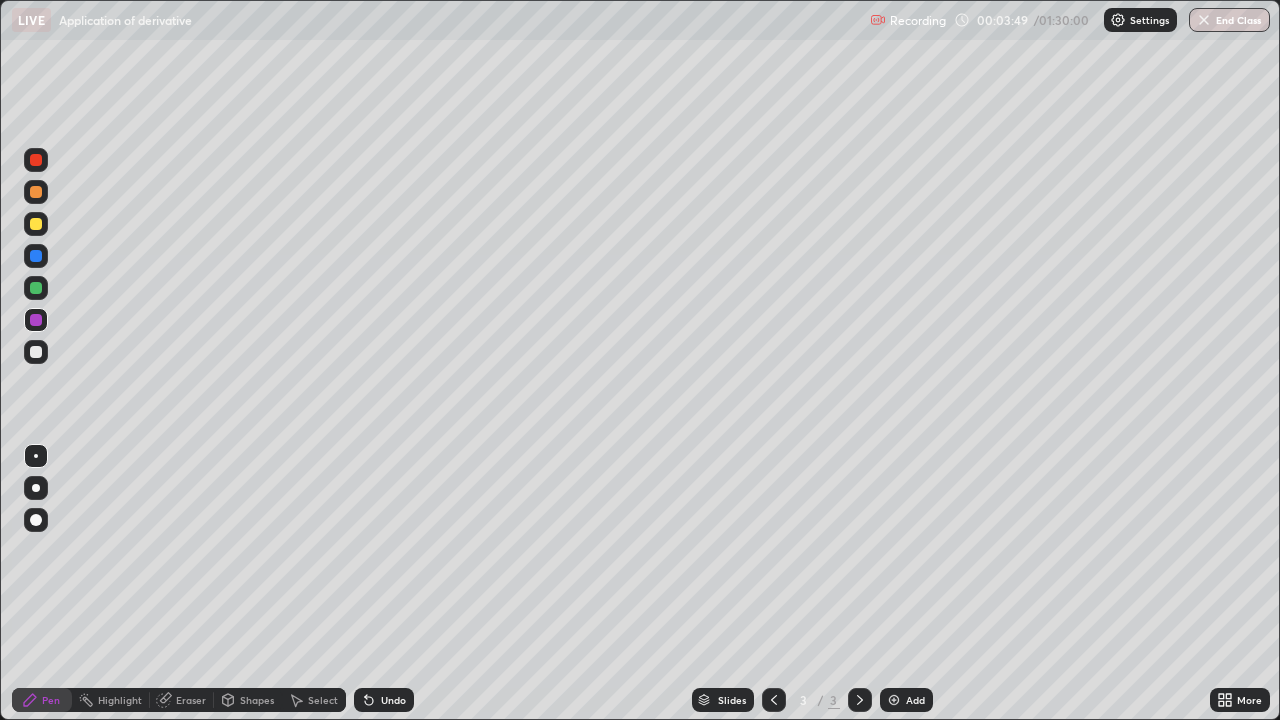 click at bounding box center (36, 352) 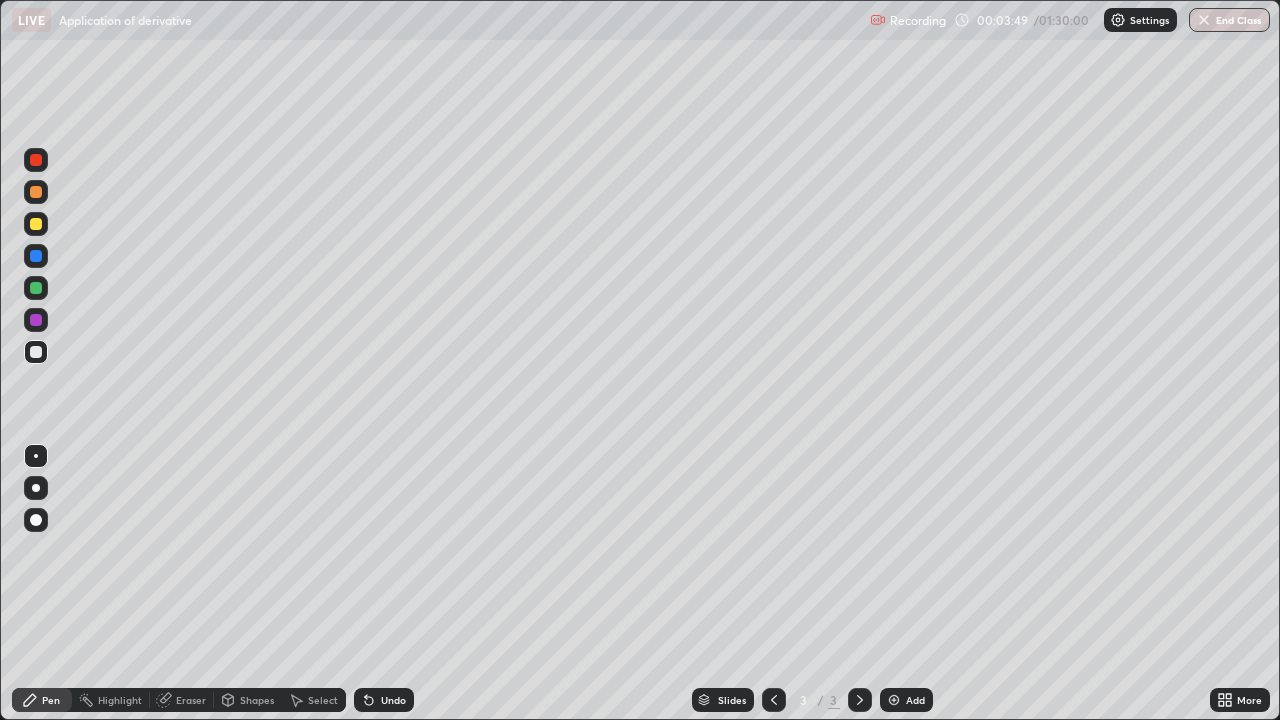 click on "Shapes" at bounding box center [257, 700] 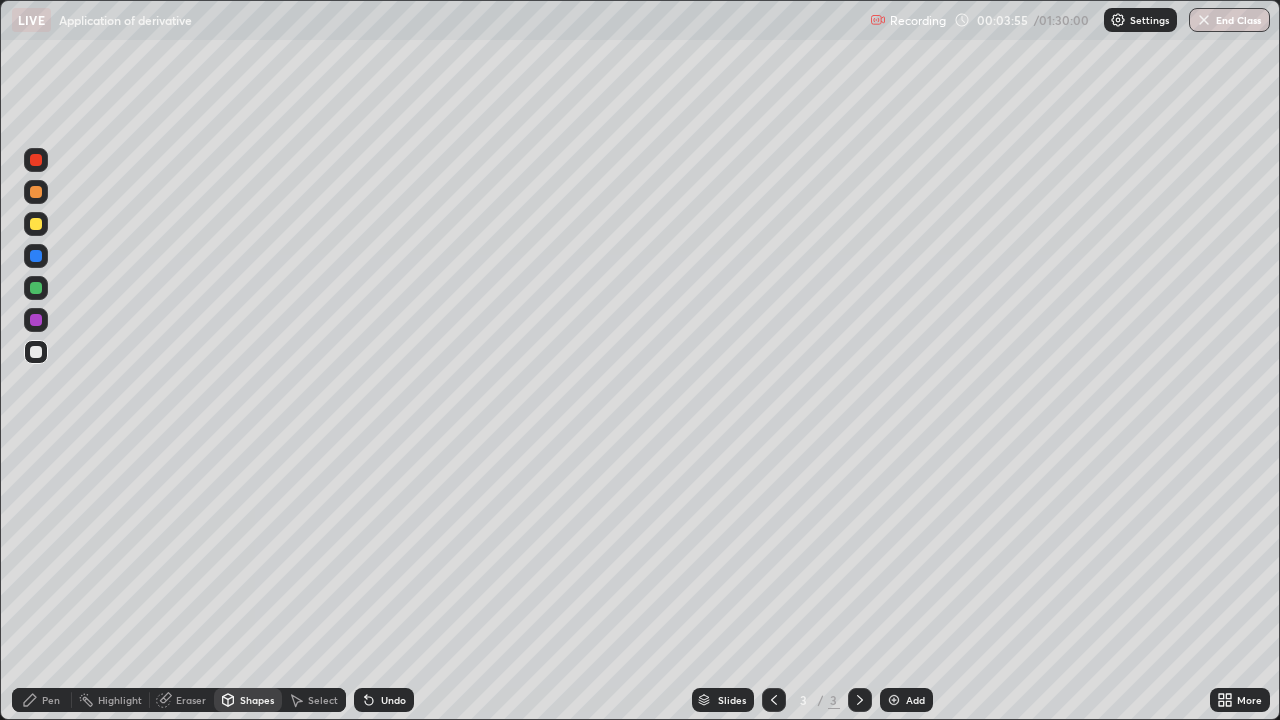 click at bounding box center [36, 256] 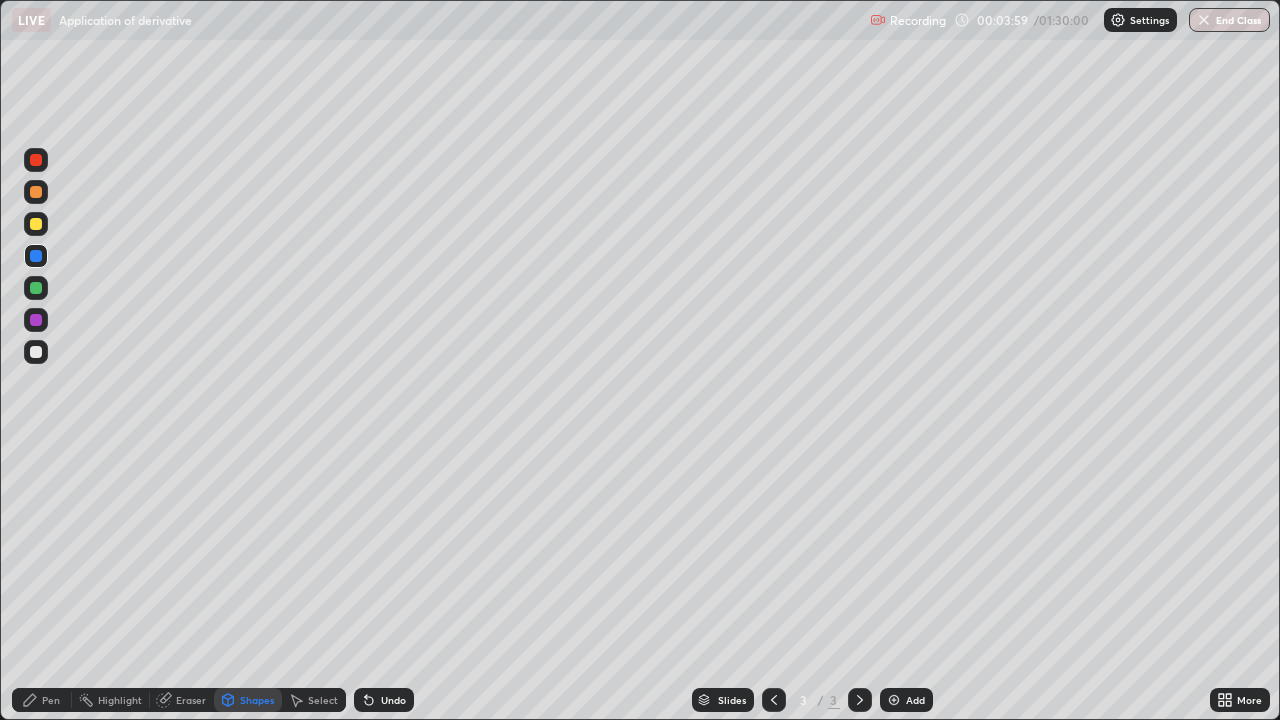 click on "Undo" at bounding box center (384, 700) 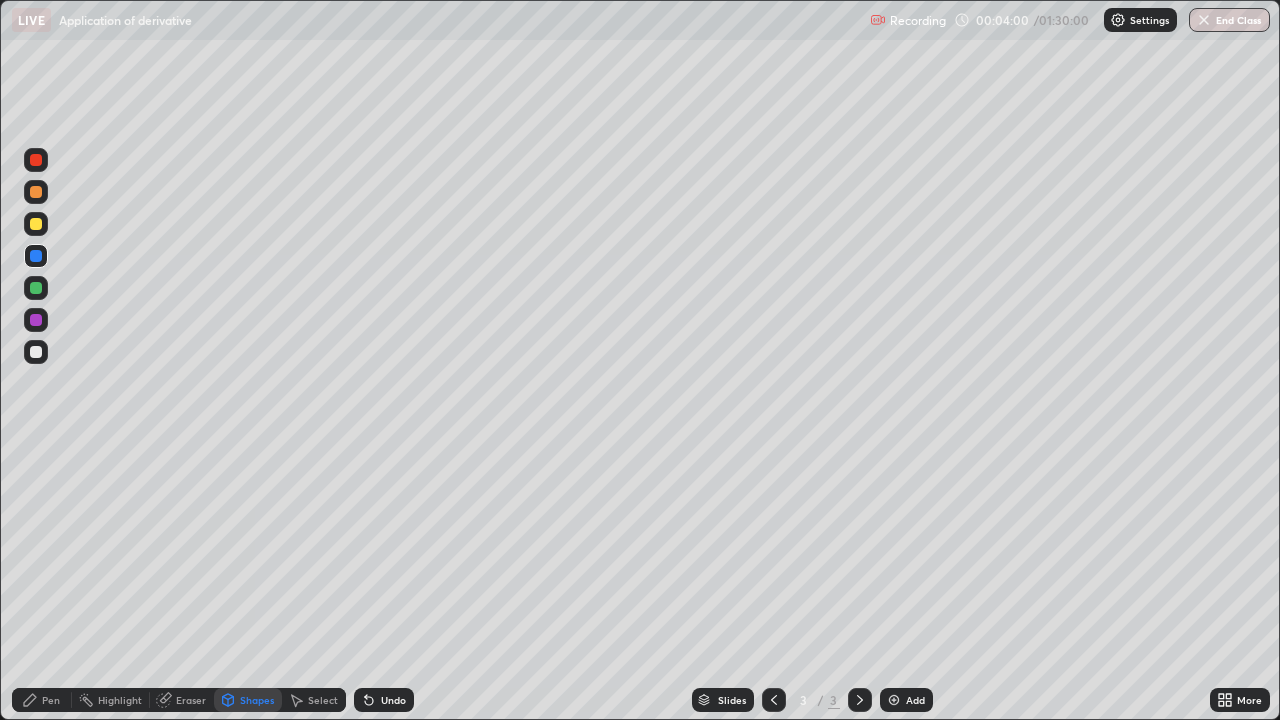 click 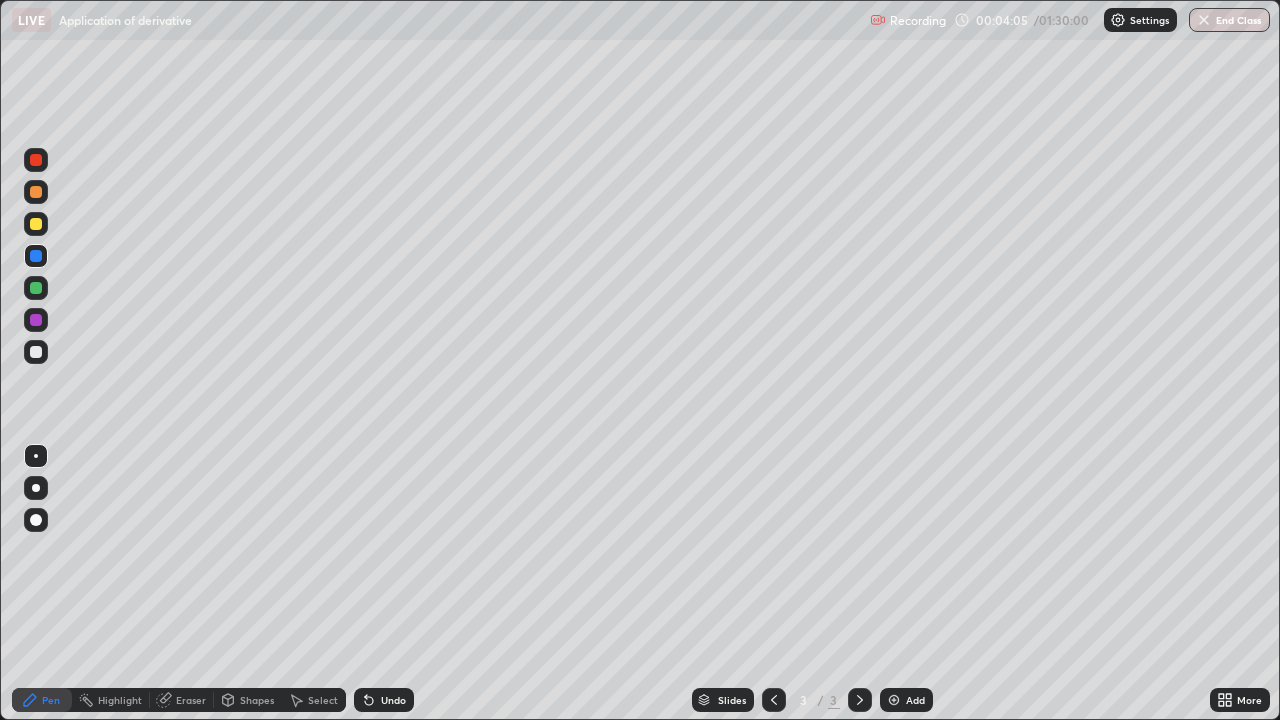 click 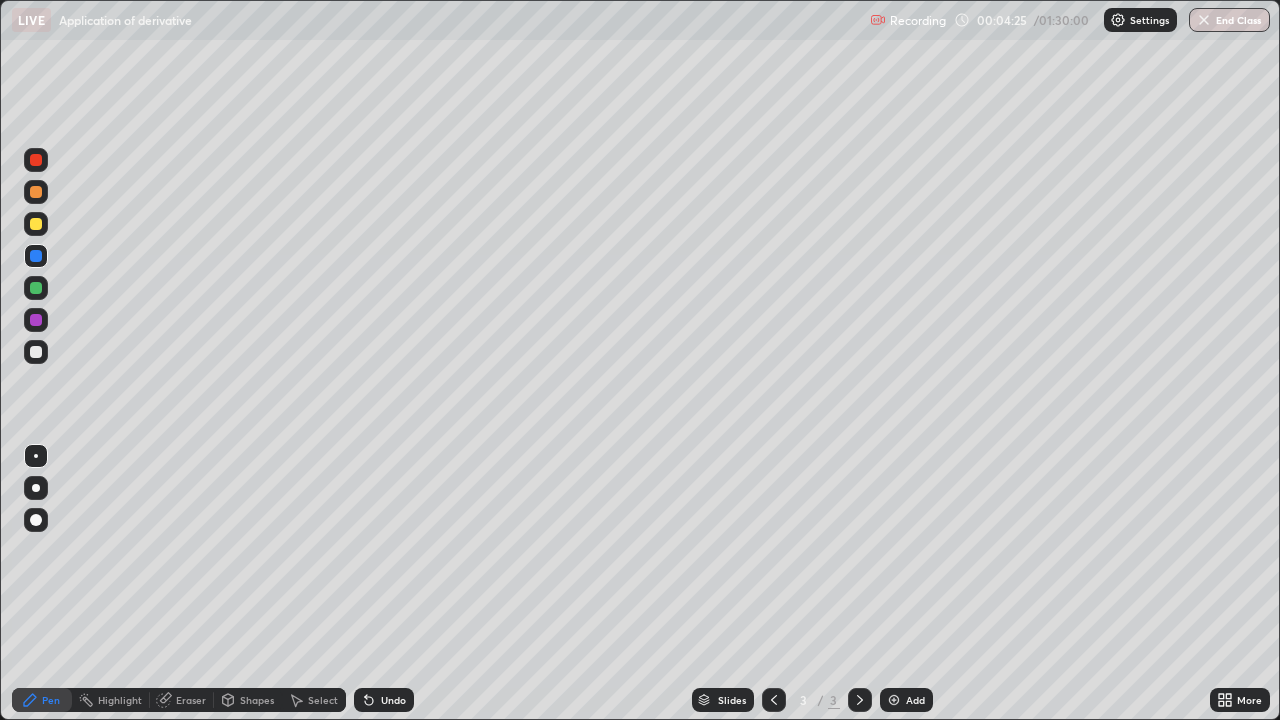 click on "Eraser" at bounding box center (182, 700) 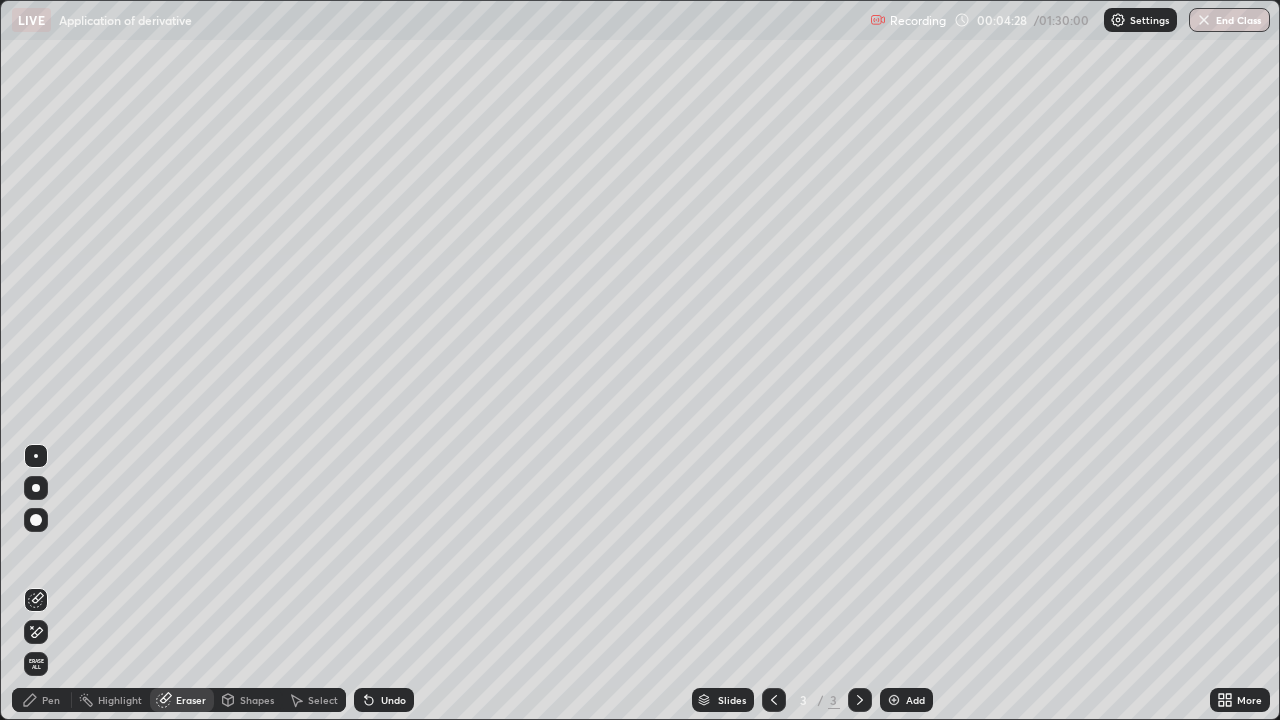 click on "Eraser" at bounding box center [191, 700] 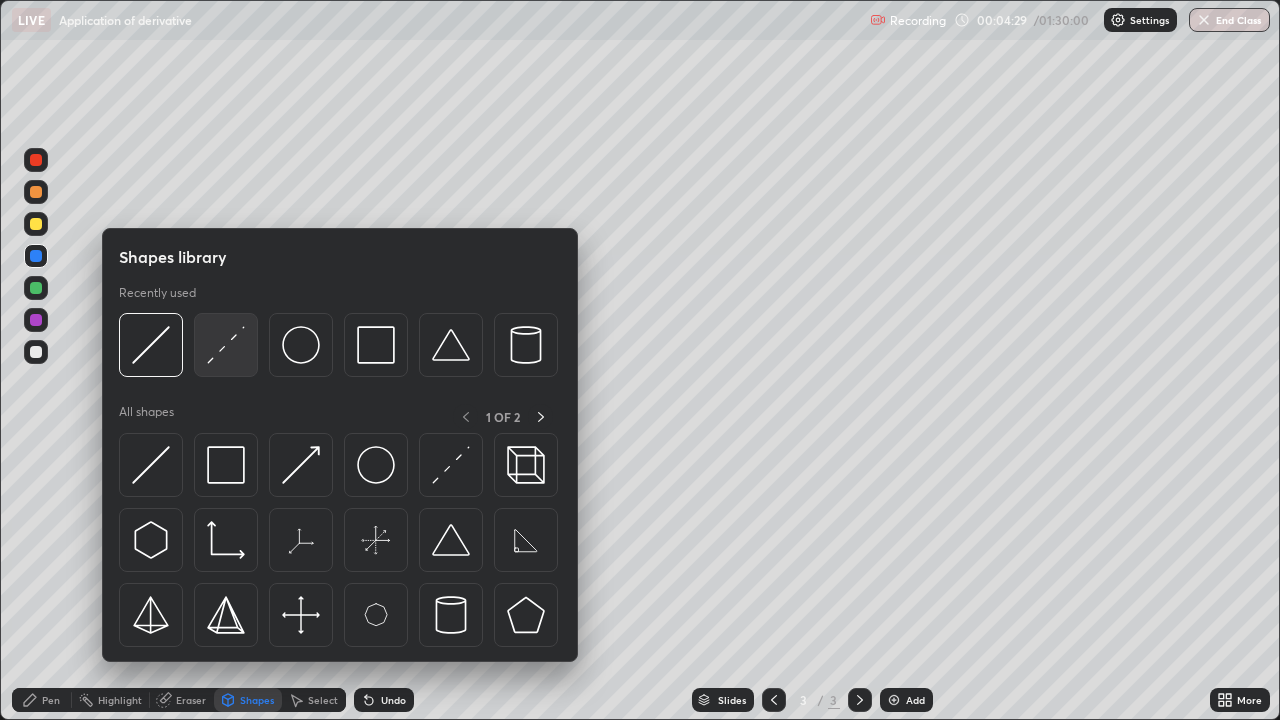click at bounding box center (226, 345) 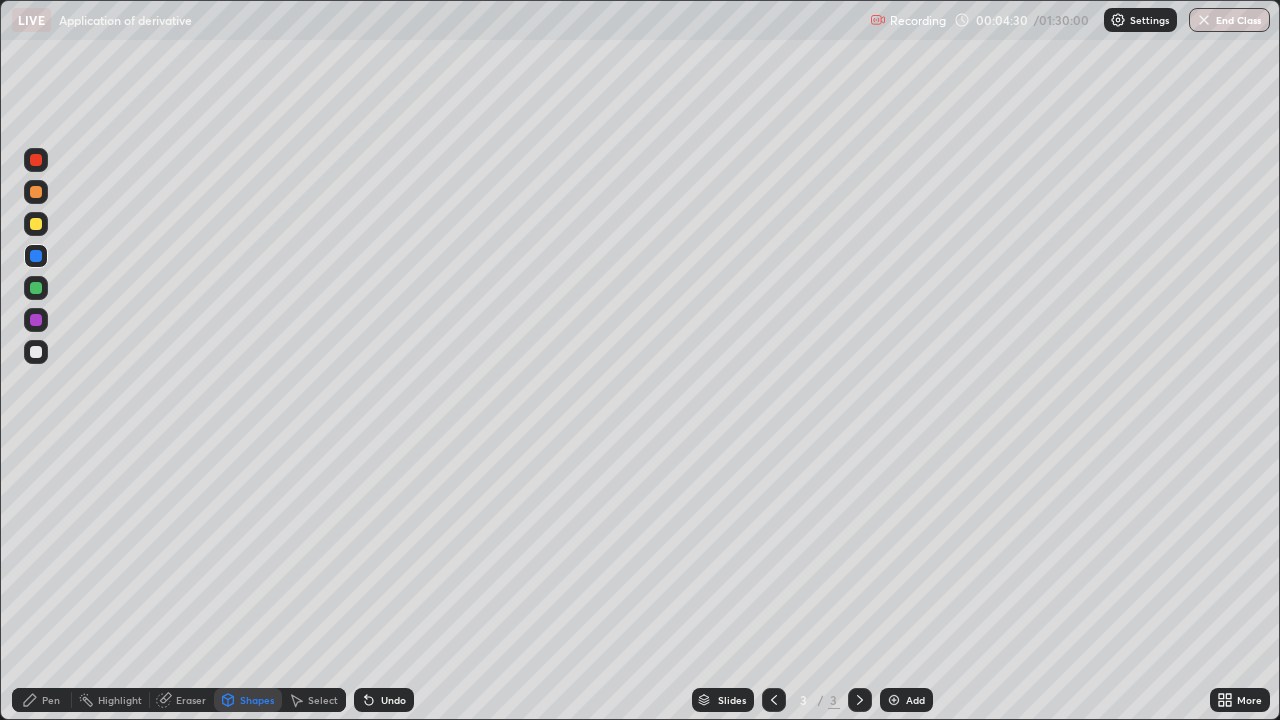 click at bounding box center [36, 352] 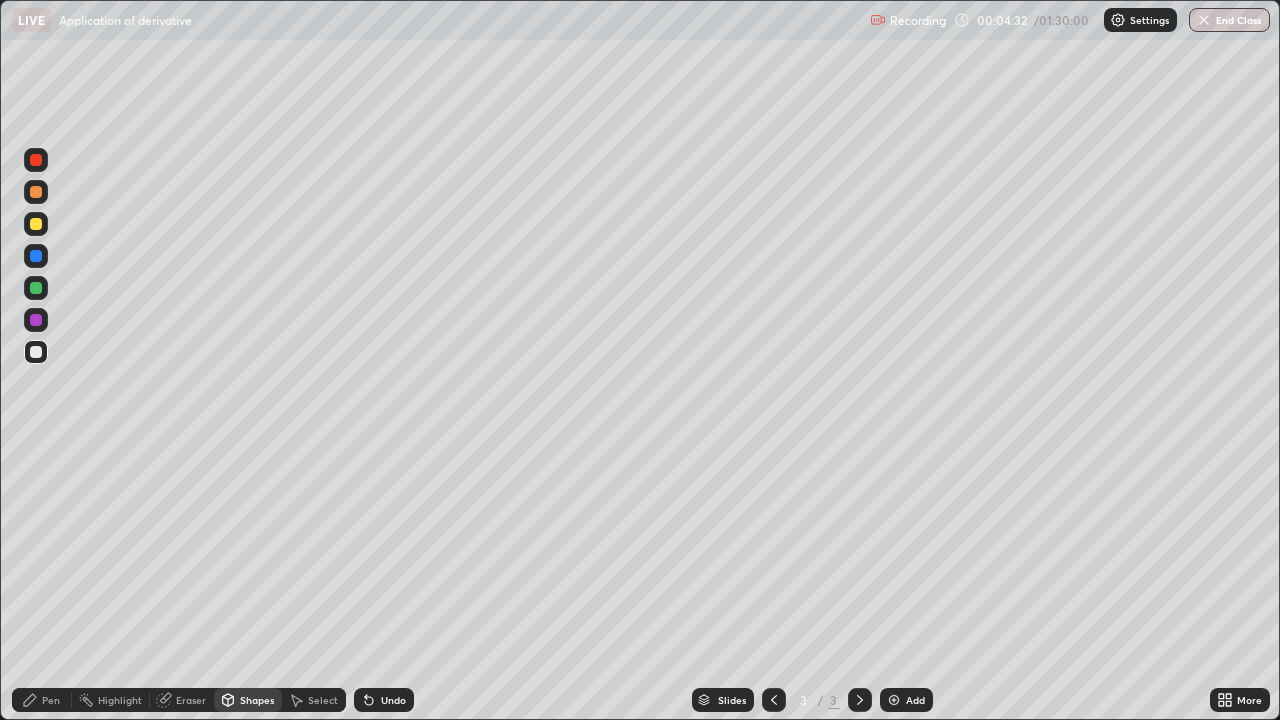 click on "Select" at bounding box center [323, 700] 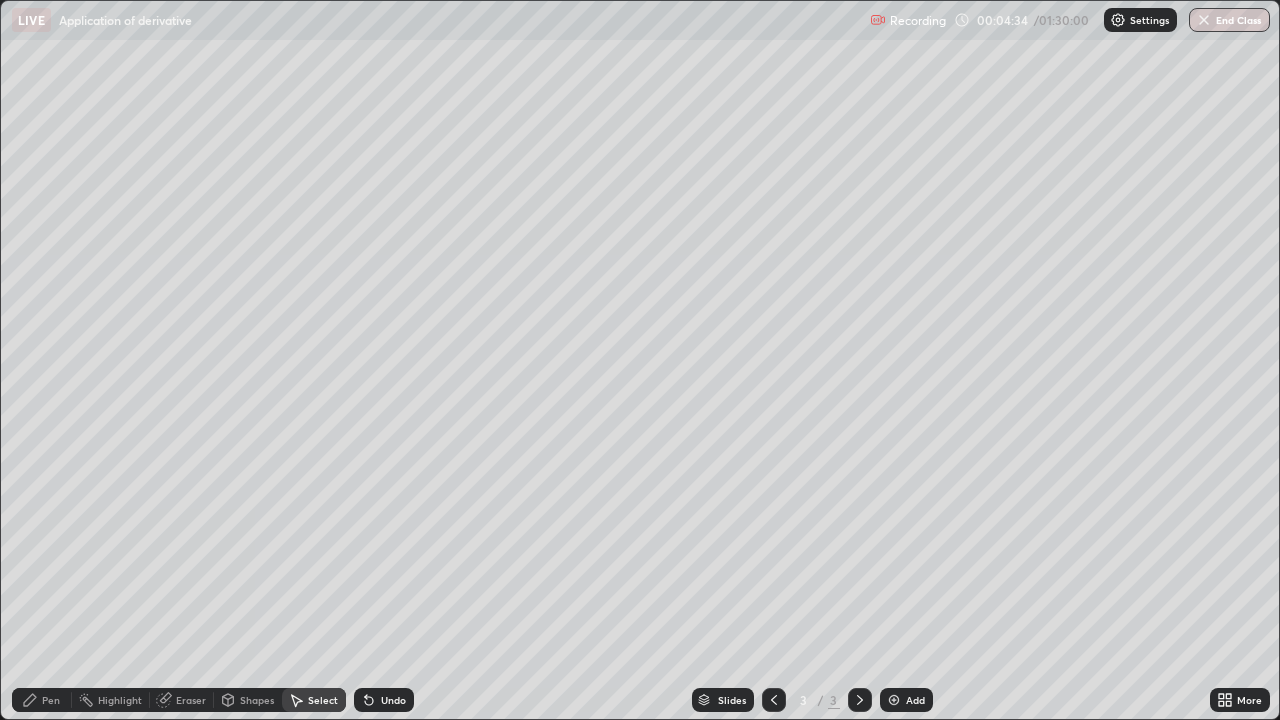 click 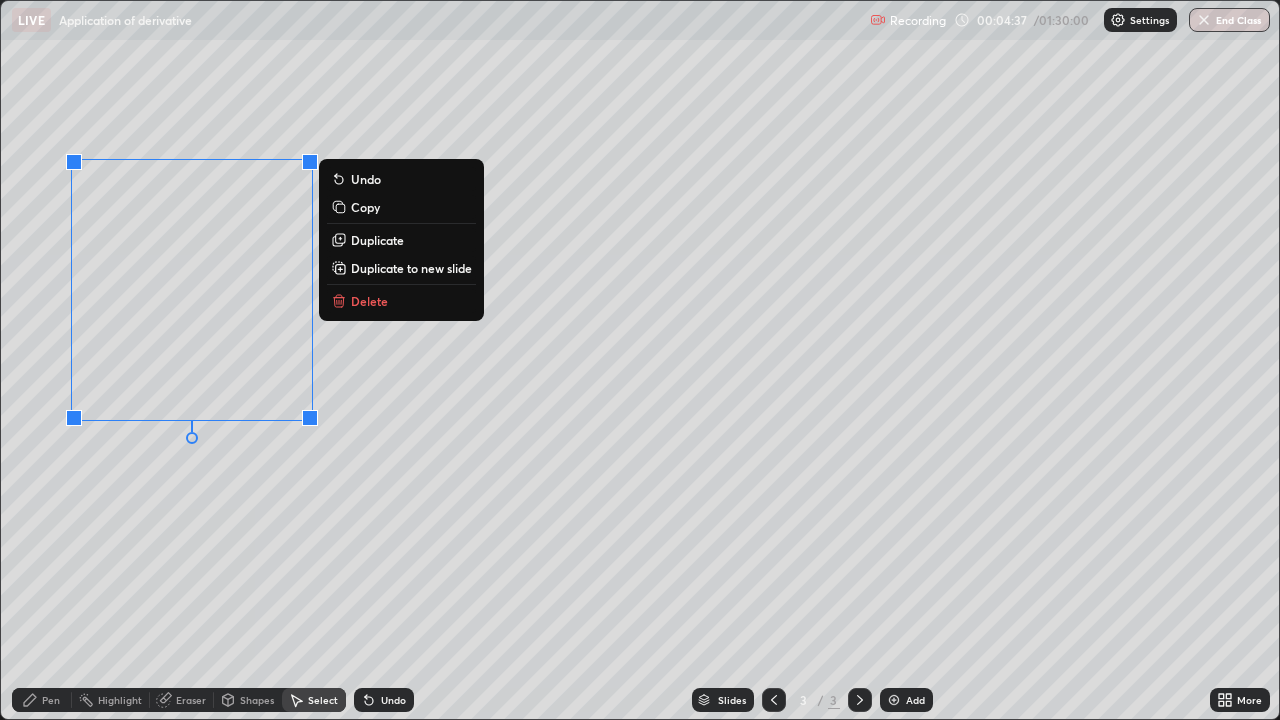 click on "Shapes" at bounding box center (248, 700) 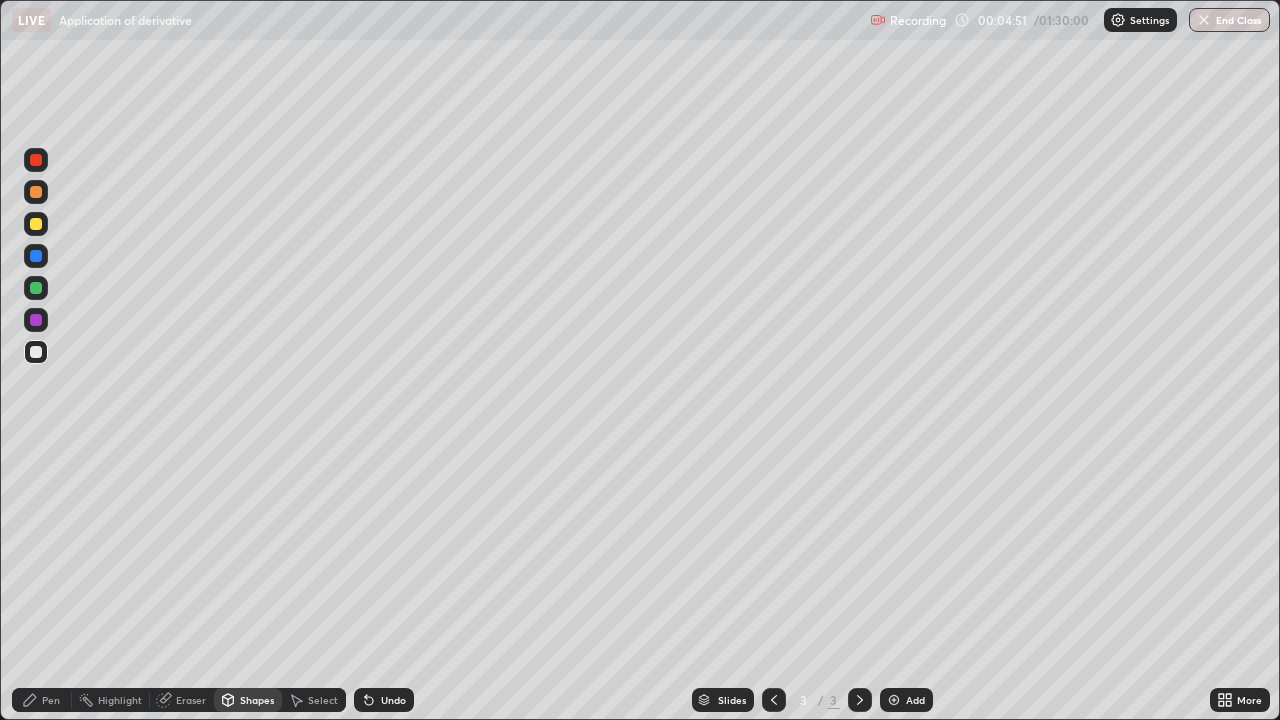 click on "Pen" at bounding box center (42, 700) 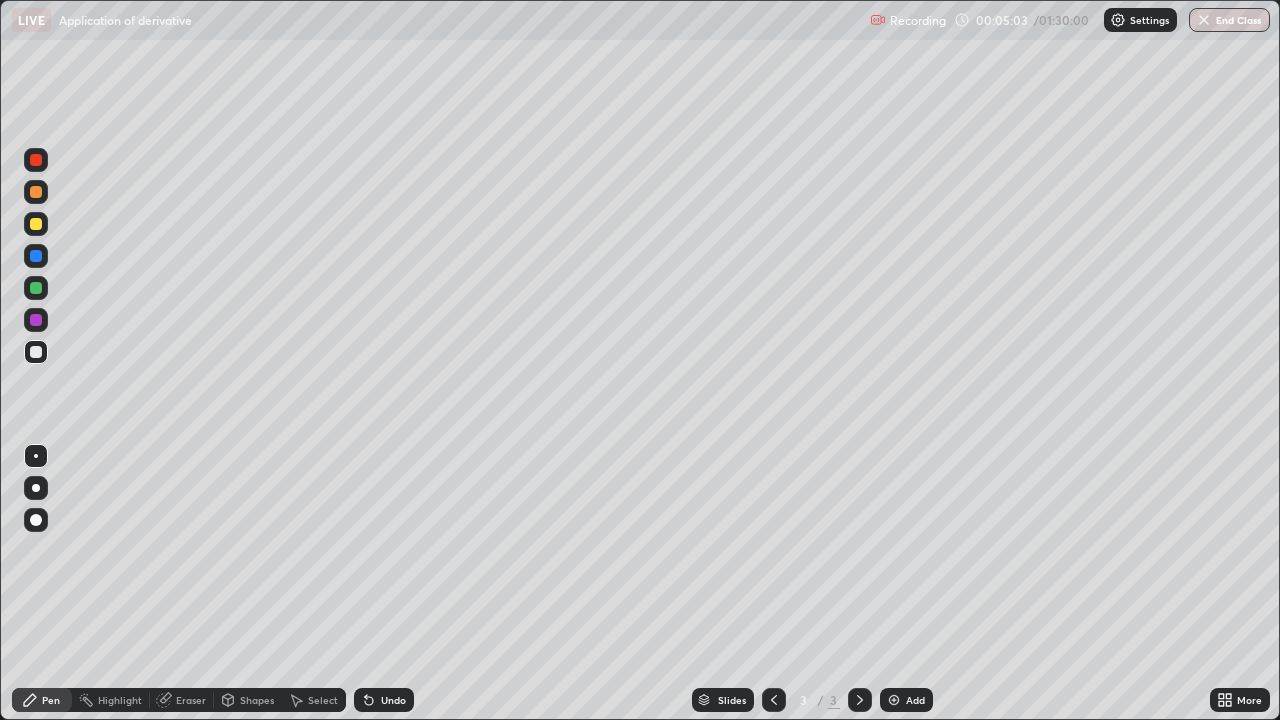 click on "Undo" at bounding box center (384, 700) 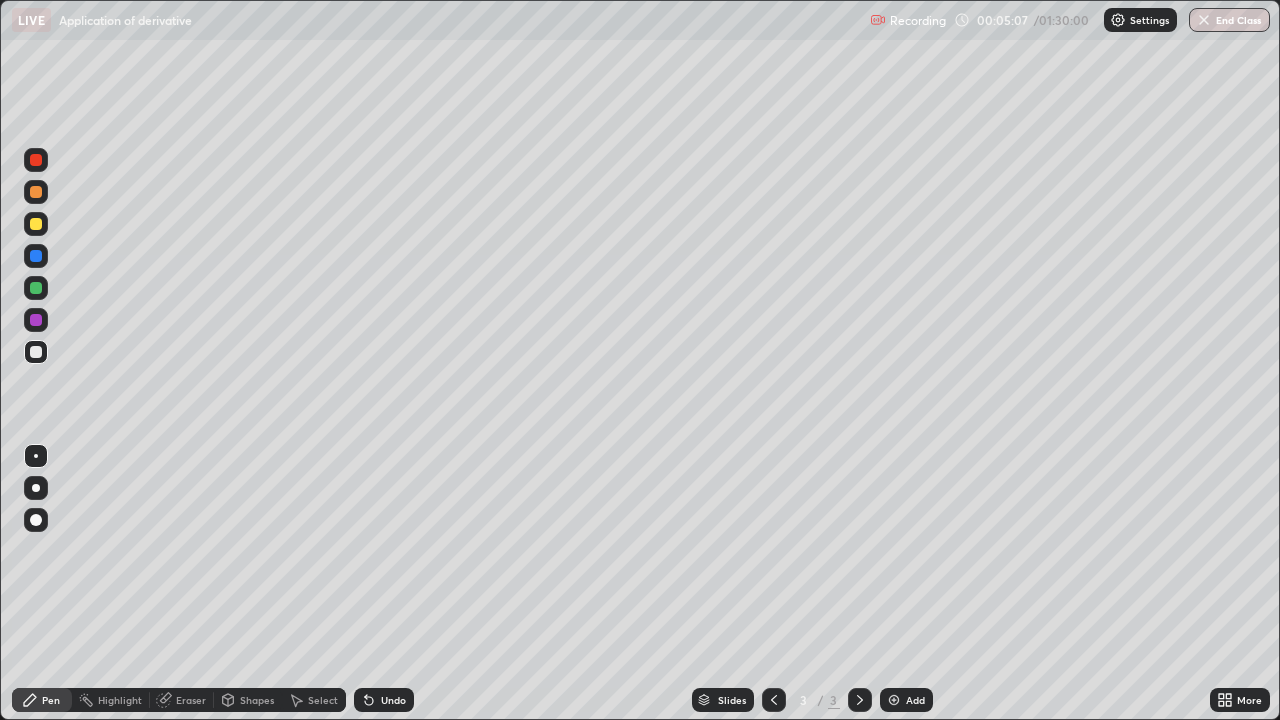 click on "Eraser" at bounding box center (182, 700) 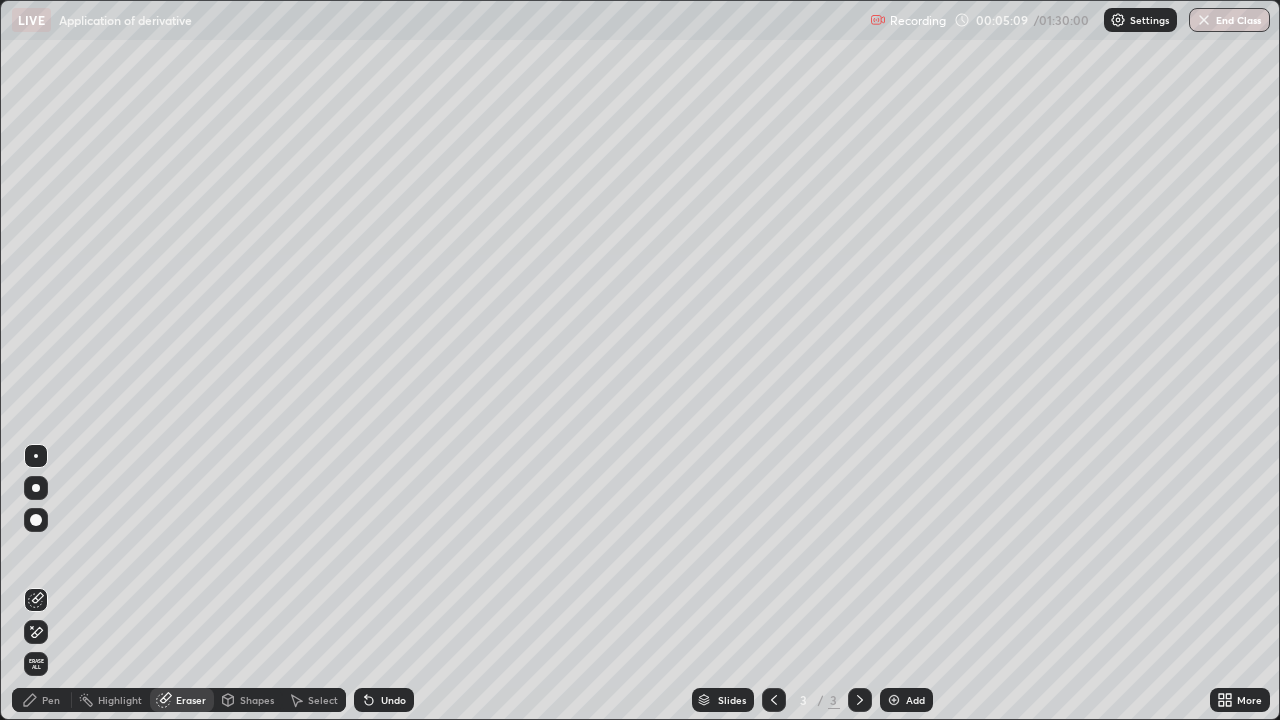 click on "Pen" at bounding box center (51, 700) 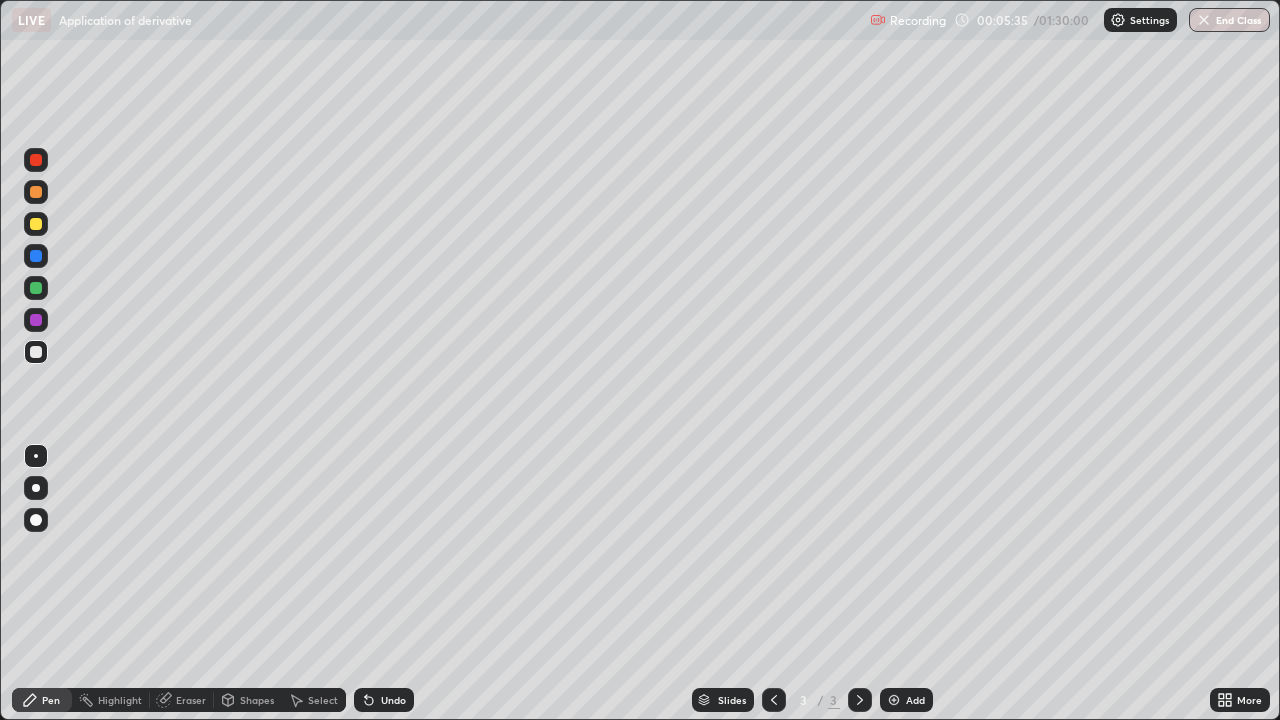 click at bounding box center [36, 224] 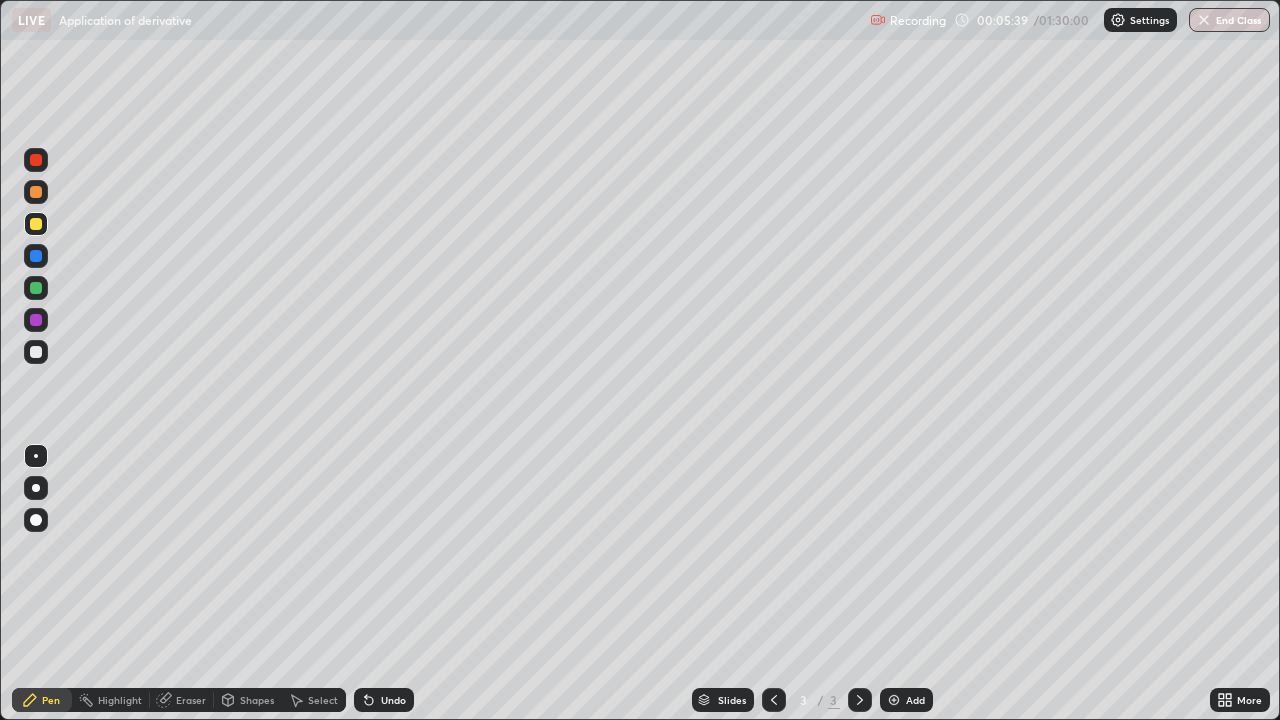 click at bounding box center (36, 224) 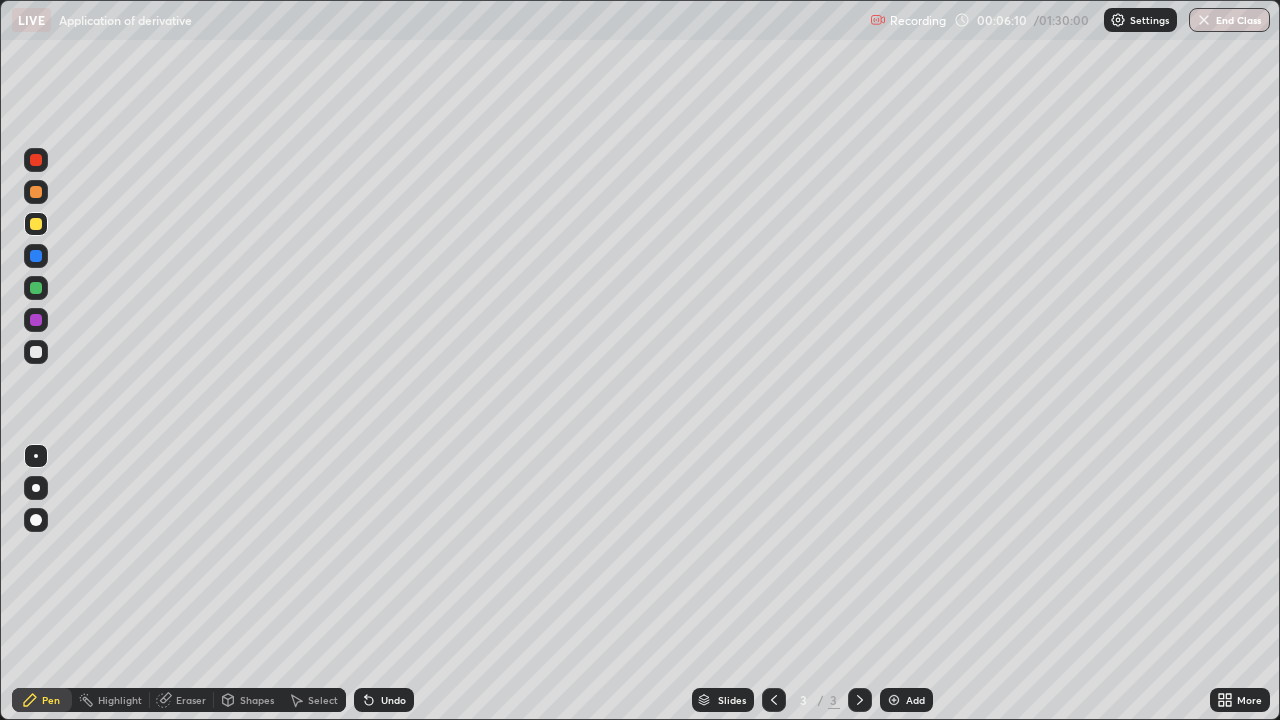 click at bounding box center (36, 256) 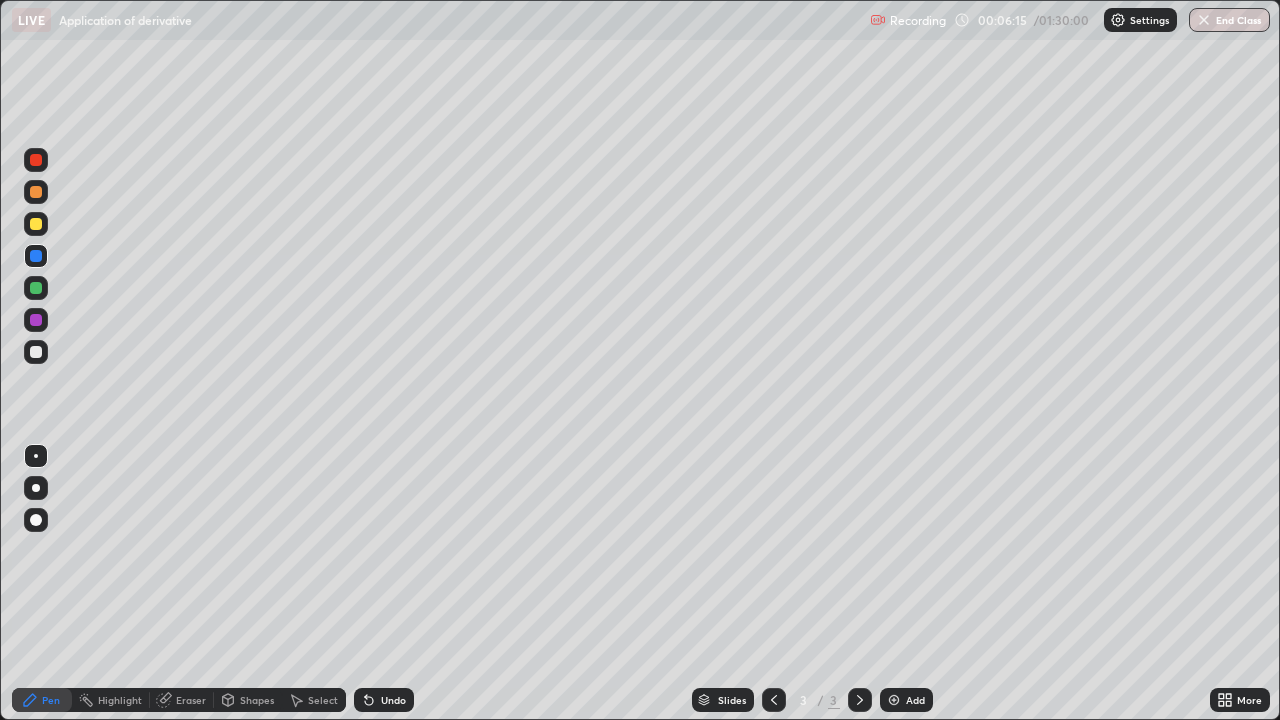 click at bounding box center [36, 224] 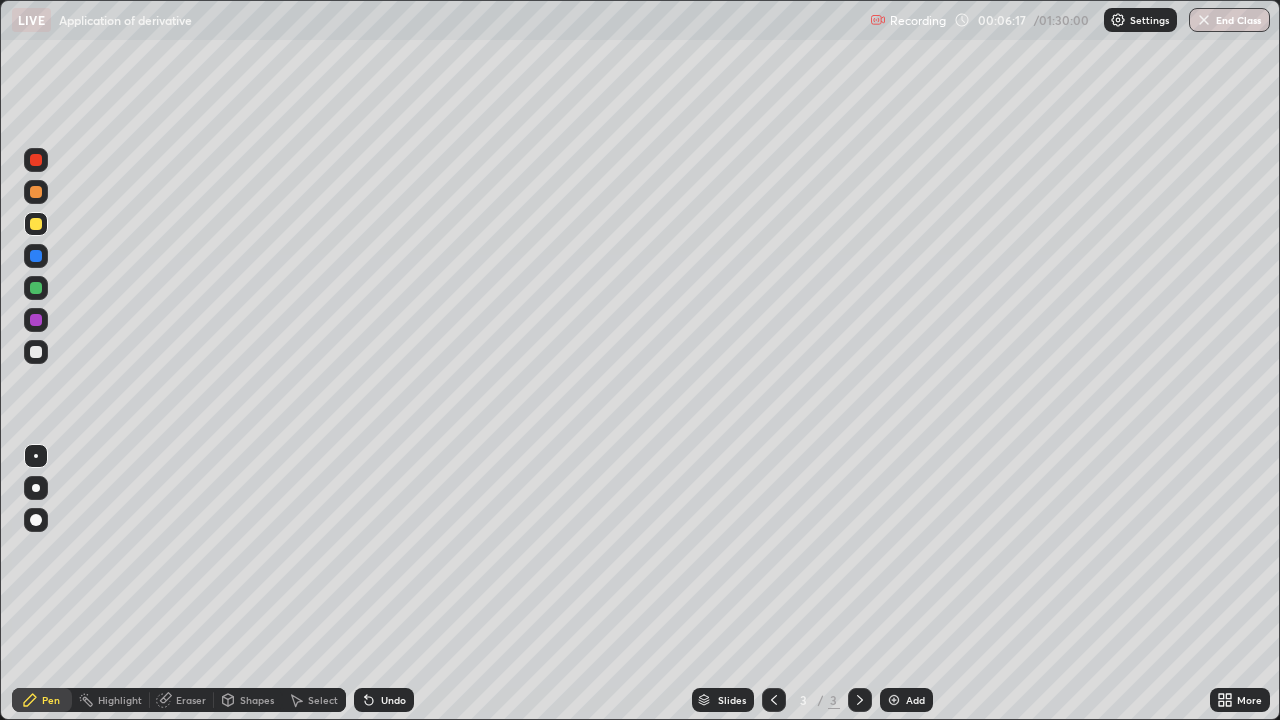 click on "Shapes" at bounding box center (257, 700) 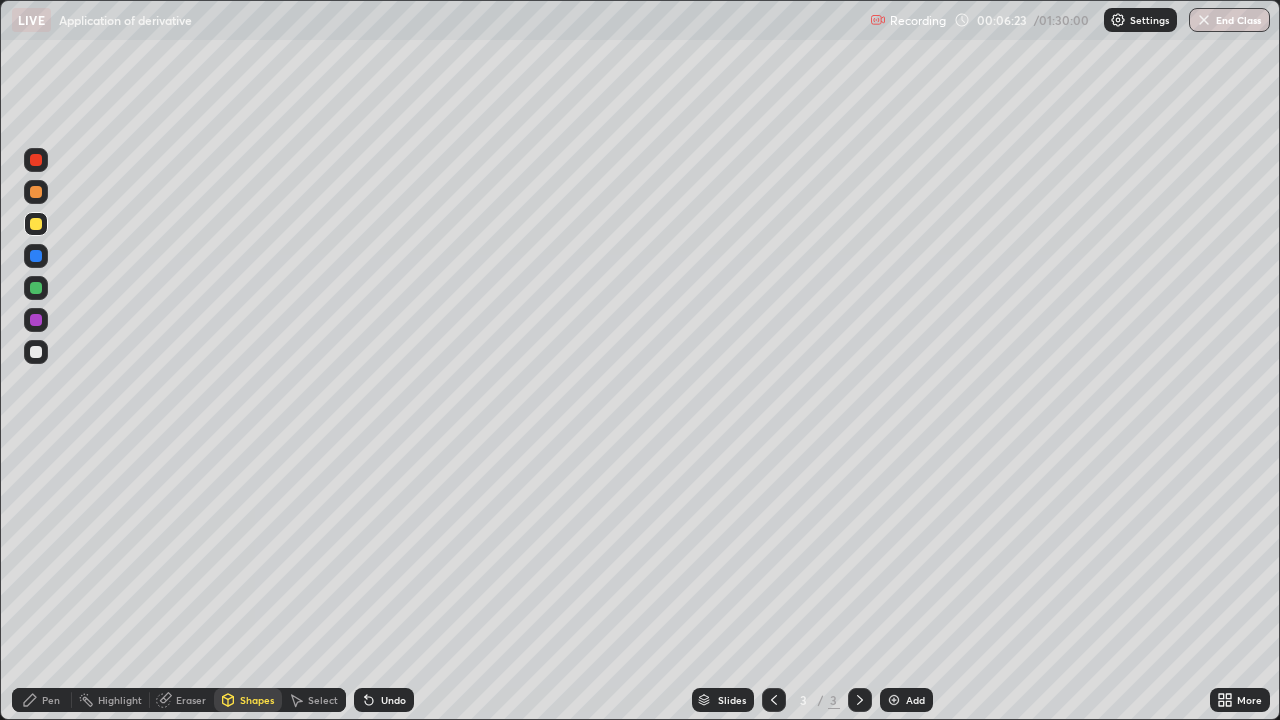 click on "Pen" at bounding box center [51, 700] 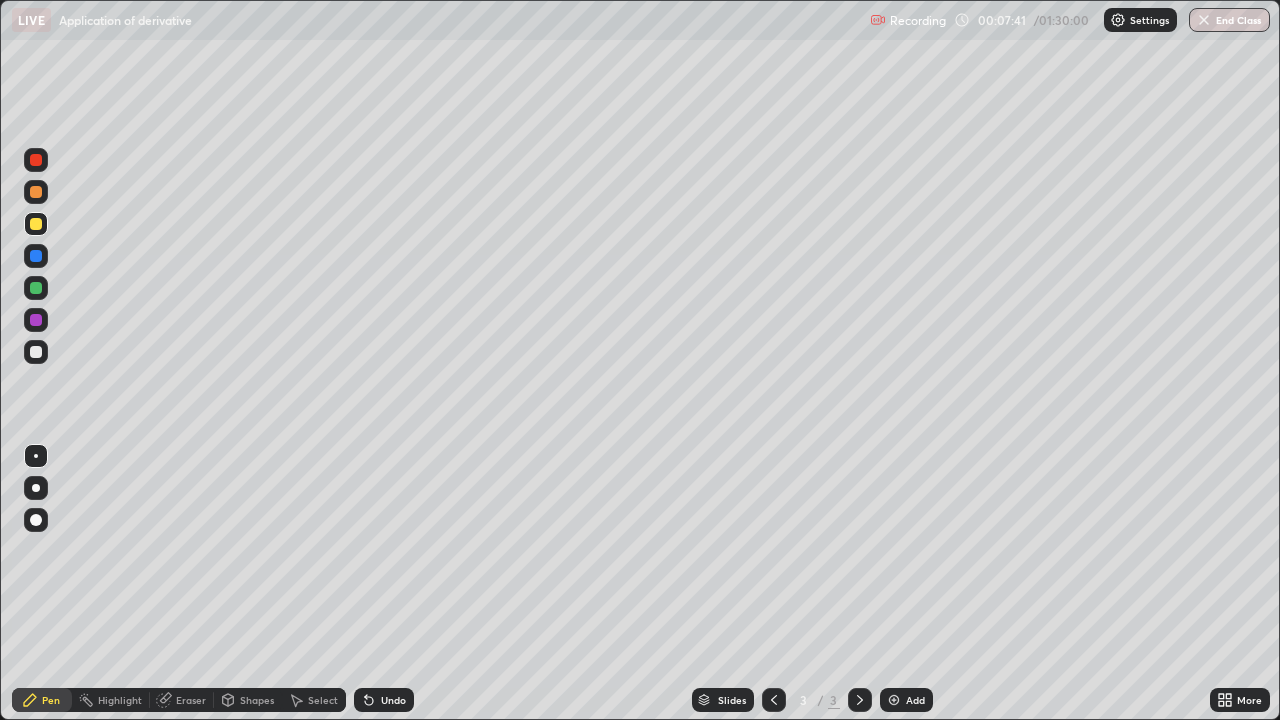 click on "Shapes" at bounding box center (257, 700) 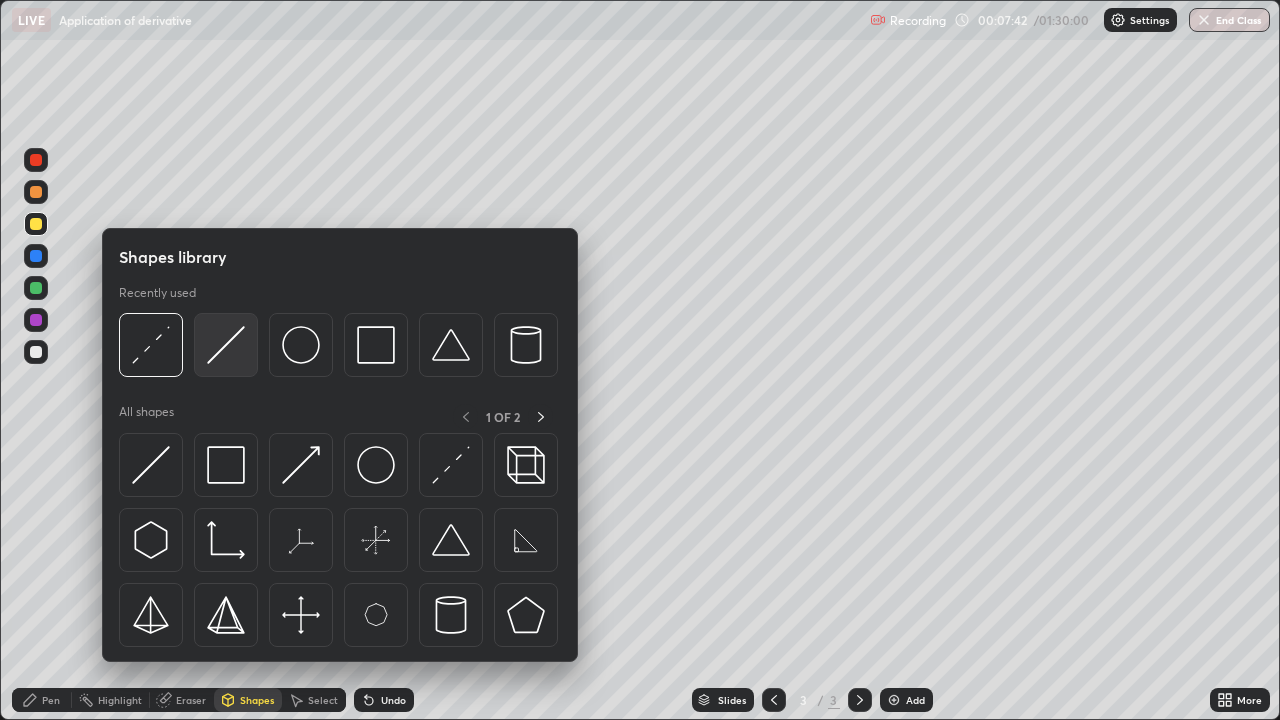 click at bounding box center [226, 345] 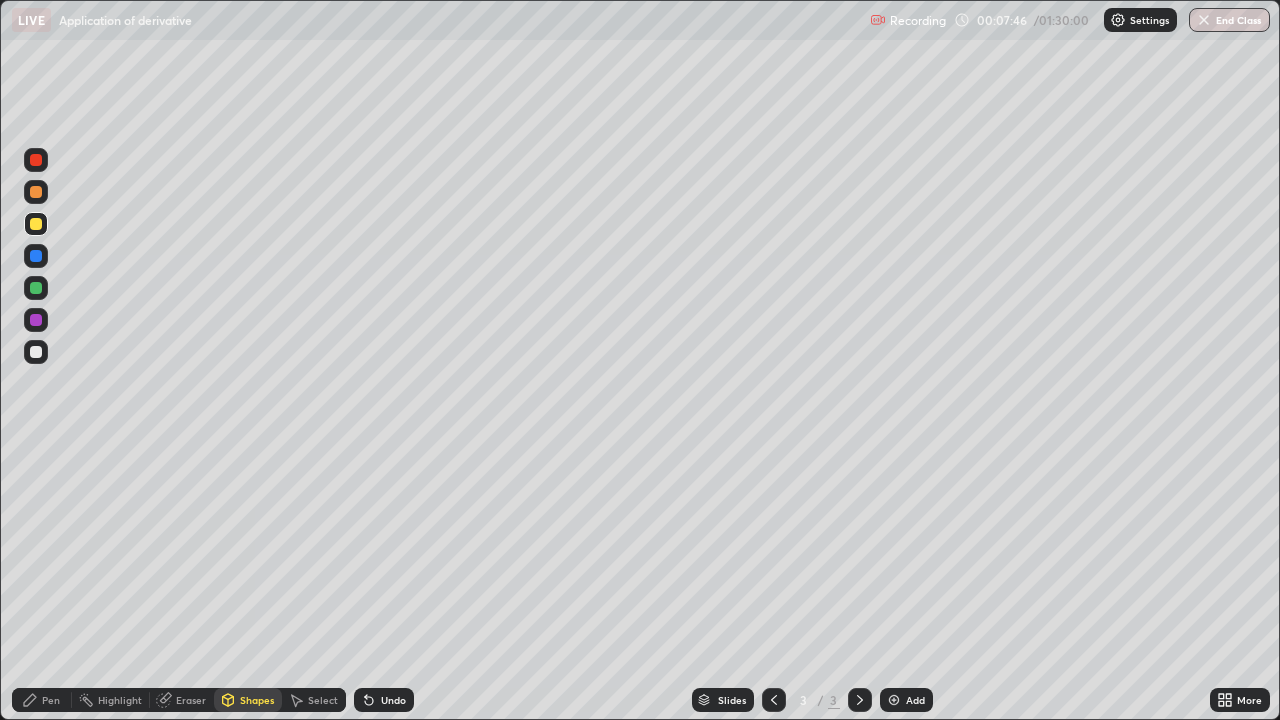 click at bounding box center (36, 352) 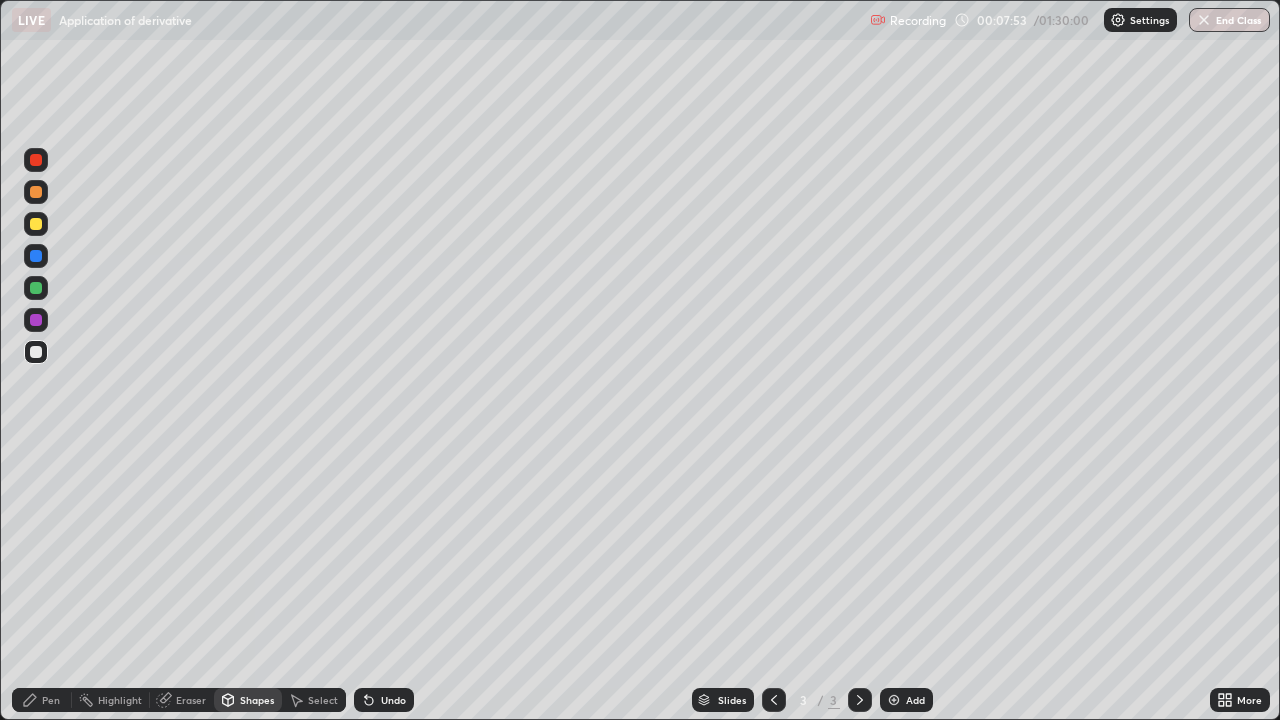 click on "Undo" at bounding box center (384, 700) 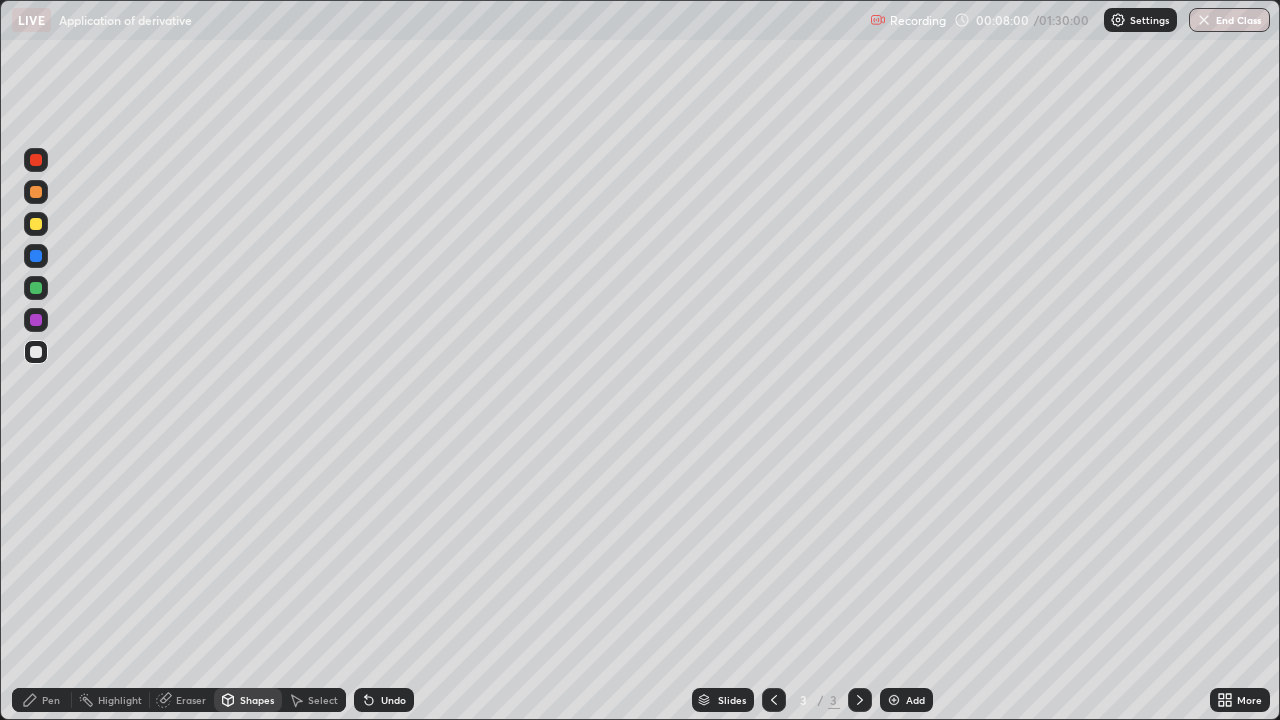 click on "Pen" at bounding box center [42, 700] 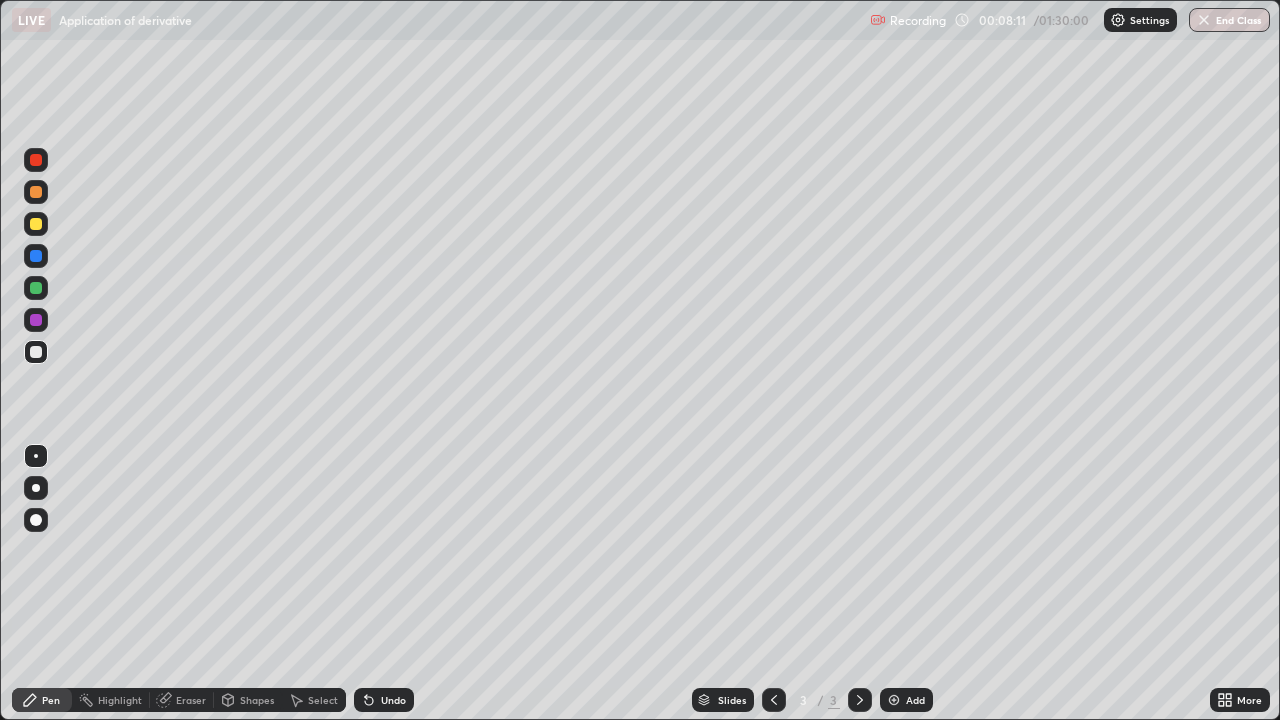 click at bounding box center (36, 288) 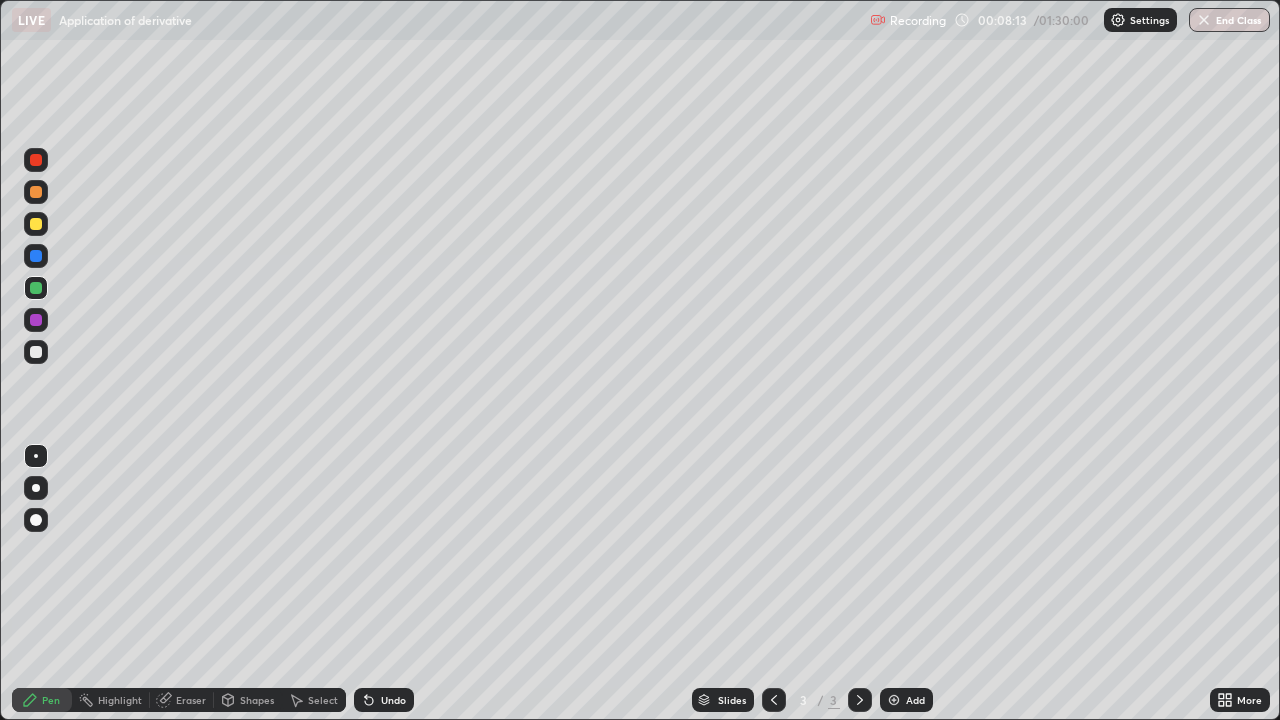 click on "Shapes" at bounding box center (257, 700) 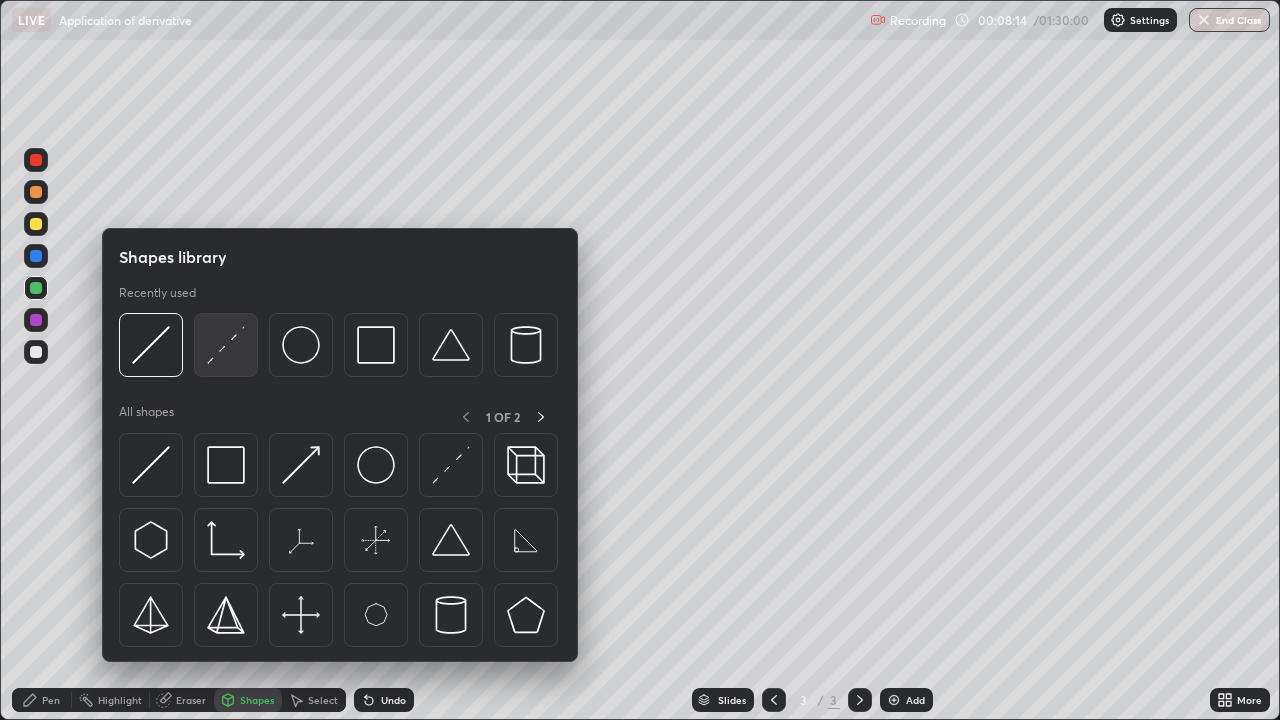 click at bounding box center (226, 345) 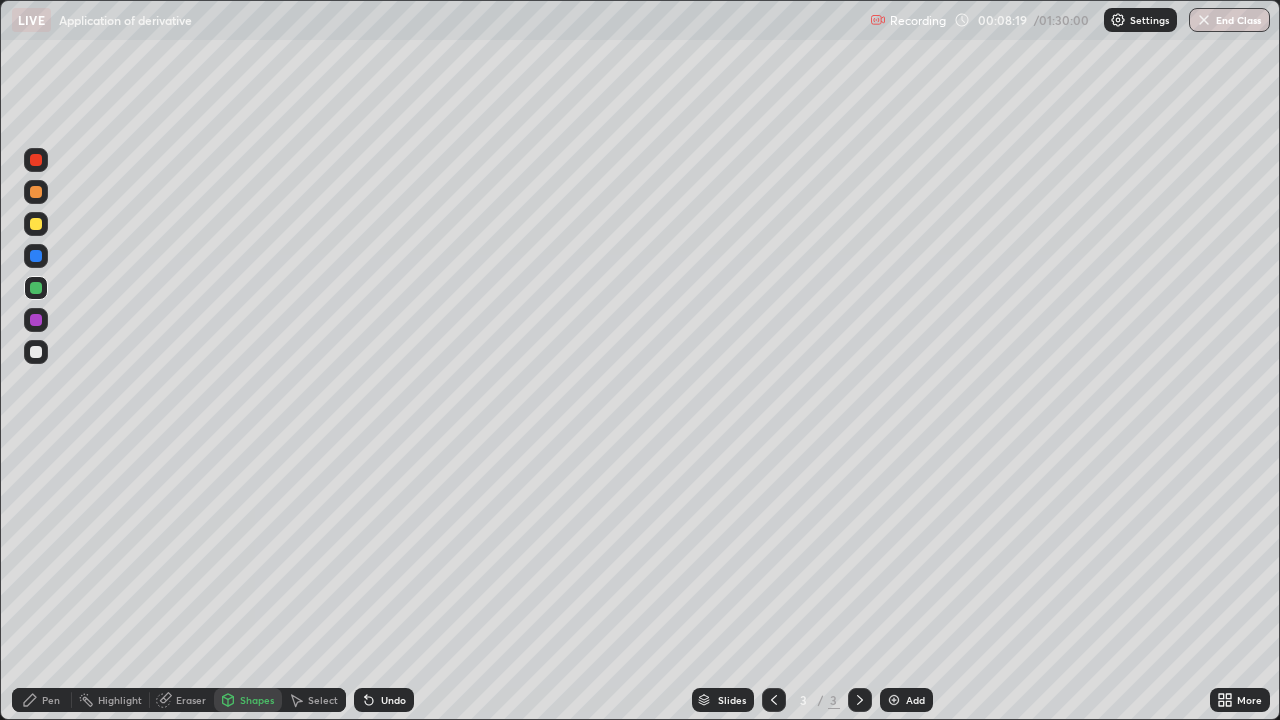 click on "Undo" at bounding box center (393, 700) 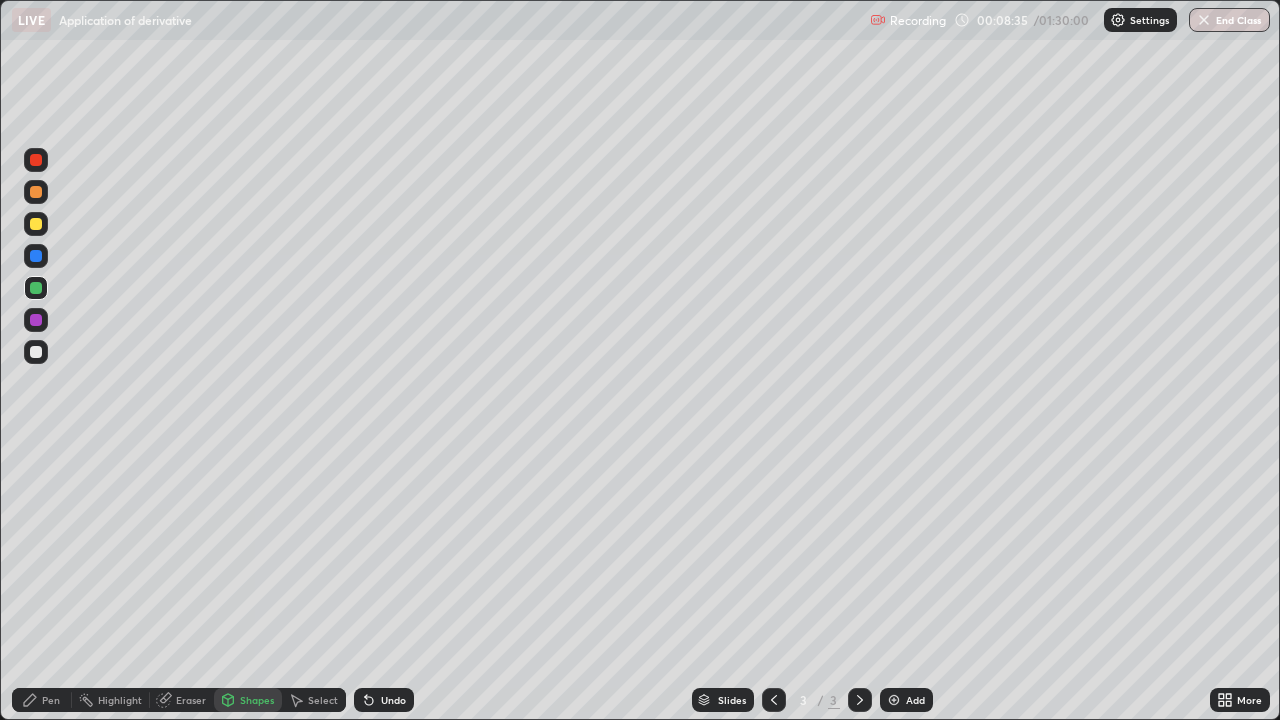 click on "Pen" at bounding box center [51, 700] 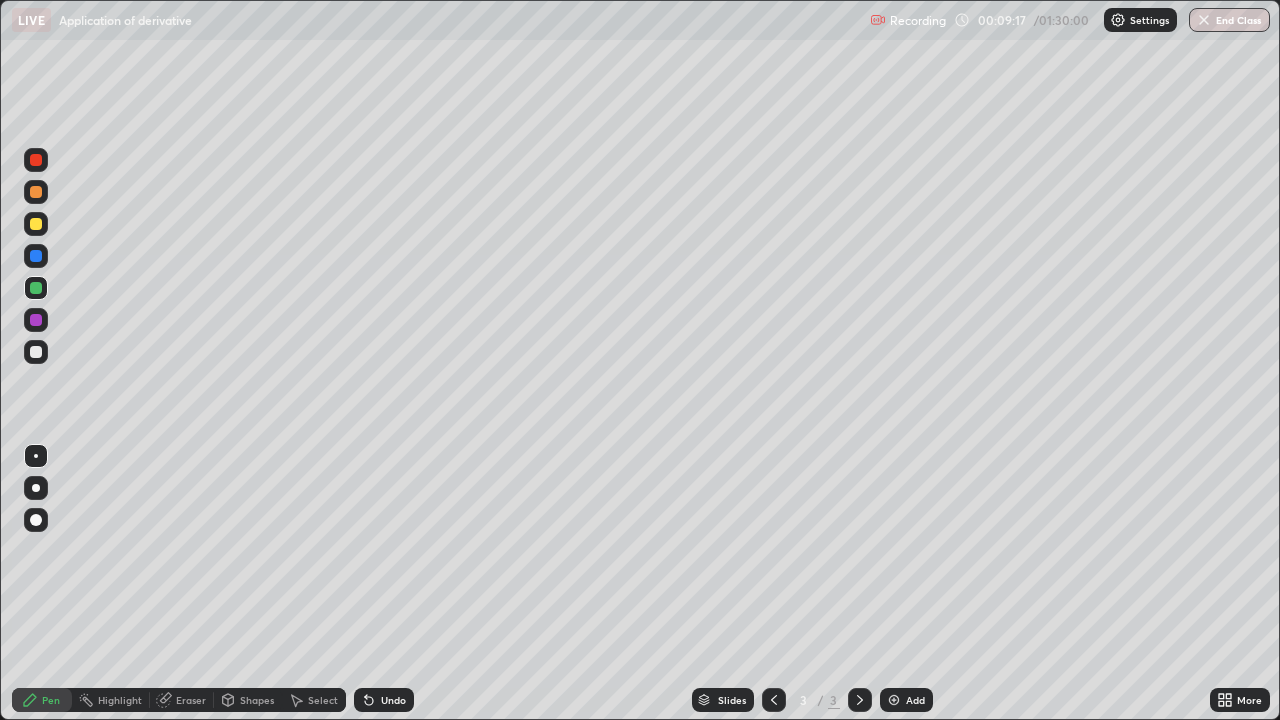 click on "Eraser" at bounding box center [191, 700] 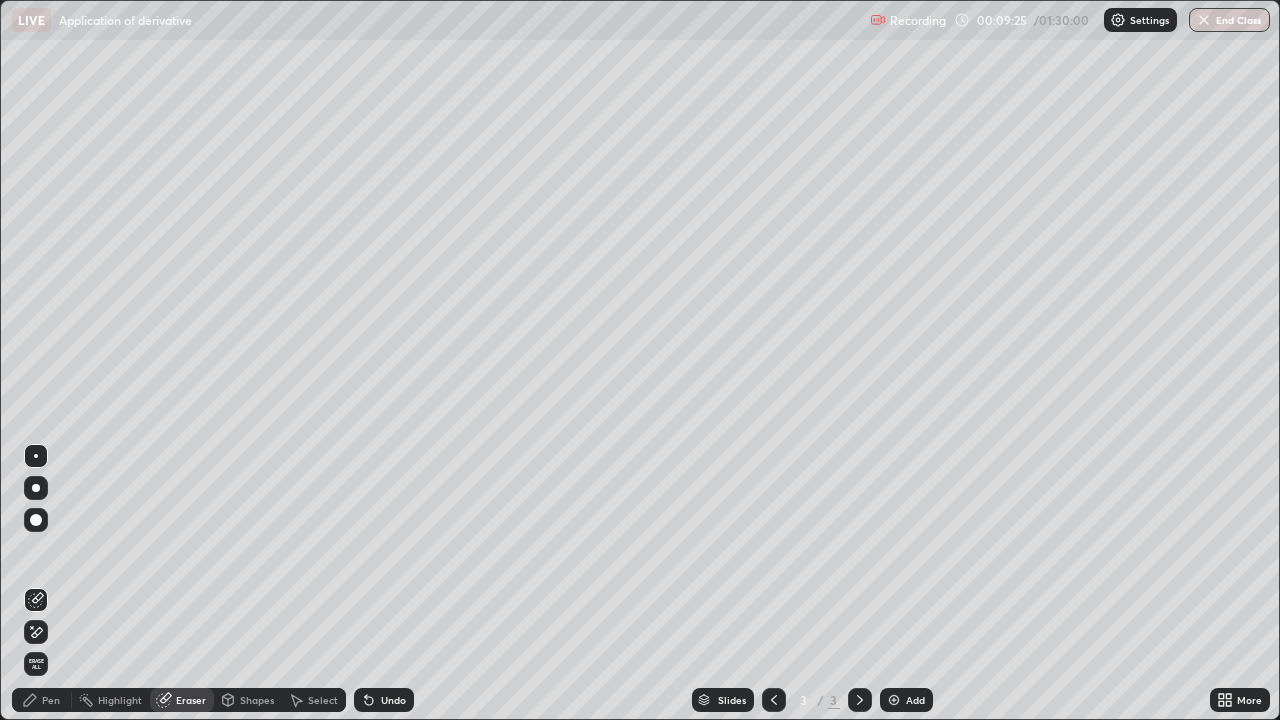 click on "Pen" at bounding box center (51, 700) 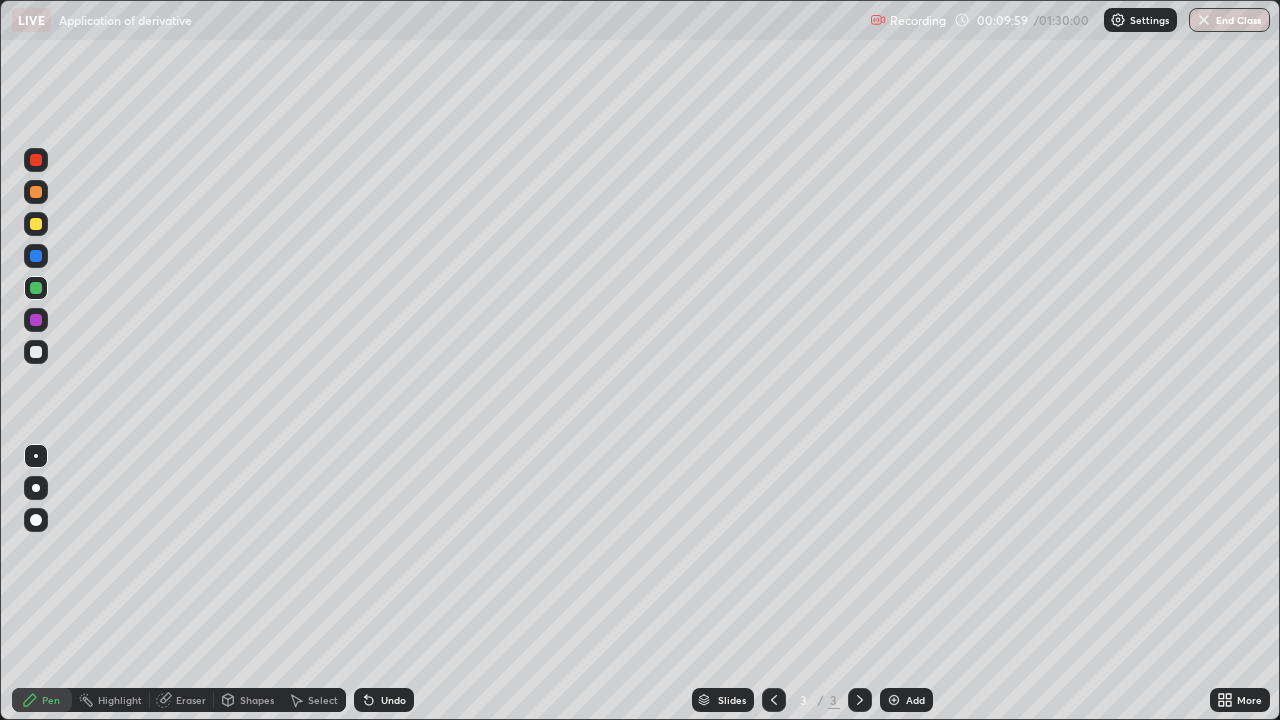click at bounding box center [36, 224] 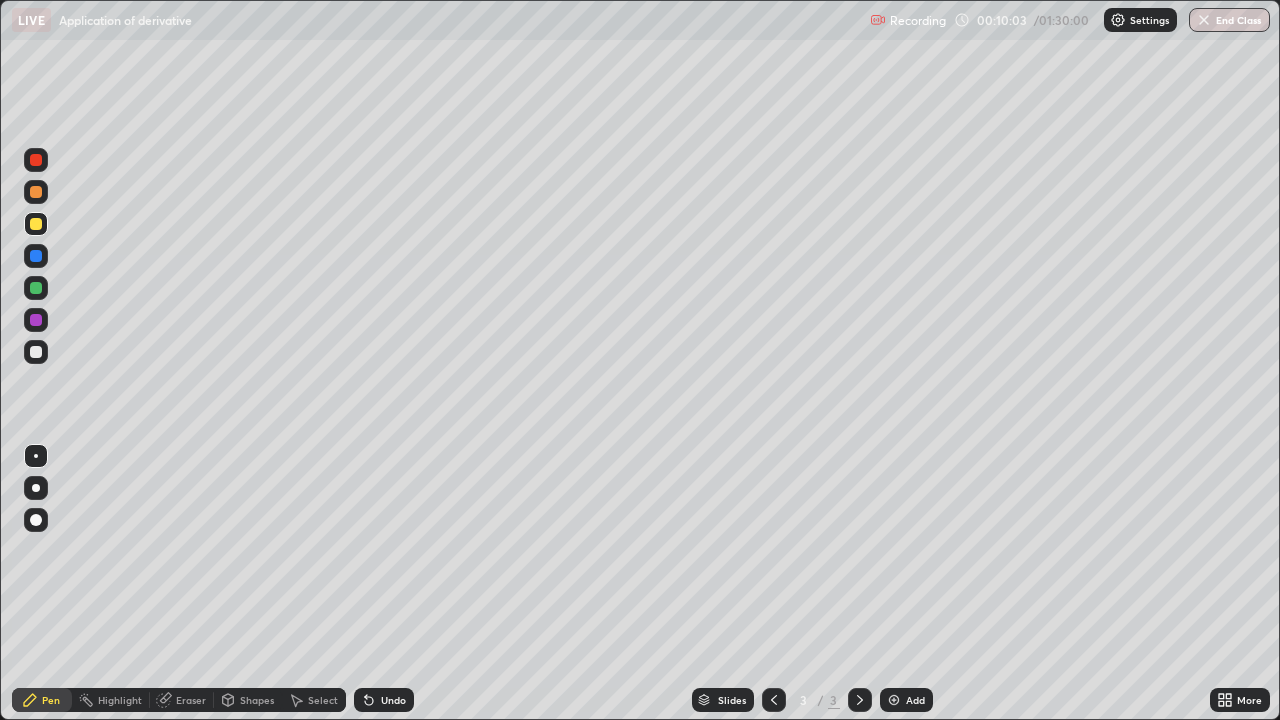 click on "Shapes" at bounding box center (257, 700) 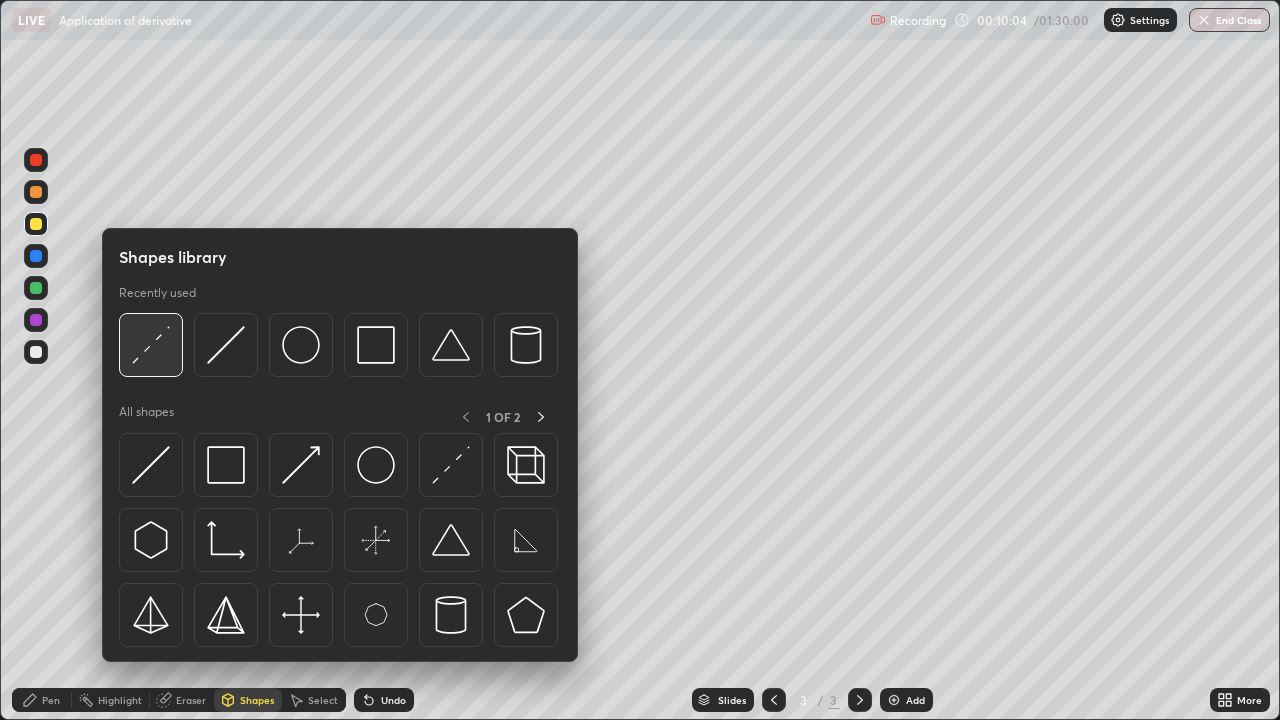 click at bounding box center [151, 345] 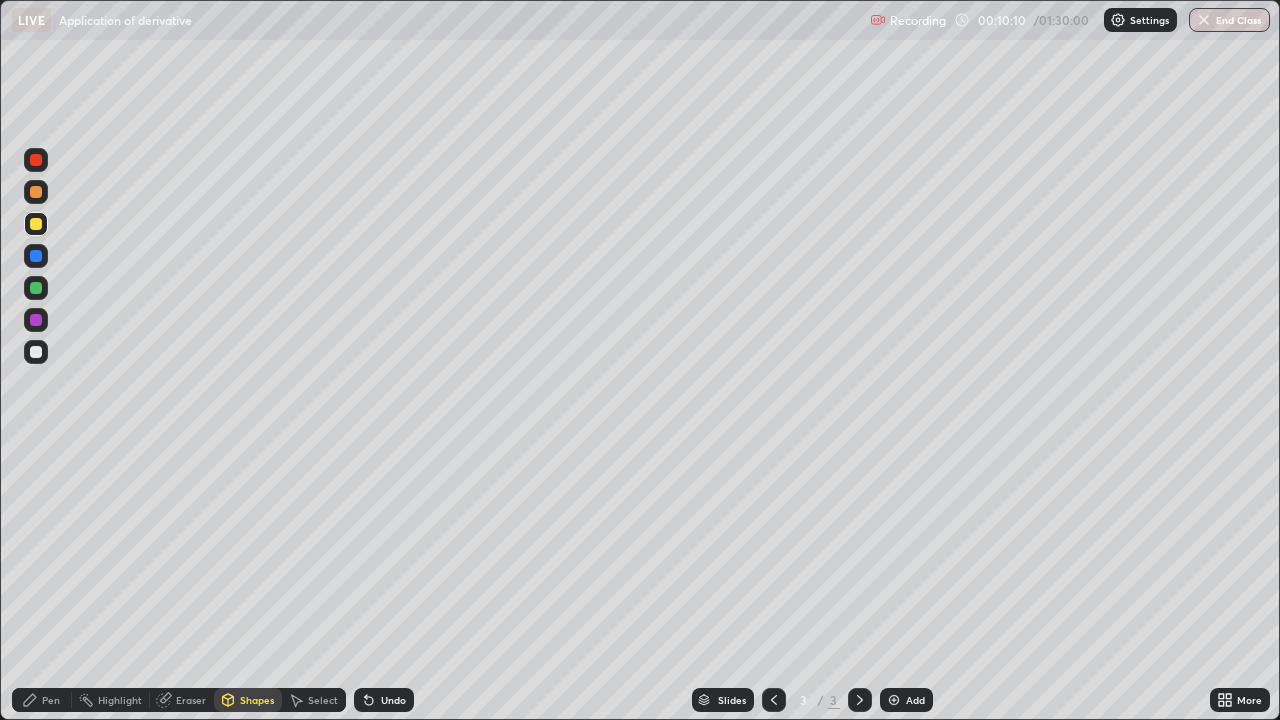 click on "Pen" at bounding box center (42, 700) 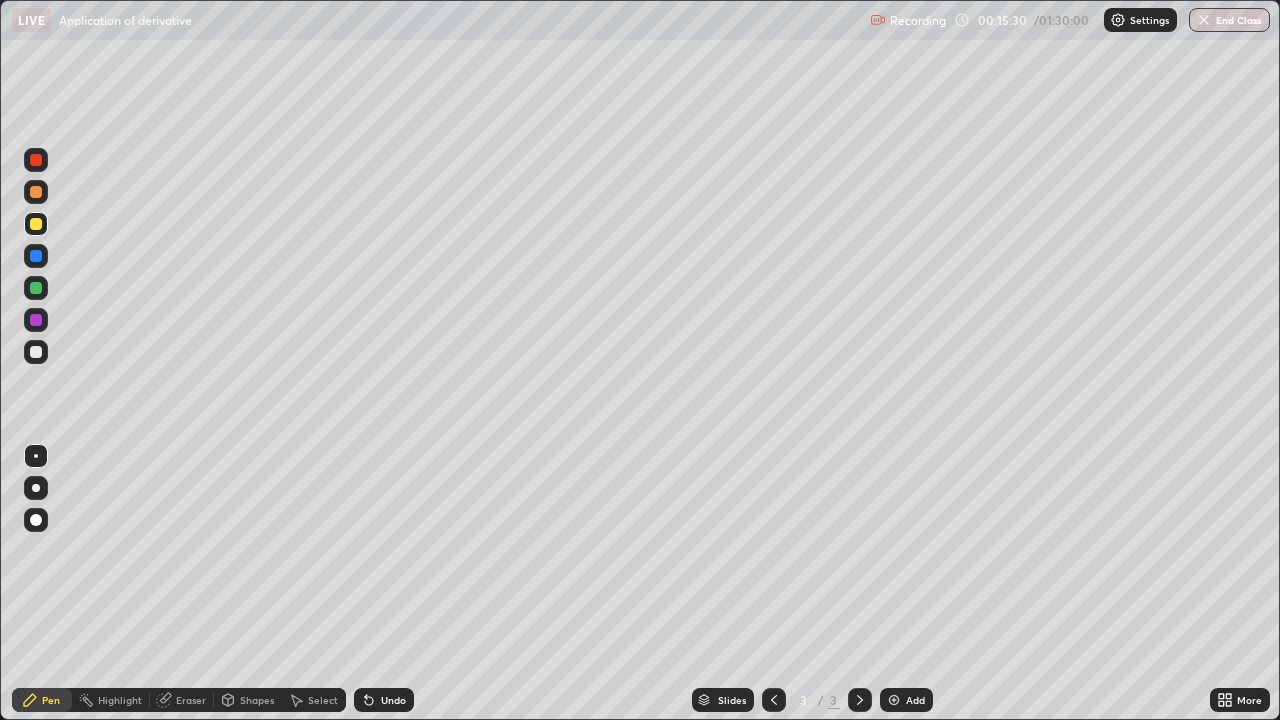 click on "Add" at bounding box center [915, 700] 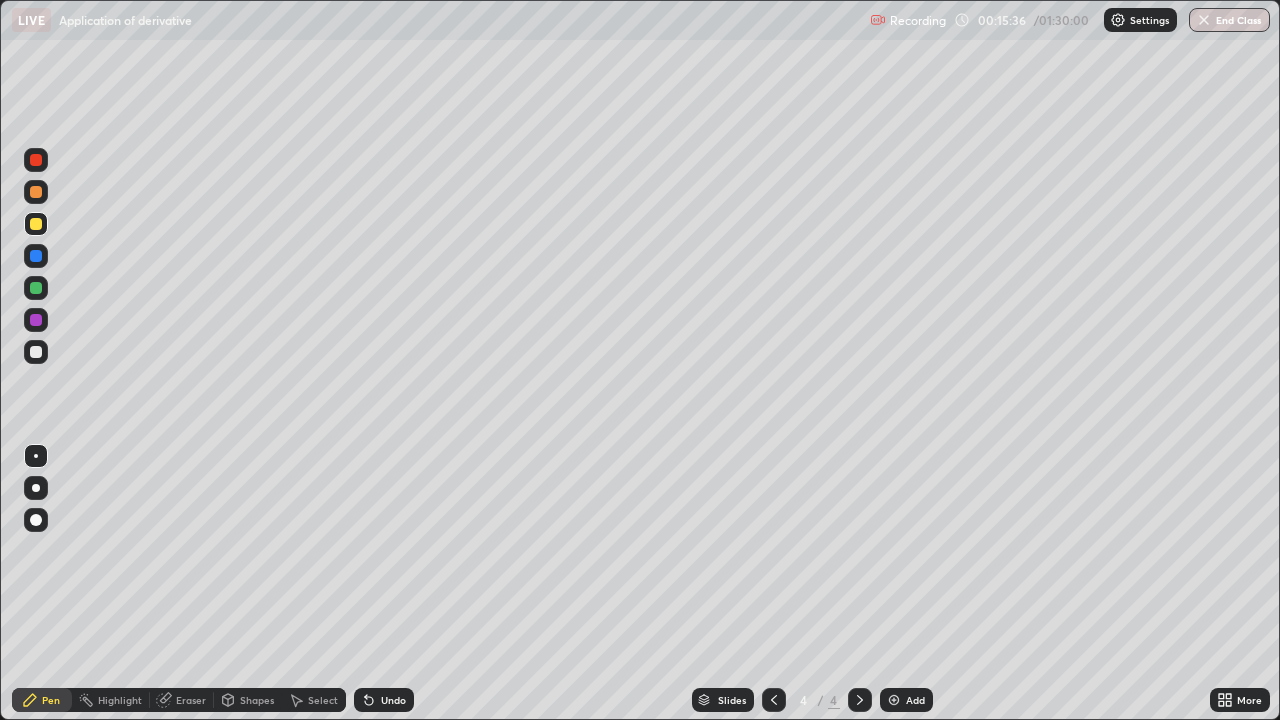 click 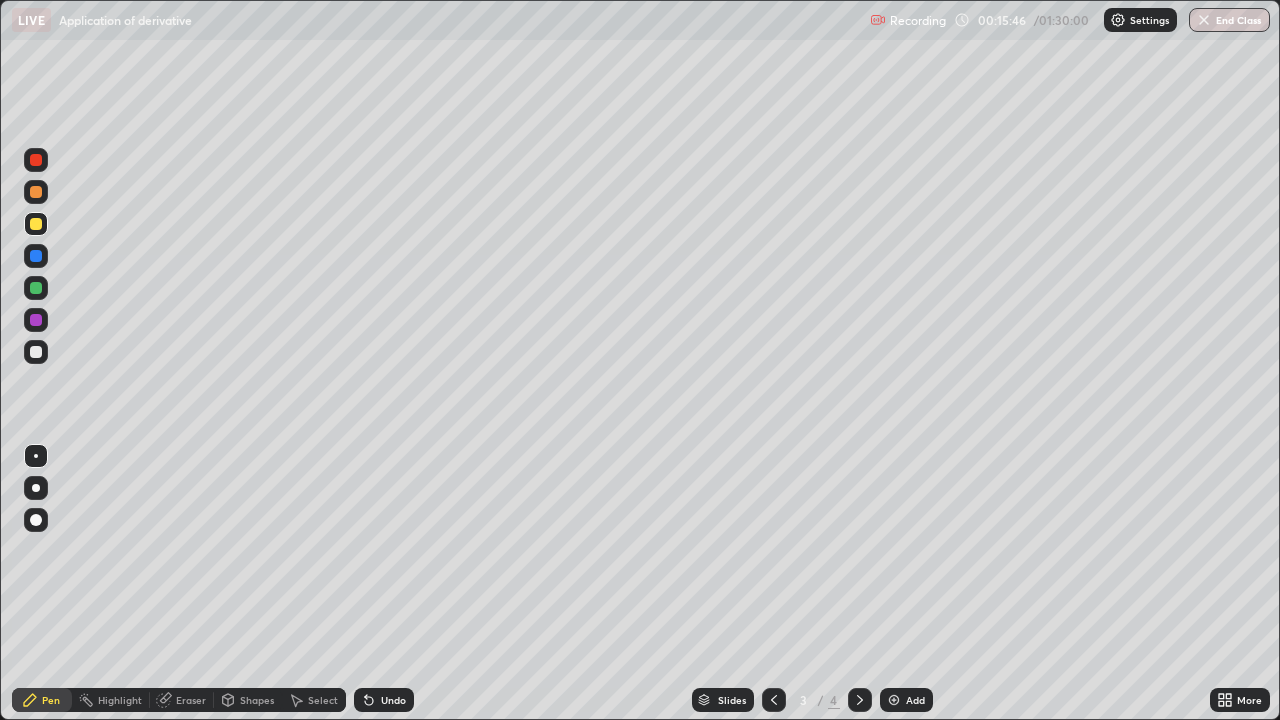 click 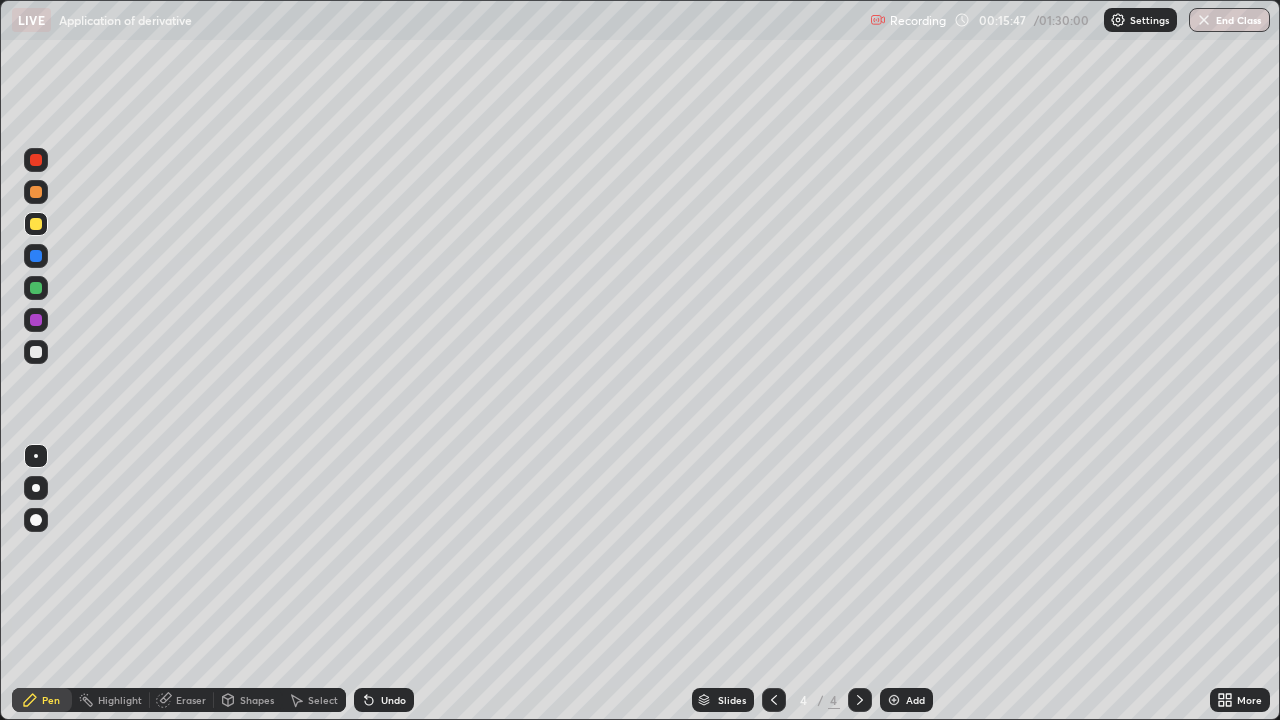 click on "Shapes" at bounding box center [257, 700] 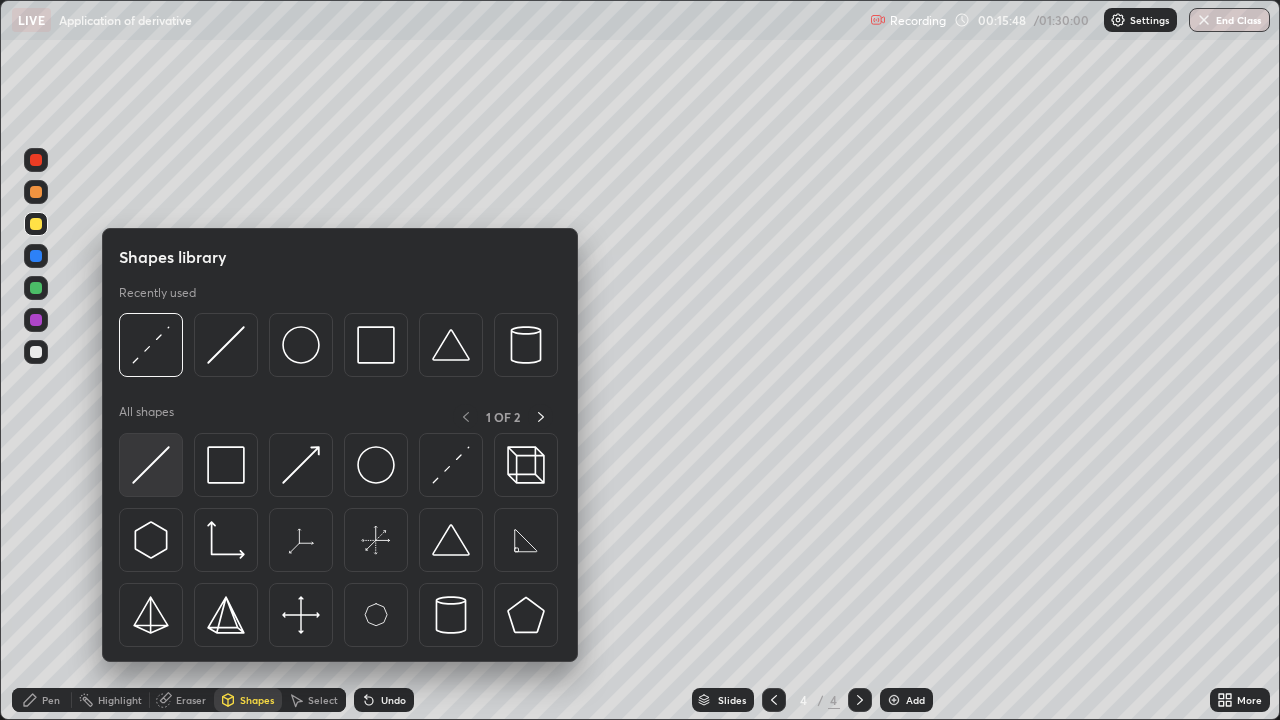 click at bounding box center [151, 465] 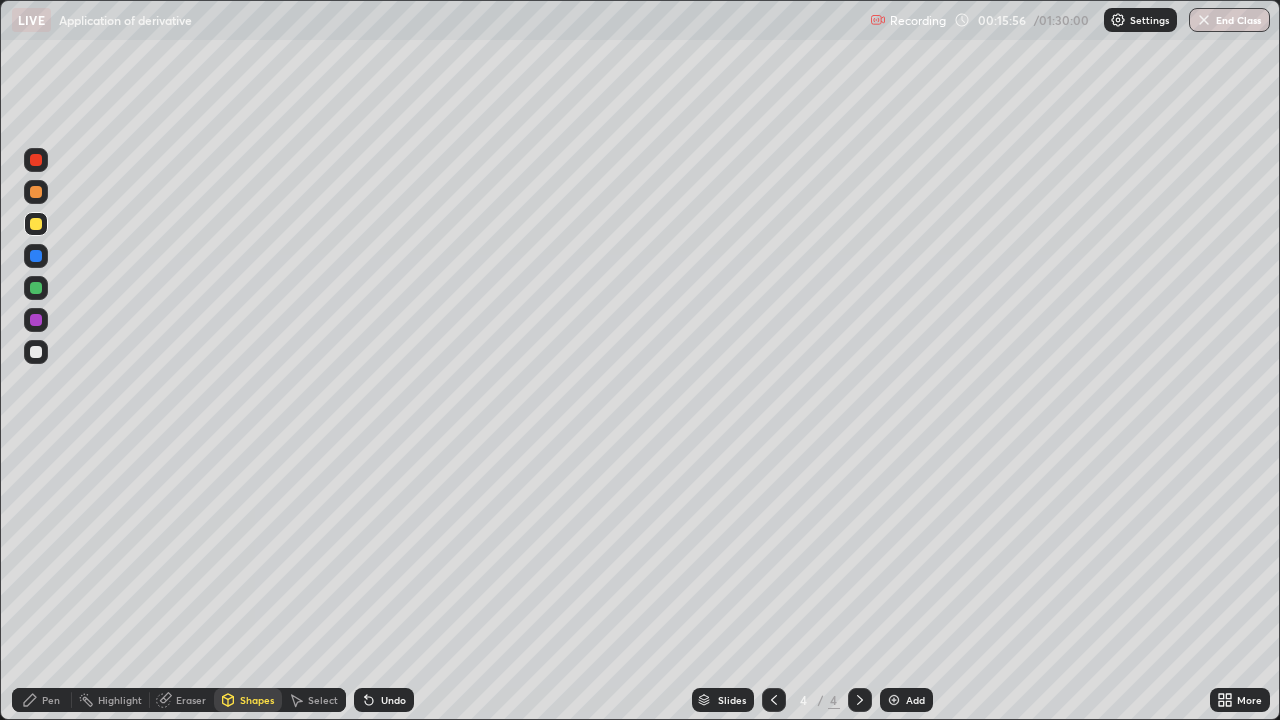 click on "Pen" at bounding box center [42, 700] 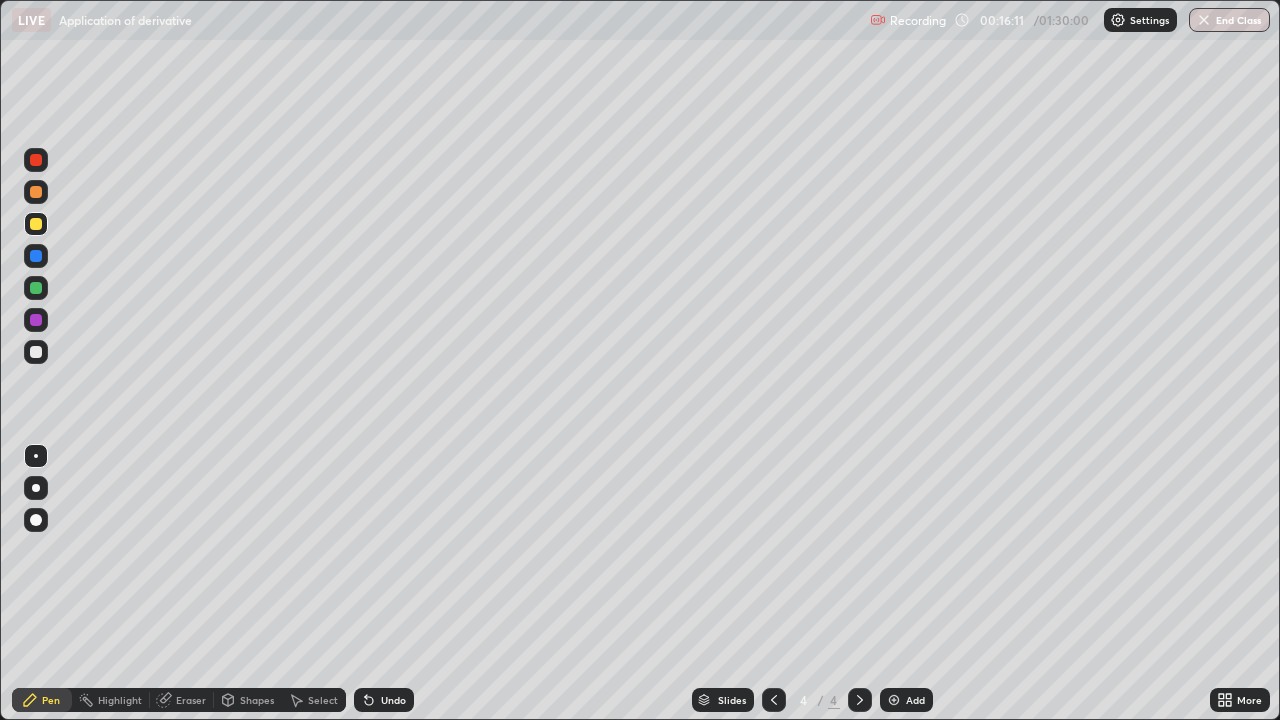 click at bounding box center [36, 256] 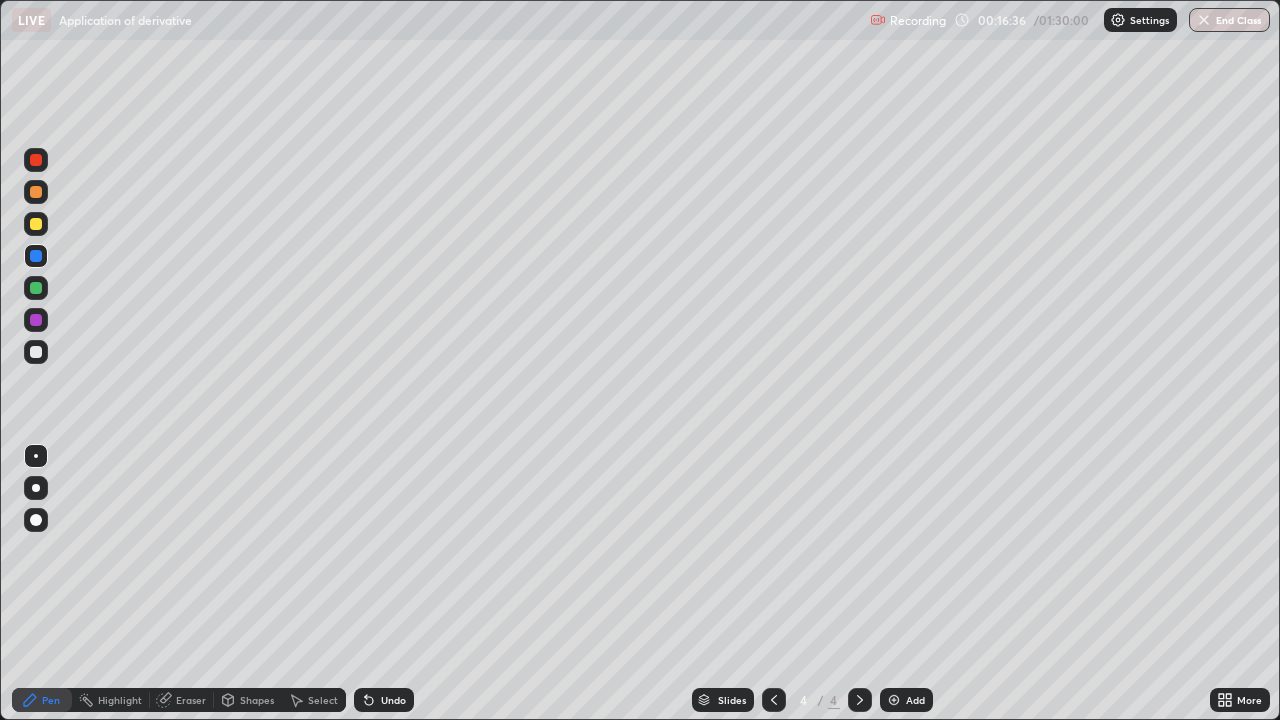 click at bounding box center (36, 352) 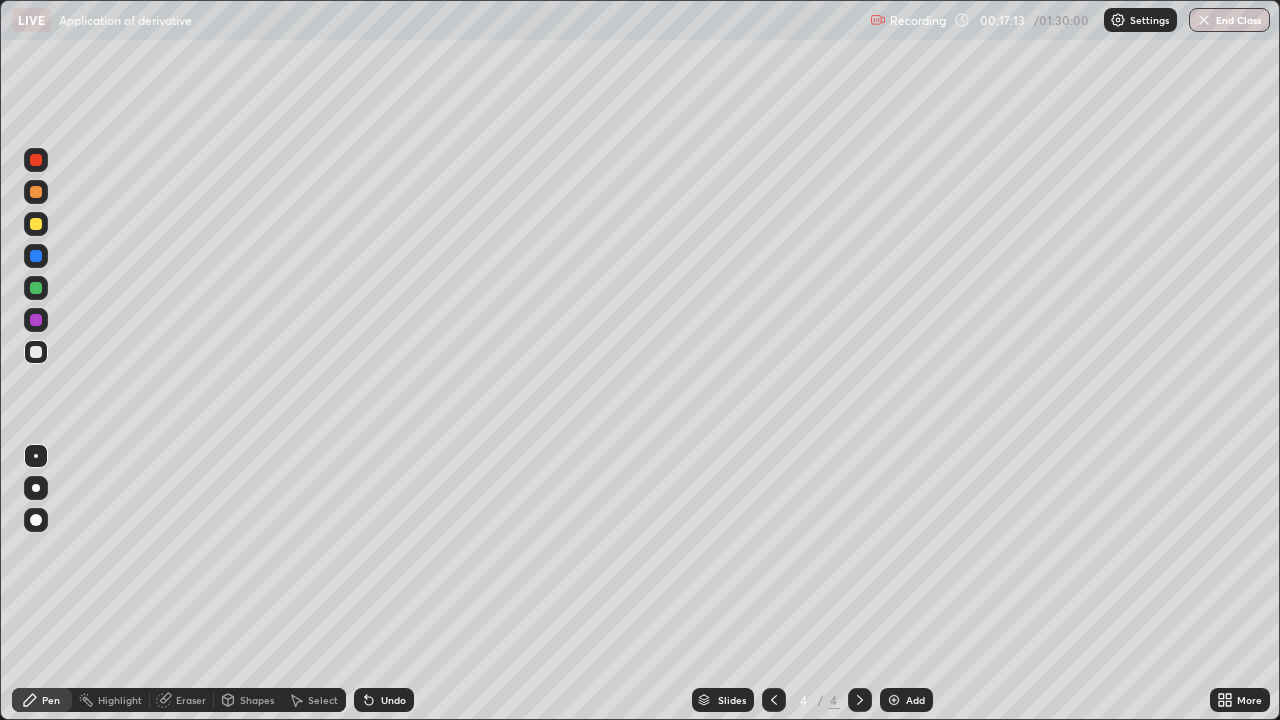 click on "Undo" at bounding box center [393, 700] 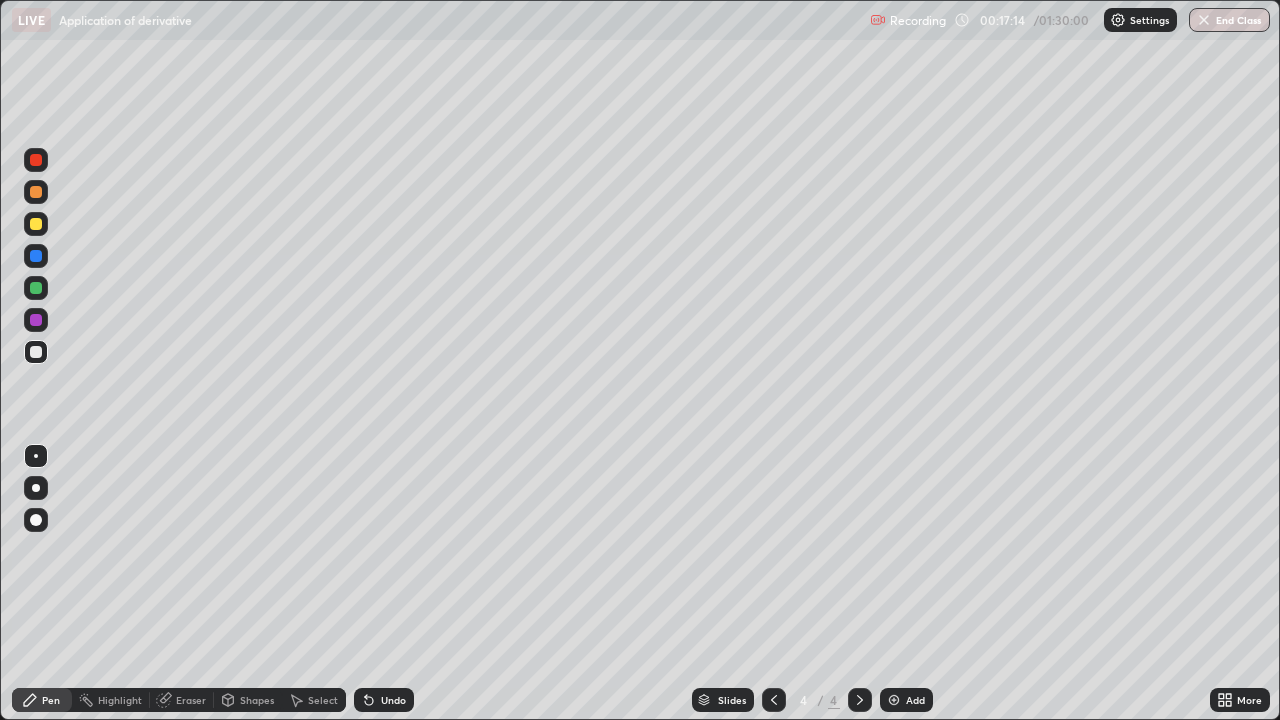 click on "Undo" at bounding box center [393, 700] 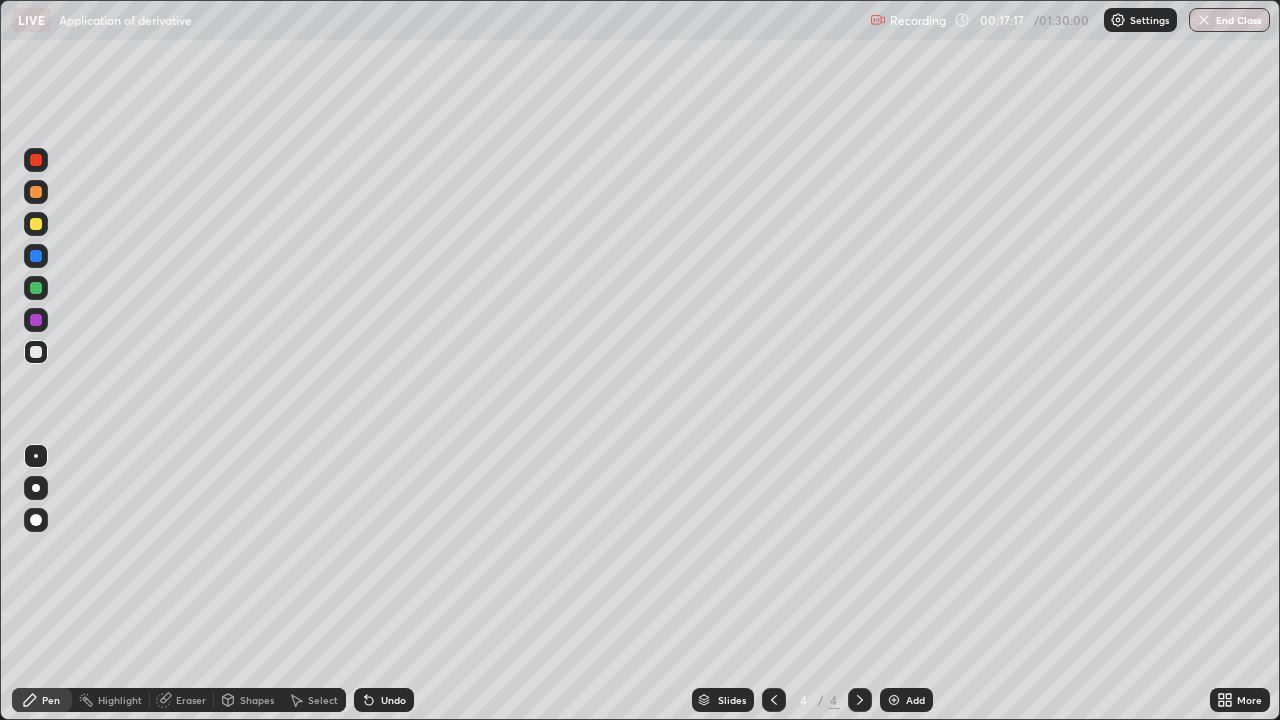 click at bounding box center (36, 288) 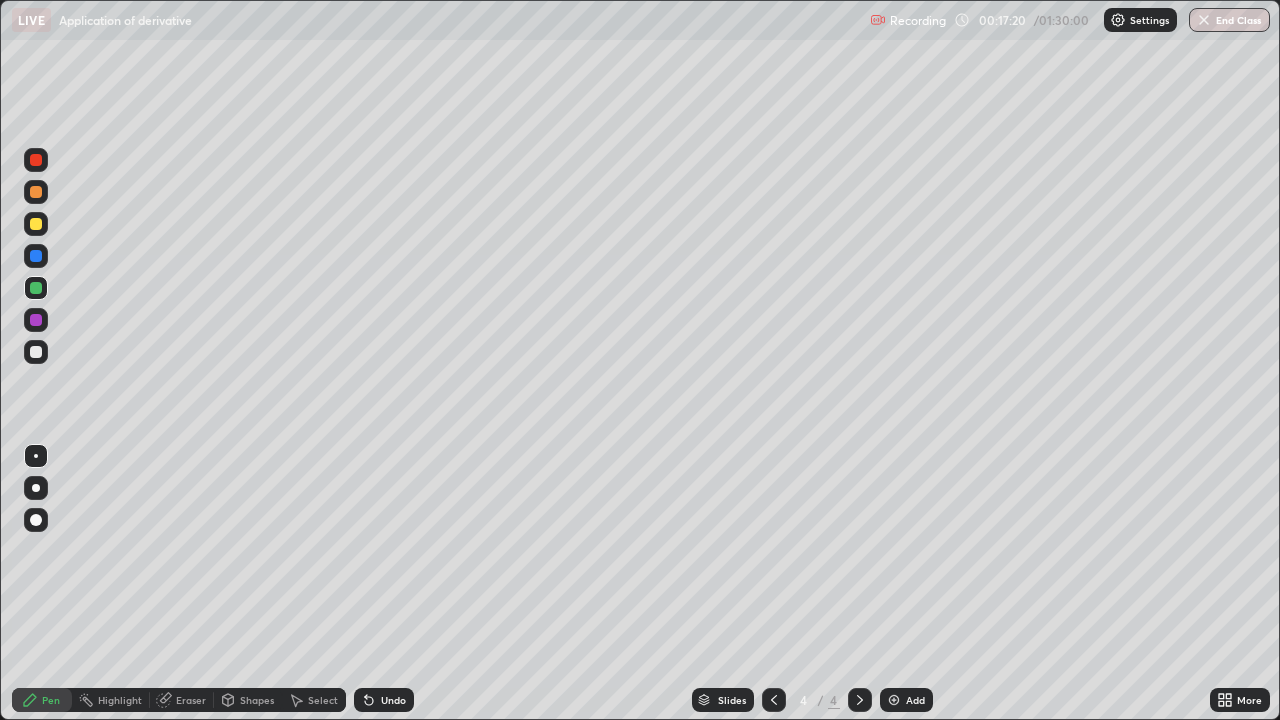 click on "Undo" at bounding box center [393, 700] 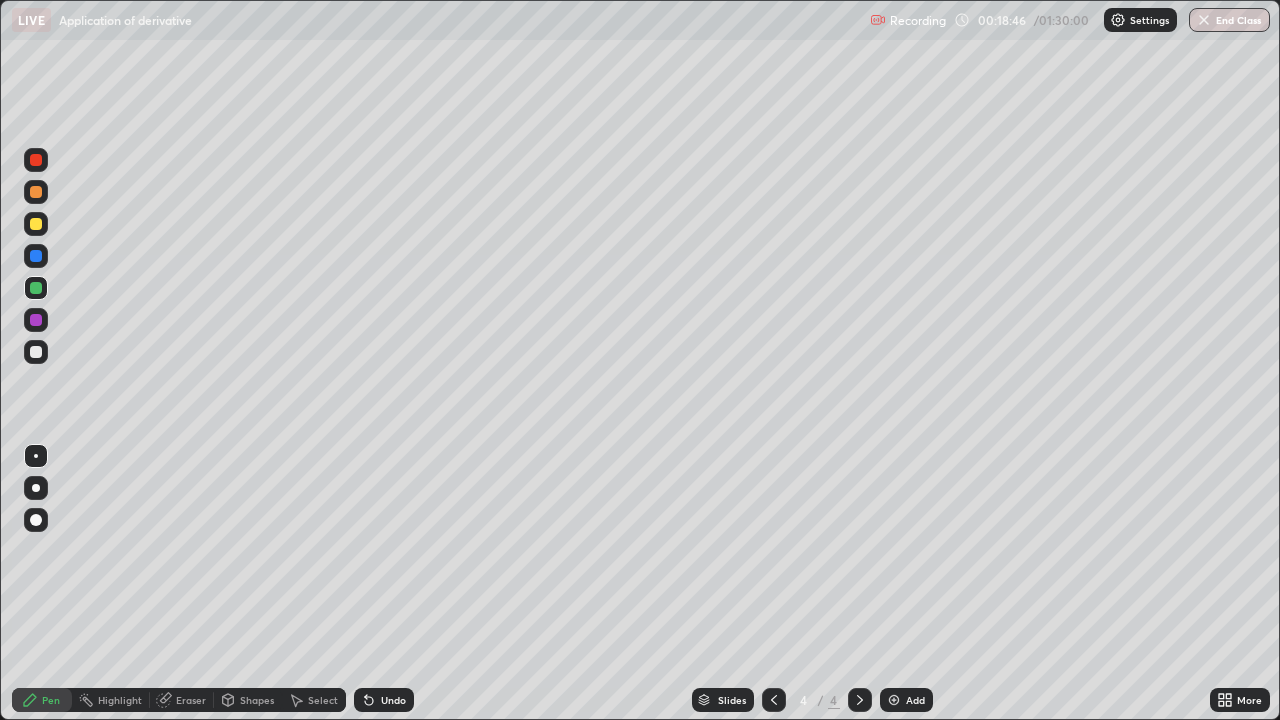 click on "Undo" at bounding box center (384, 700) 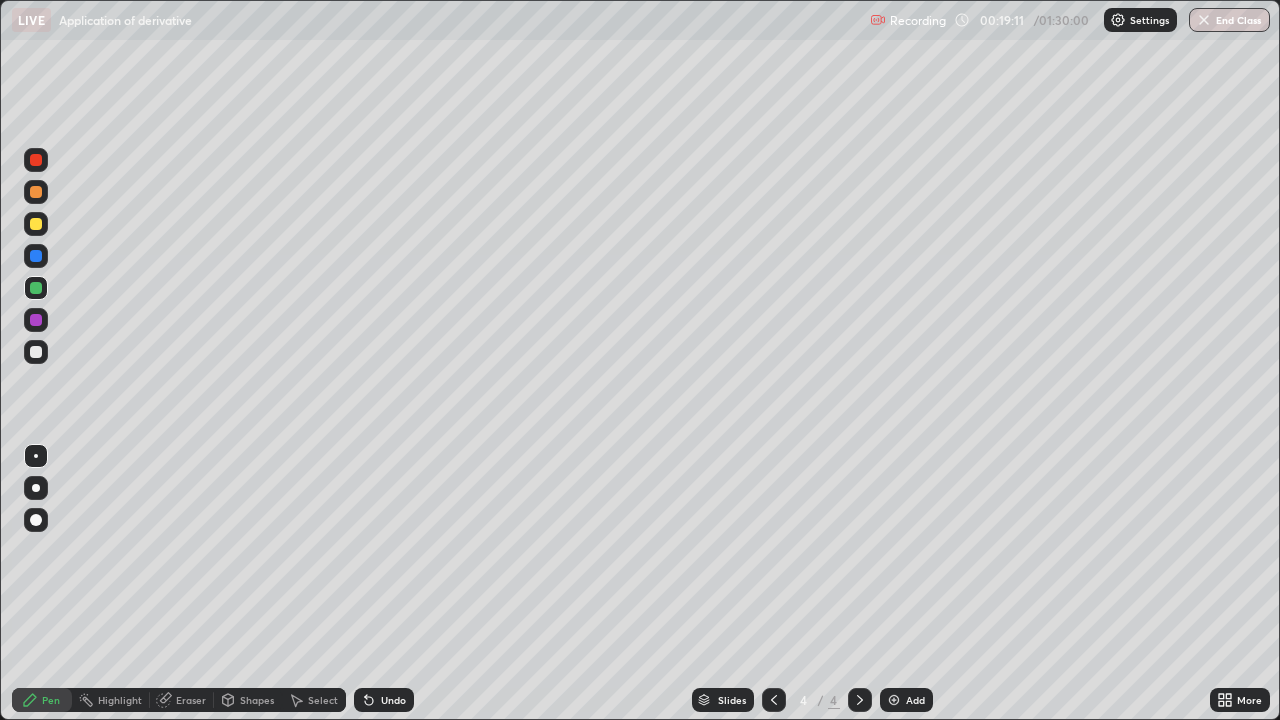 click on "Undo" at bounding box center (393, 700) 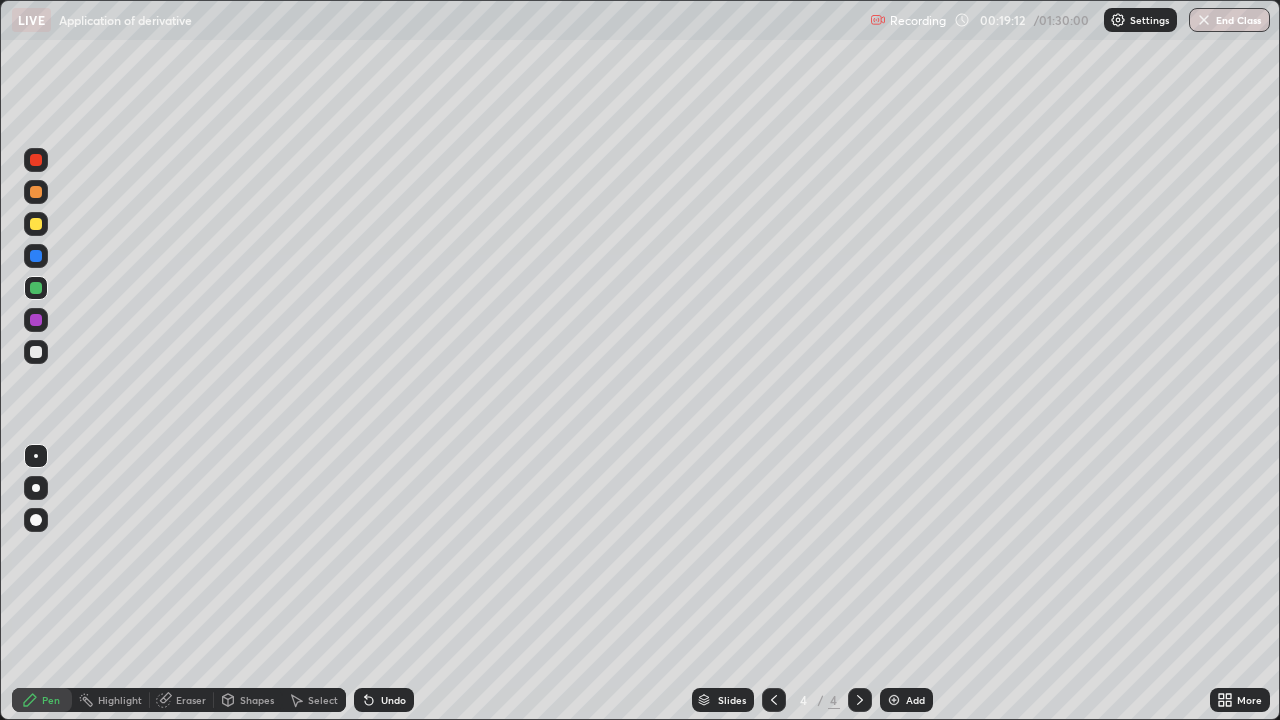 click on "Undo" at bounding box center [393, 700] 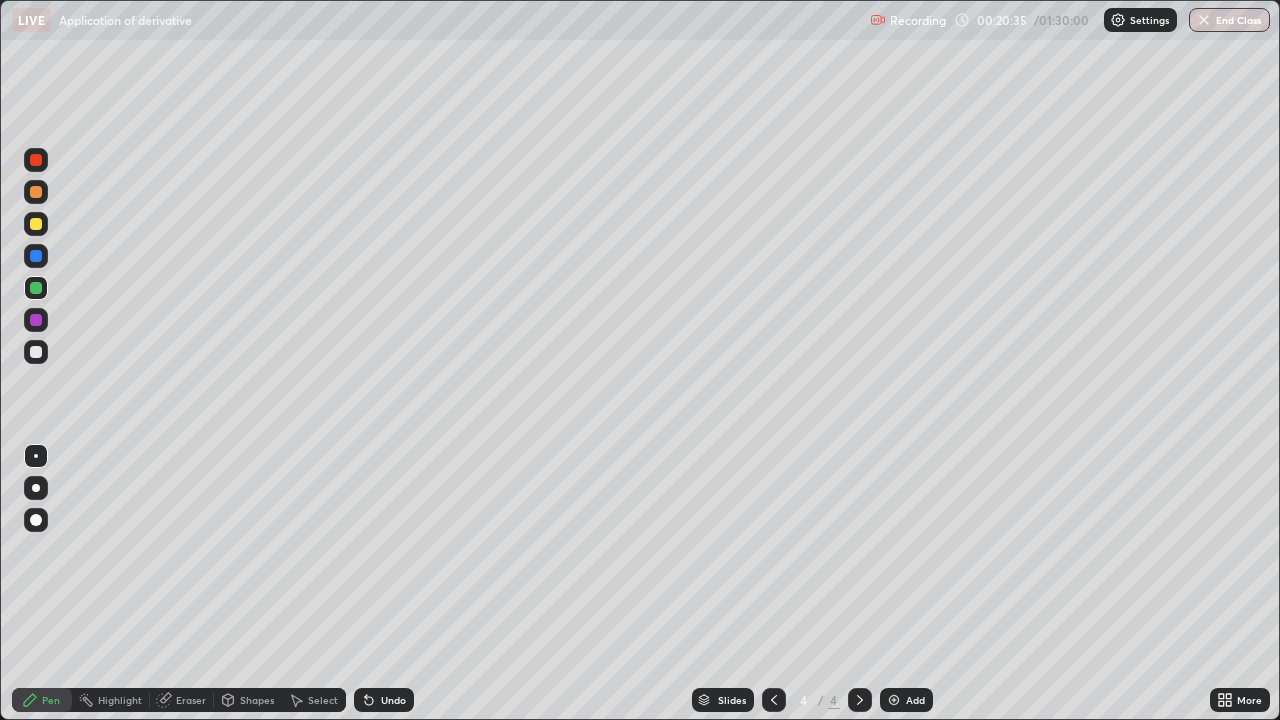 click at bounding box center [36, 352] 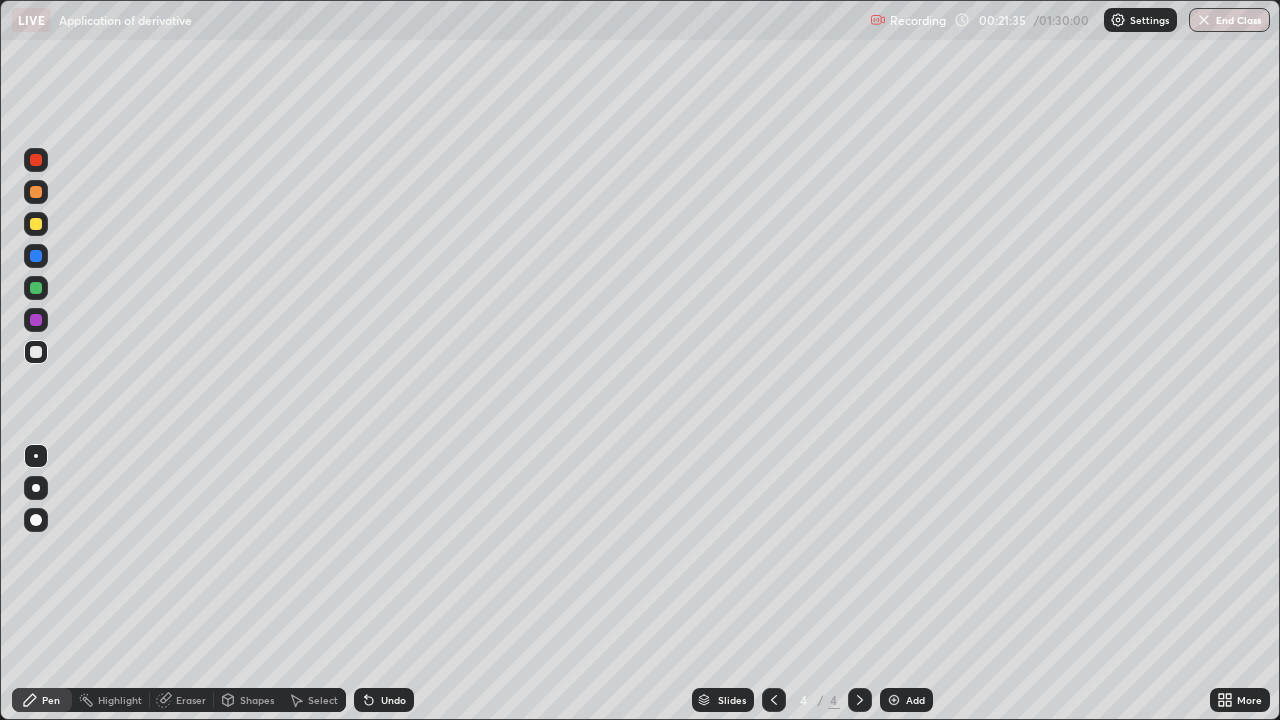 click on "Add" at bounding box center [915, 700] 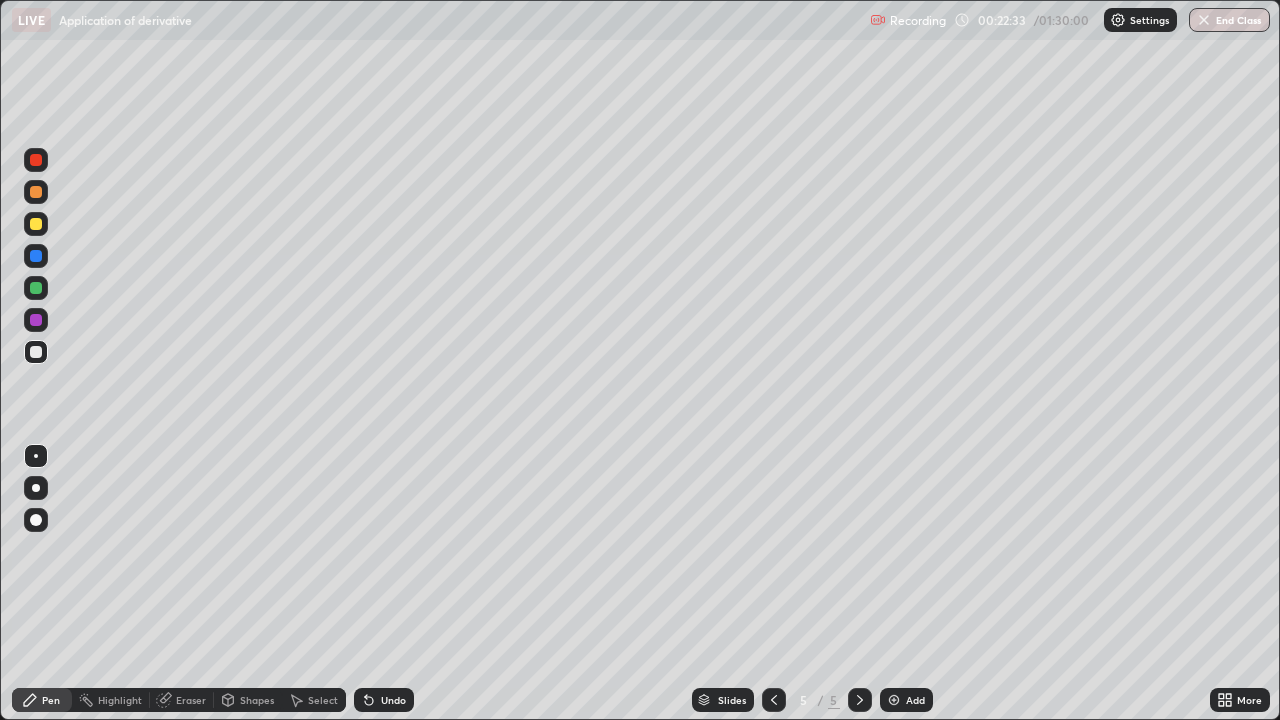click on "Eraser" at bounding box center [182, 700] 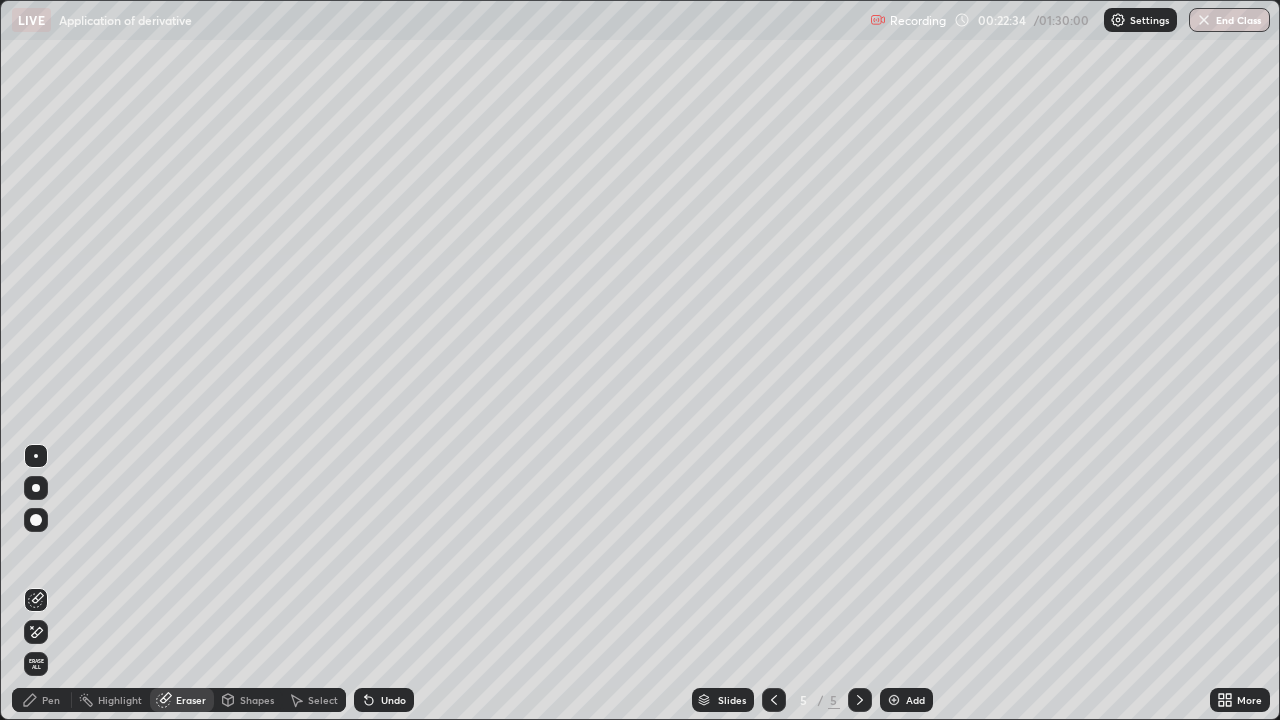 click on "Eraser" at bounding box center [191, 700] 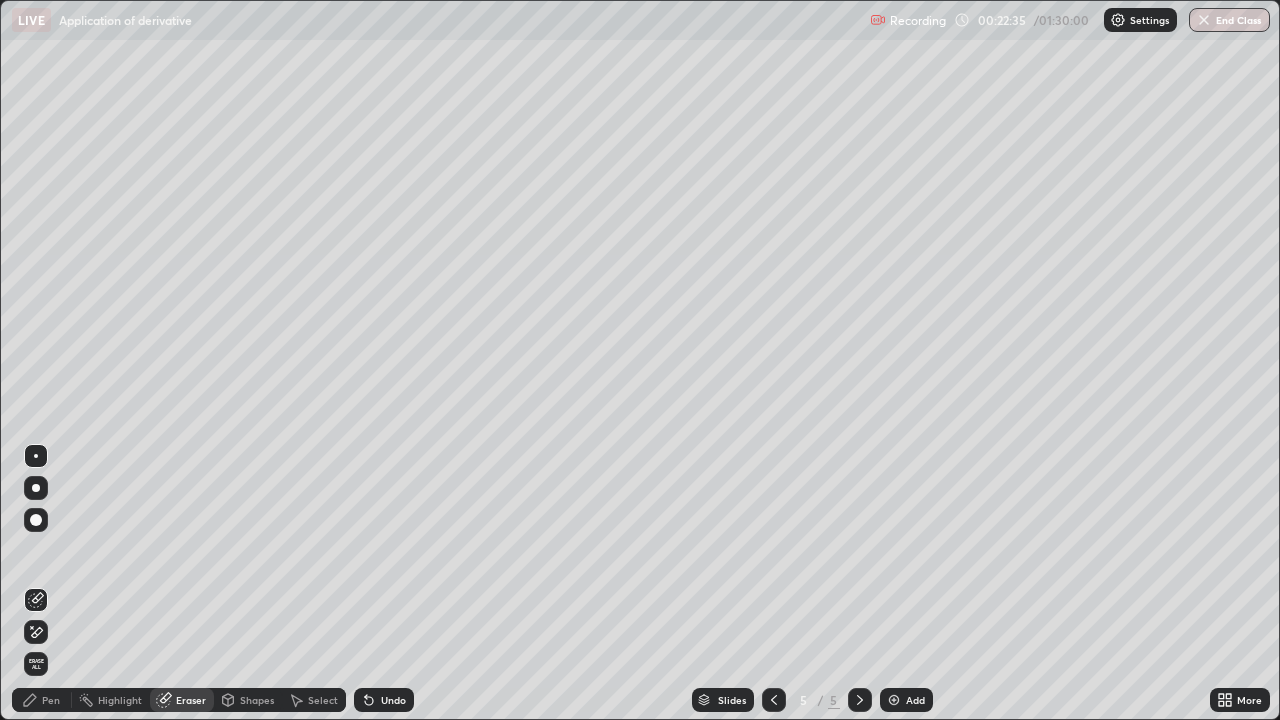 click 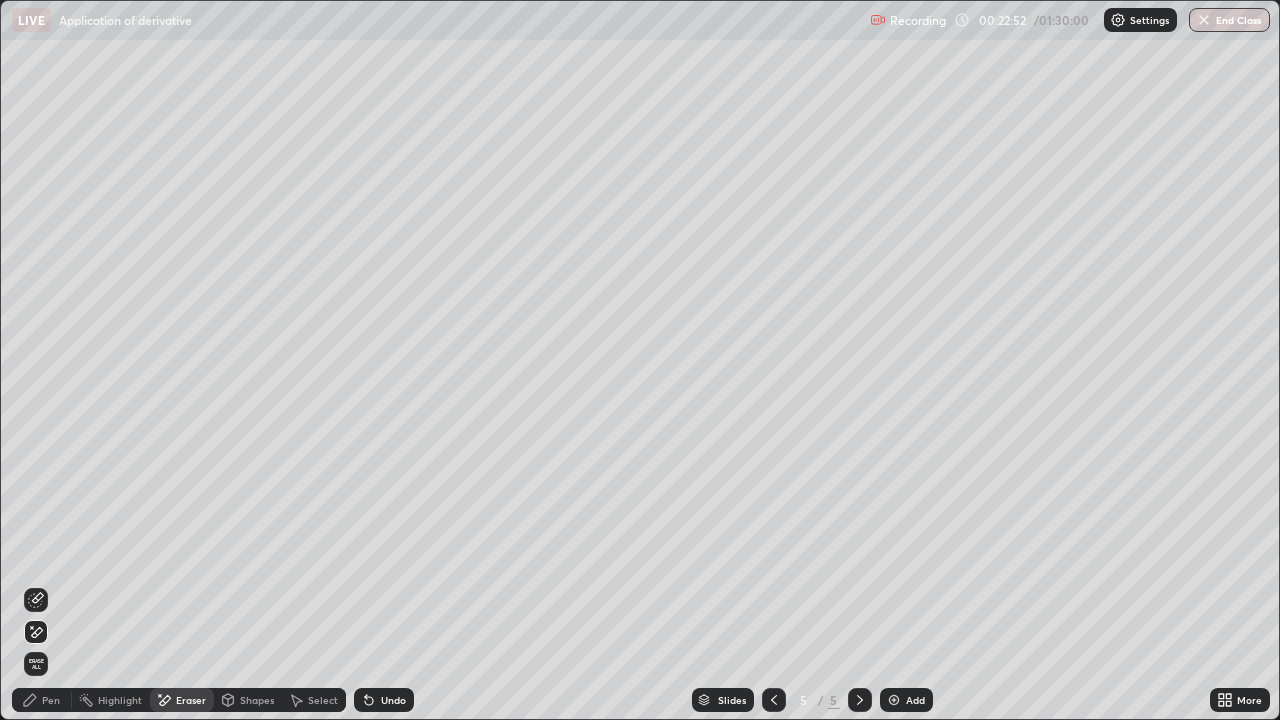 click at bounding box center [774, 700] 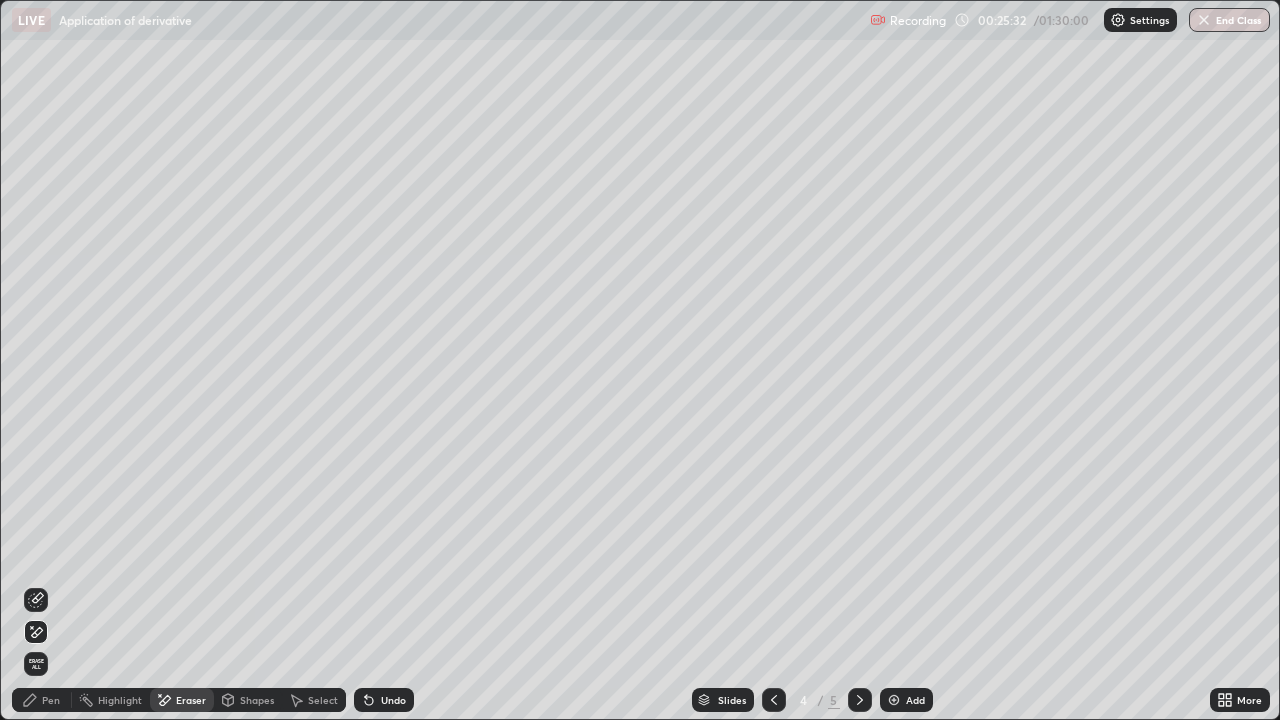click on "Pen" at bounding box center (42, 700) 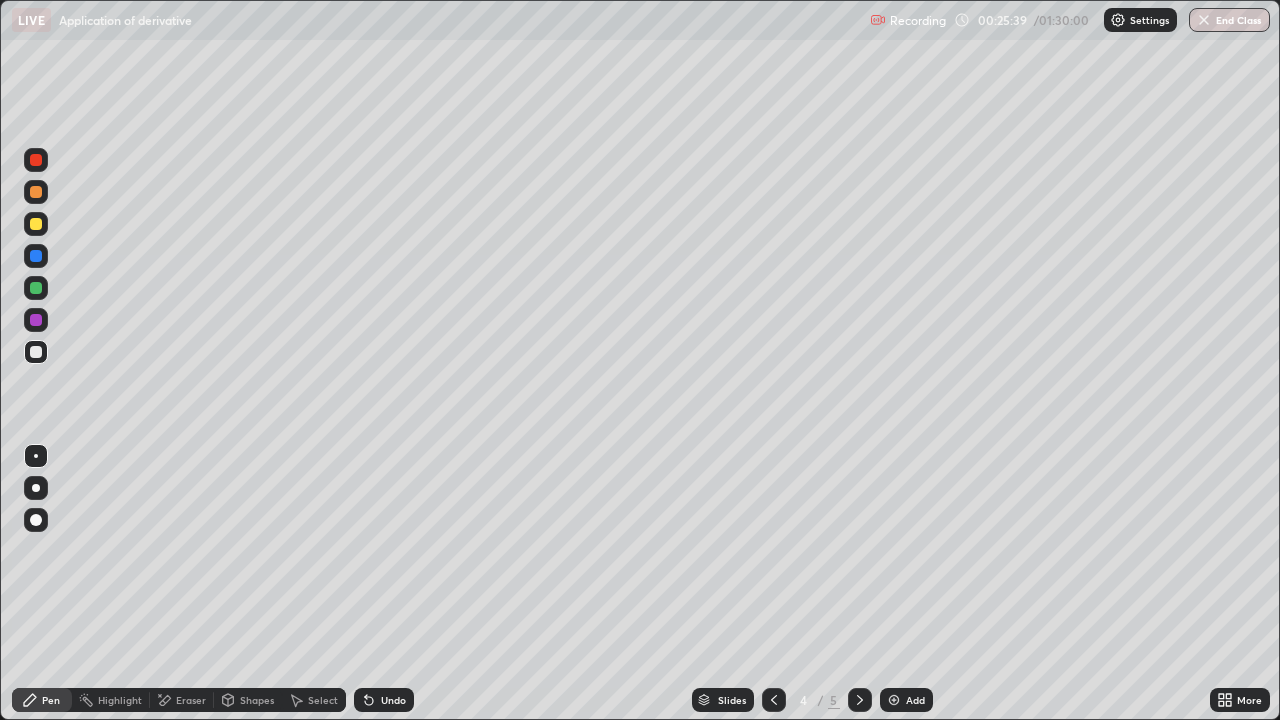 click on "Undo" at bounding box center [393, 700] 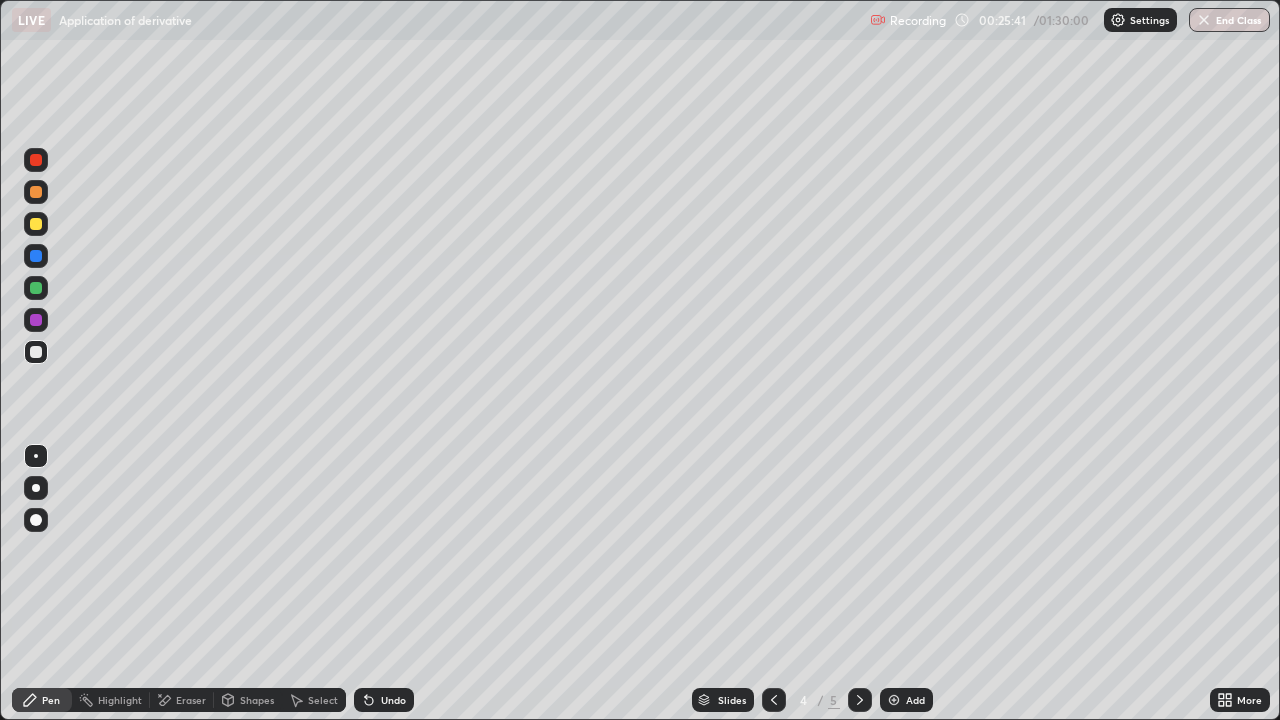 click on "Undo" at bounding box center (384, 700) 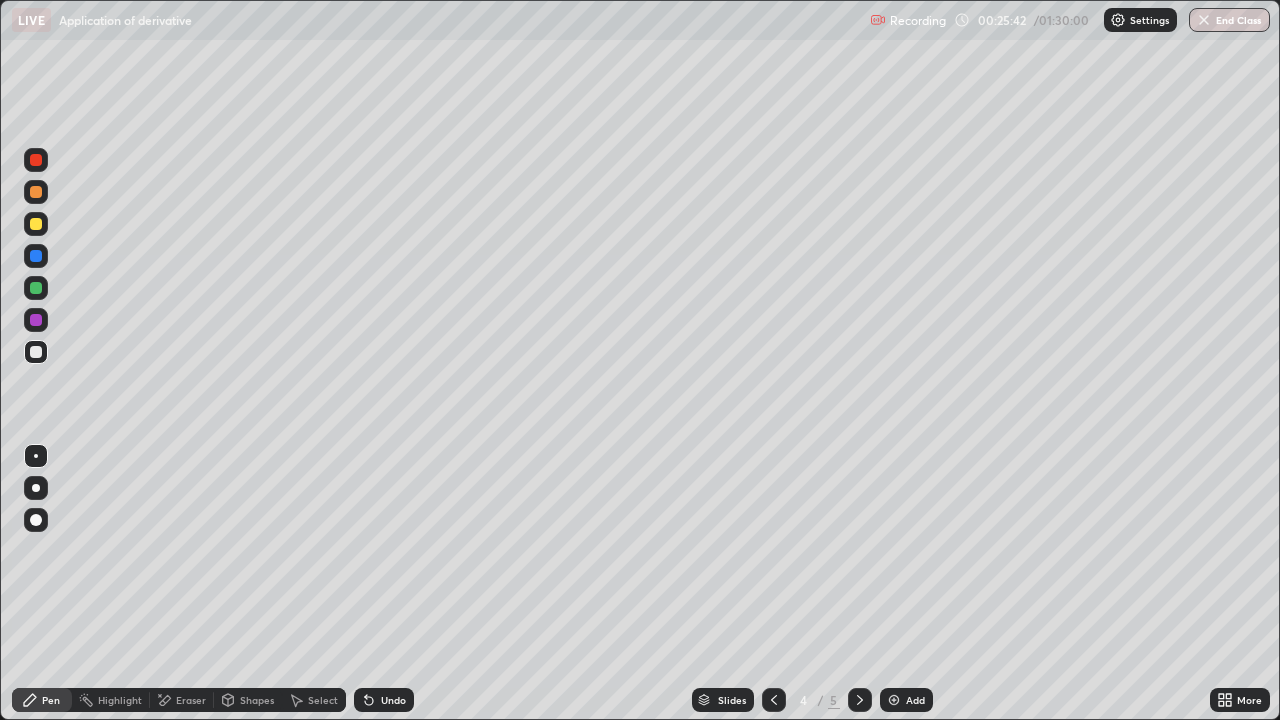 click on "Undo" at bounding box center (393, 700) 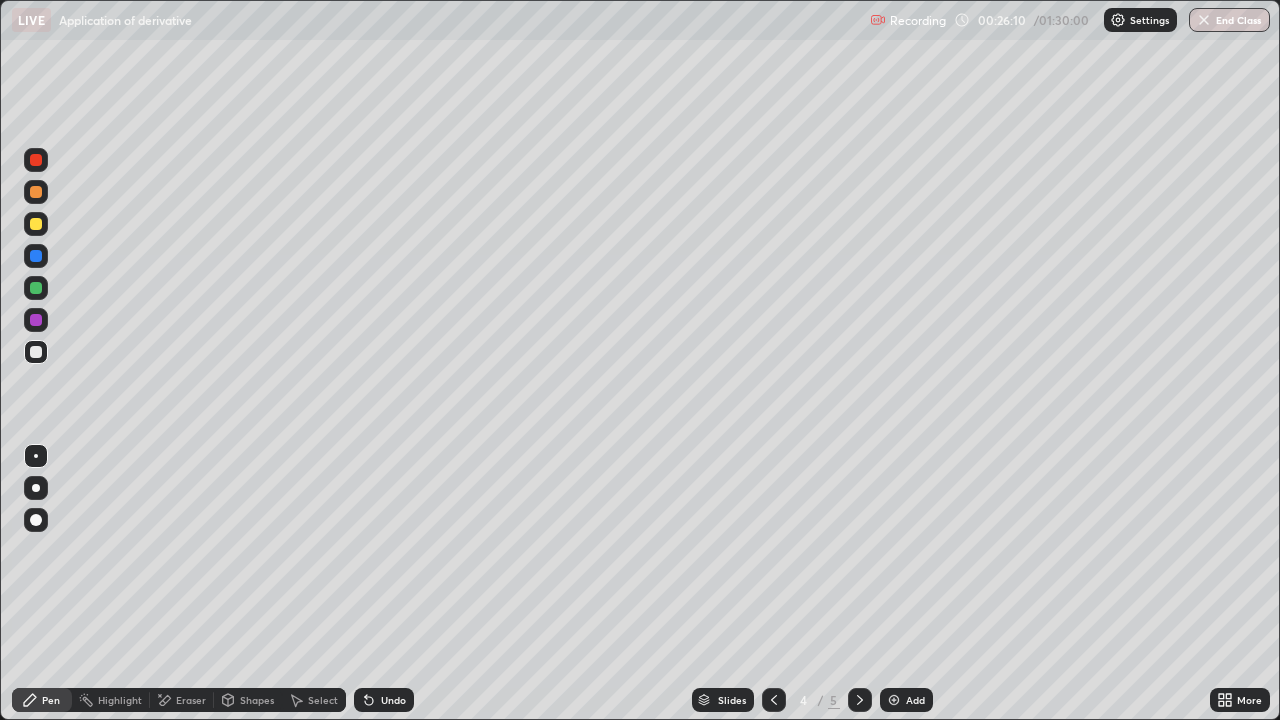 click on "Add" at bounding box center [915, 700] 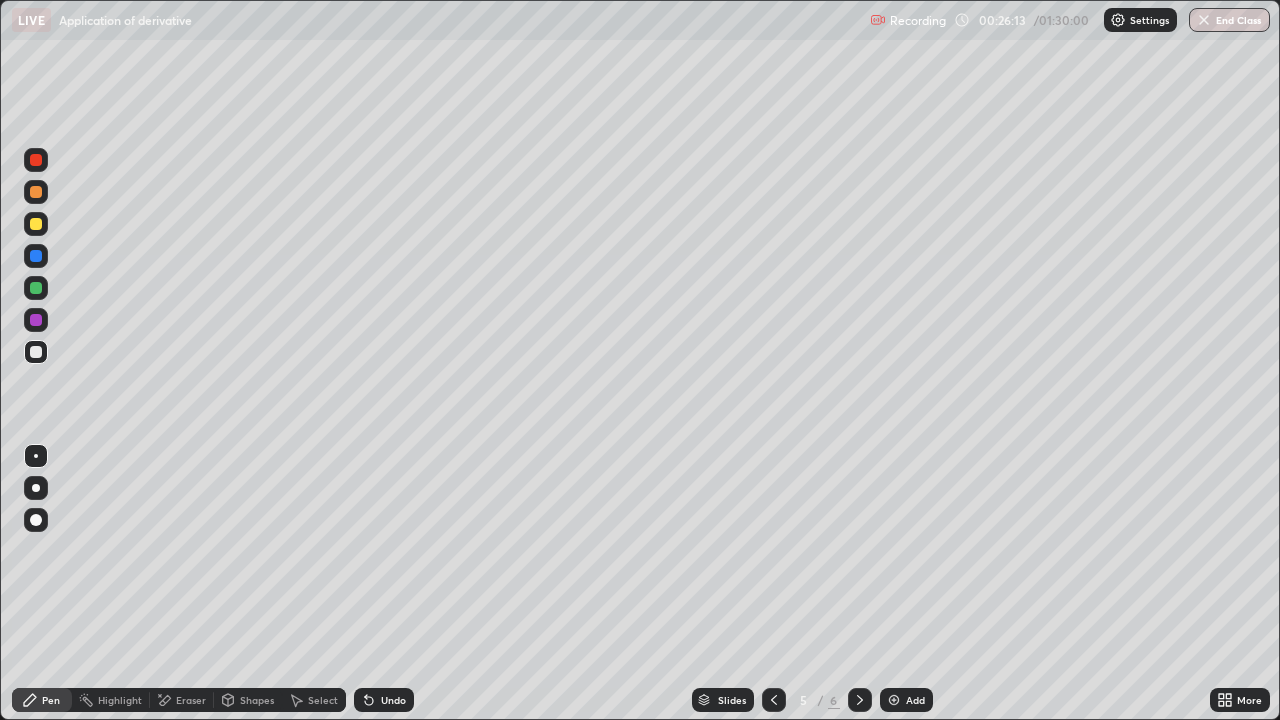 click on "Shapes" at bounding box center (257, 700) 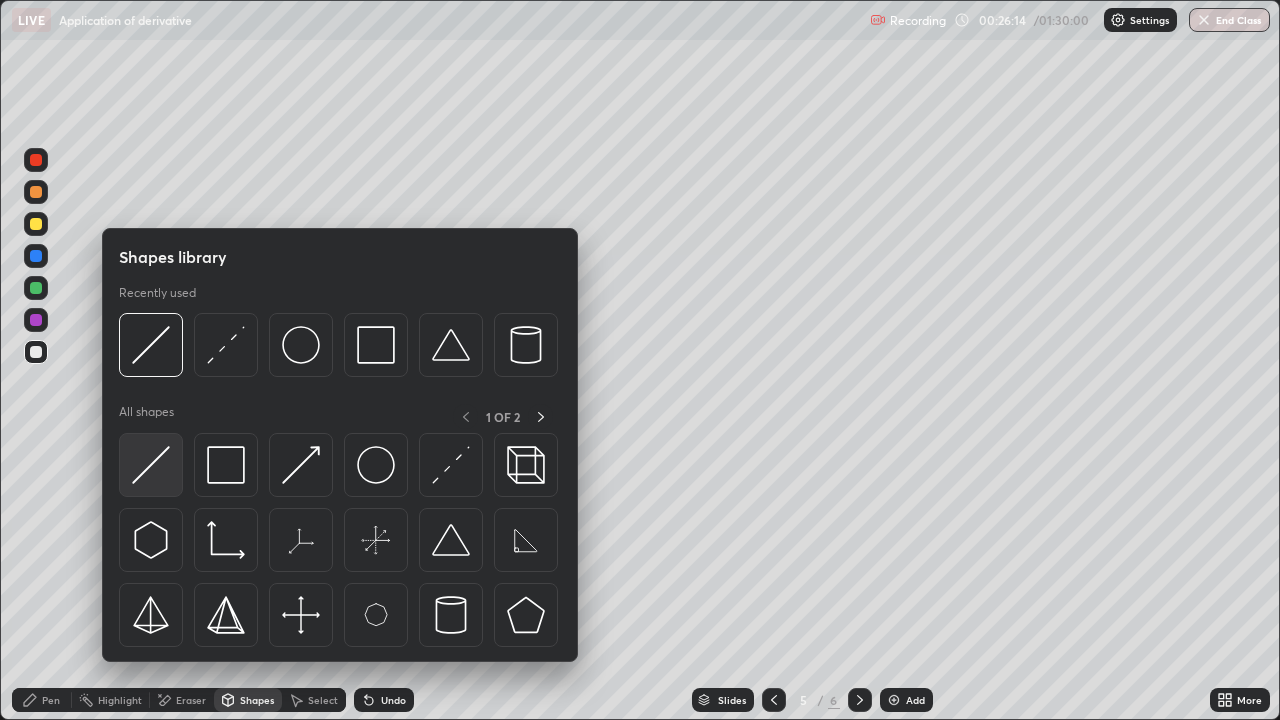 click at bounding box center (151, 465) 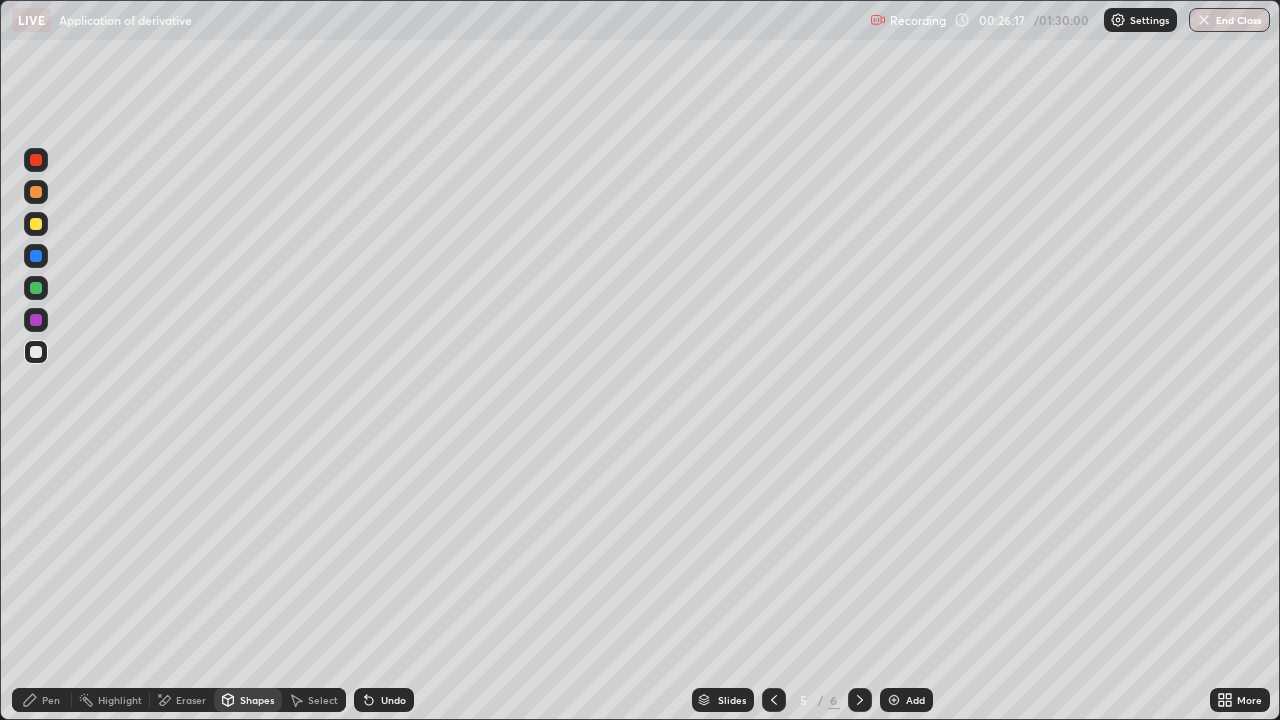 click 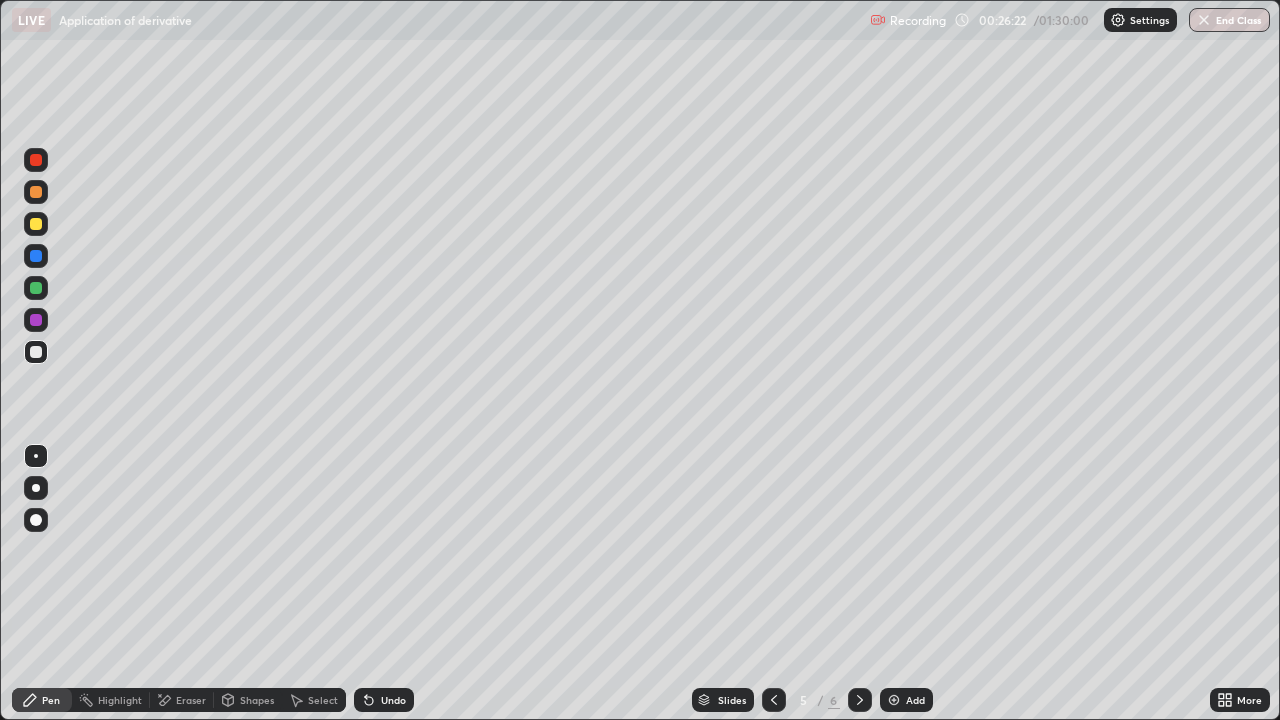 click 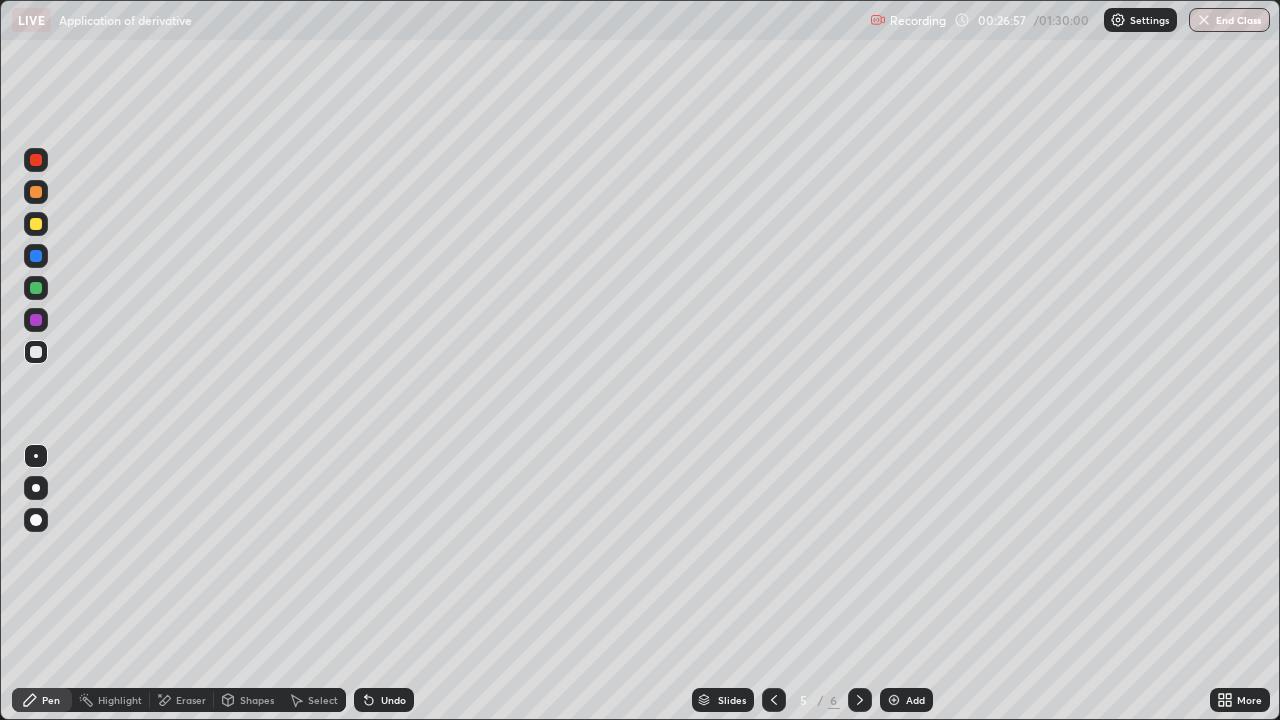 click on "Eraser" at bounding box center (191, 700) 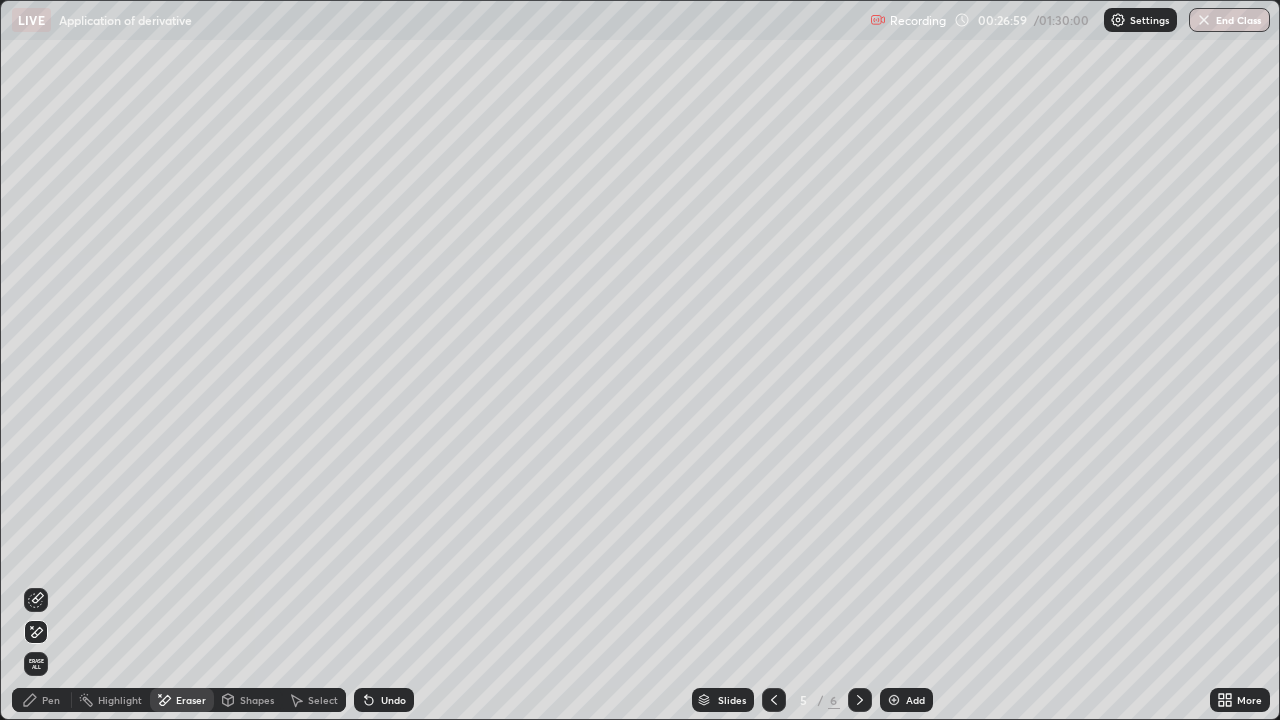 click on "Pen" at bounding box center (42, 700) 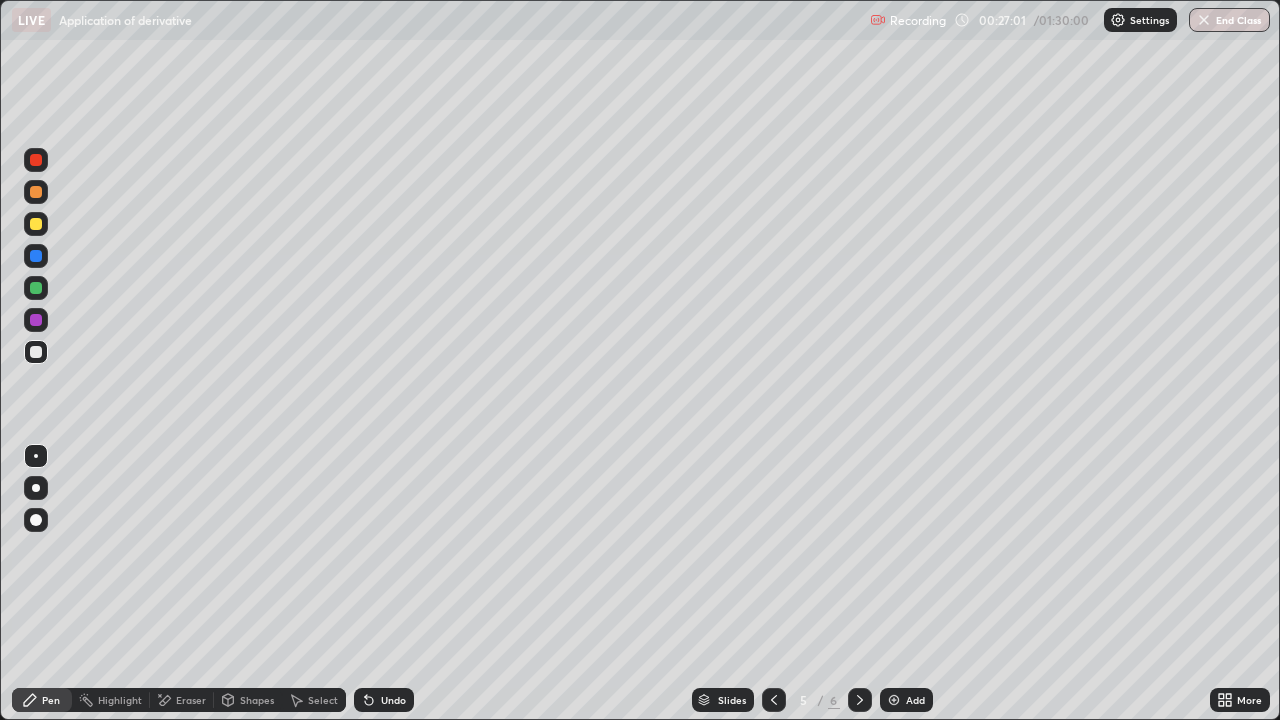 click on "Eraser" at bounding box center (182, 700) 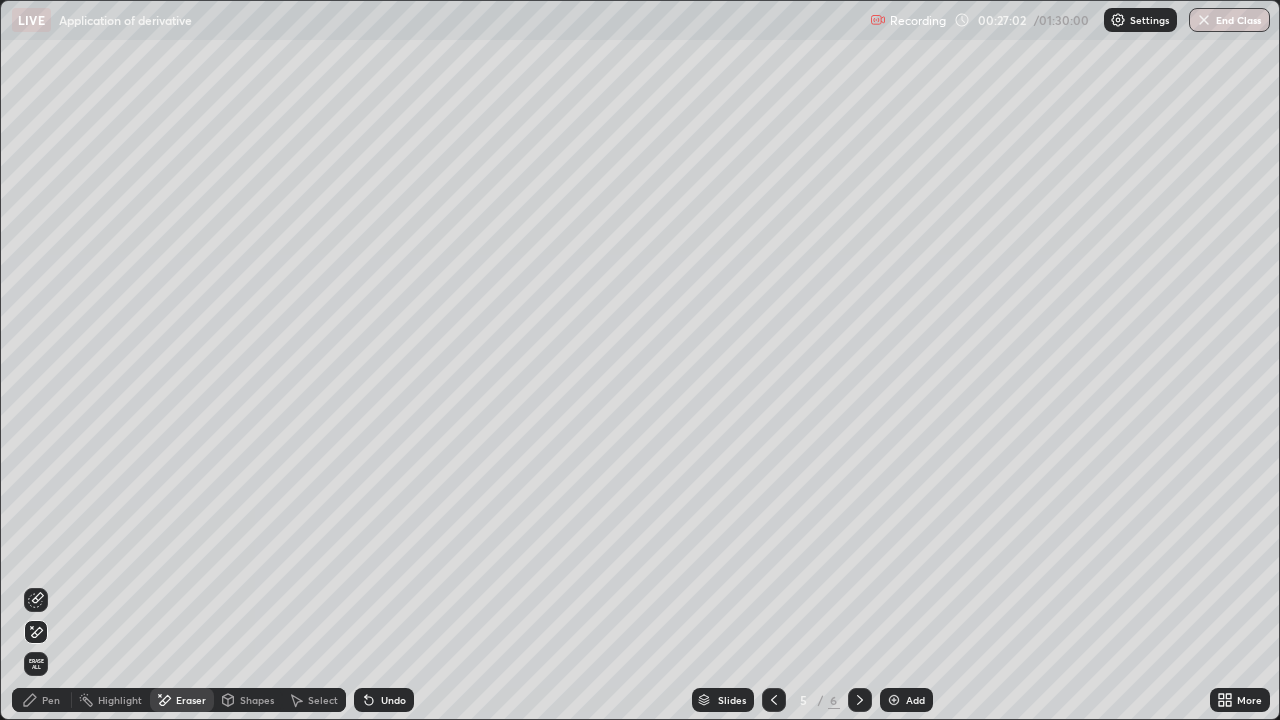 click on "Pen" at bounding box center [42, 700] 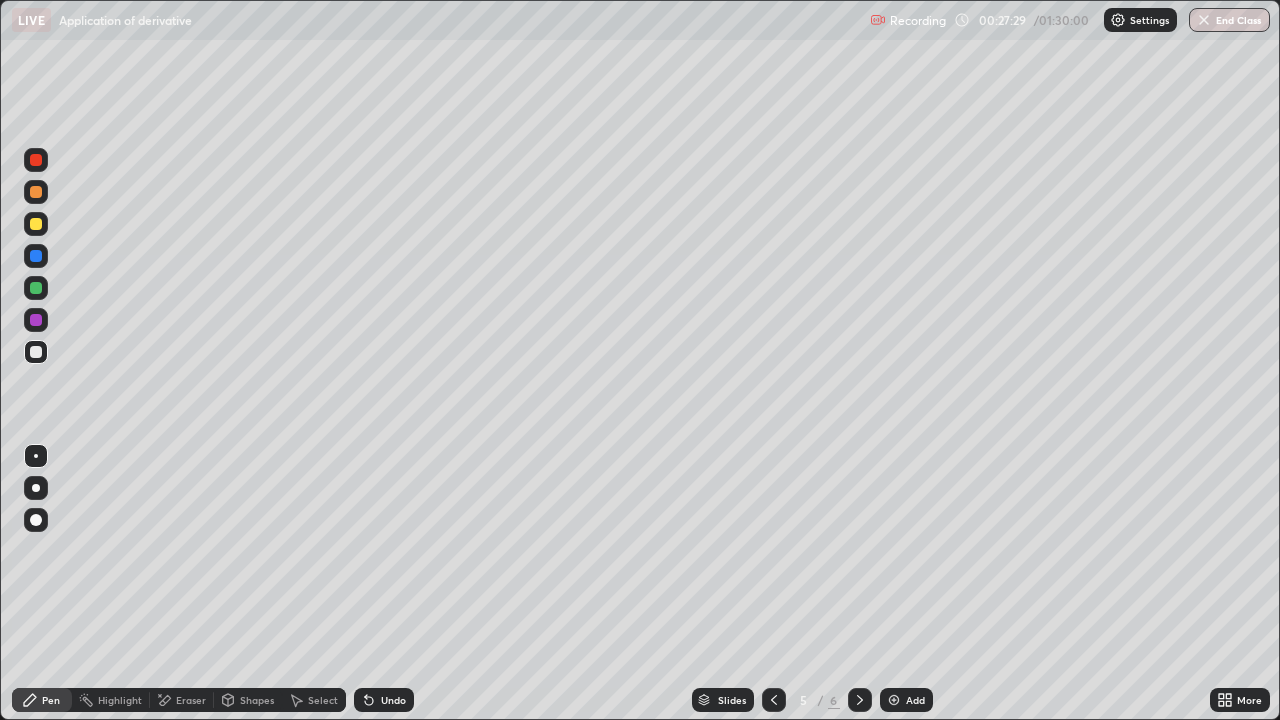 click on "Shapes" at bounding box center (257, 700) 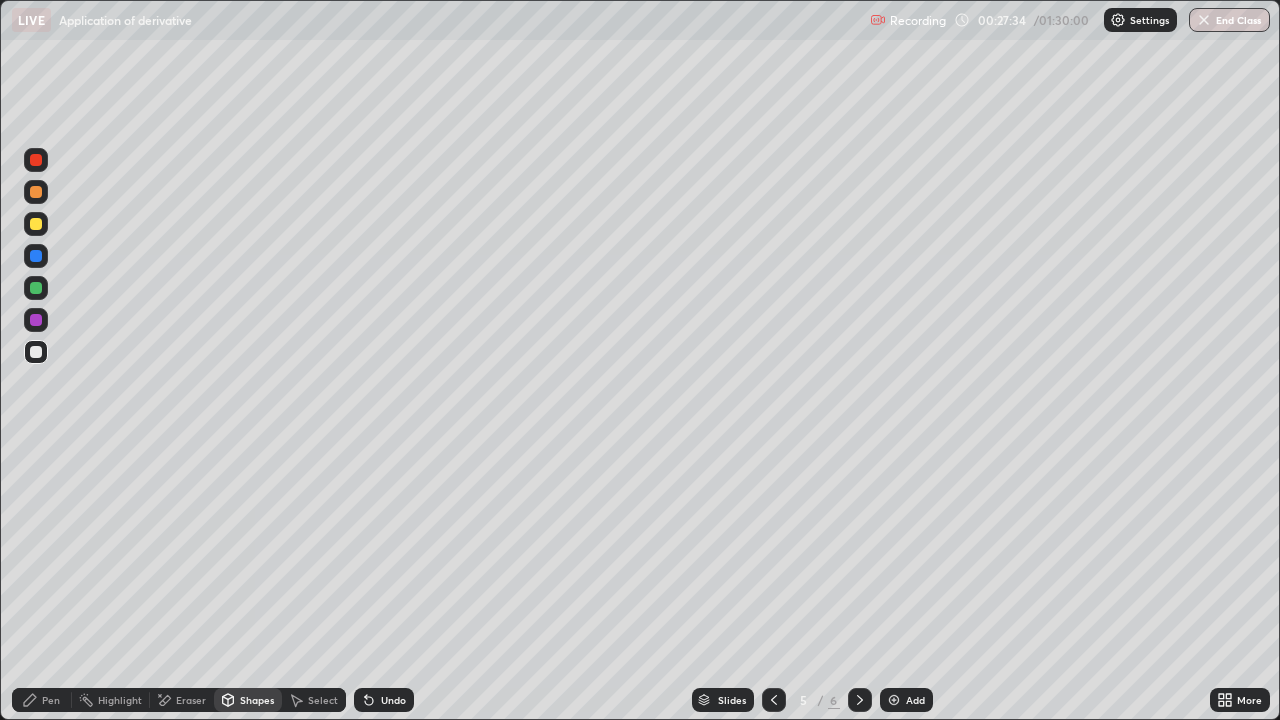 click on "Pen" at bounding box center (42, 700) 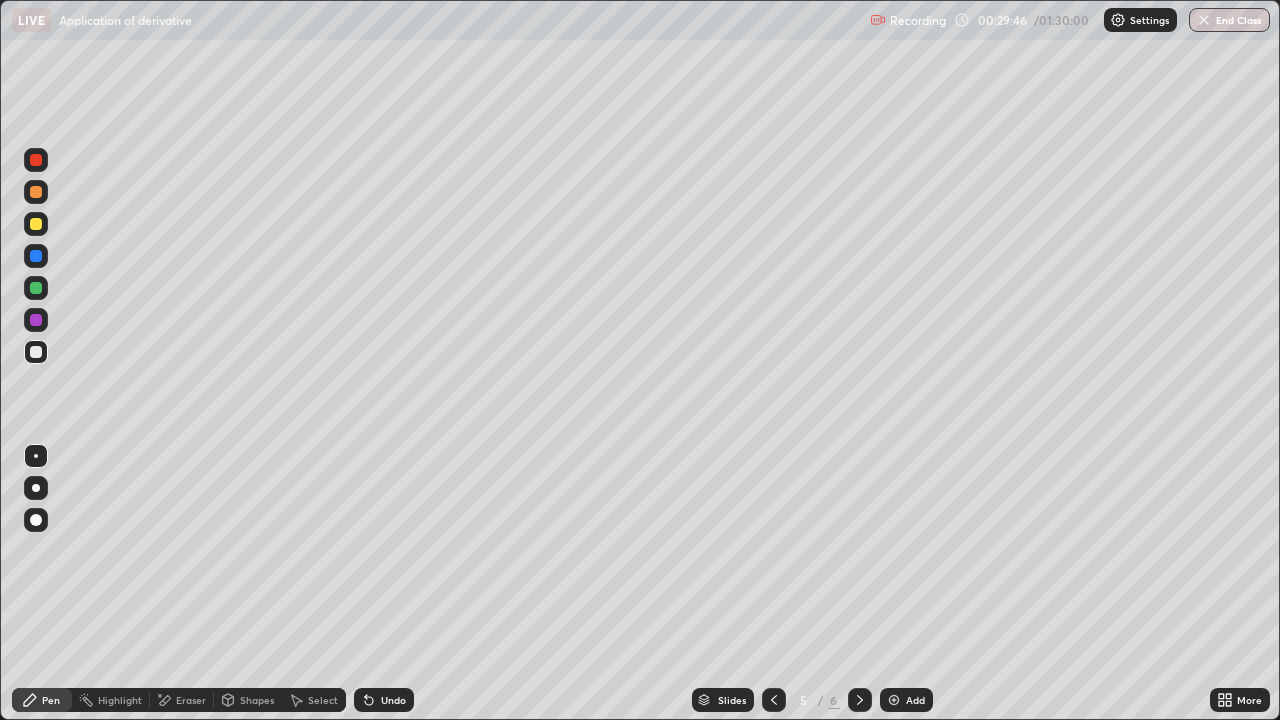 click at bounding box center [774, 700] 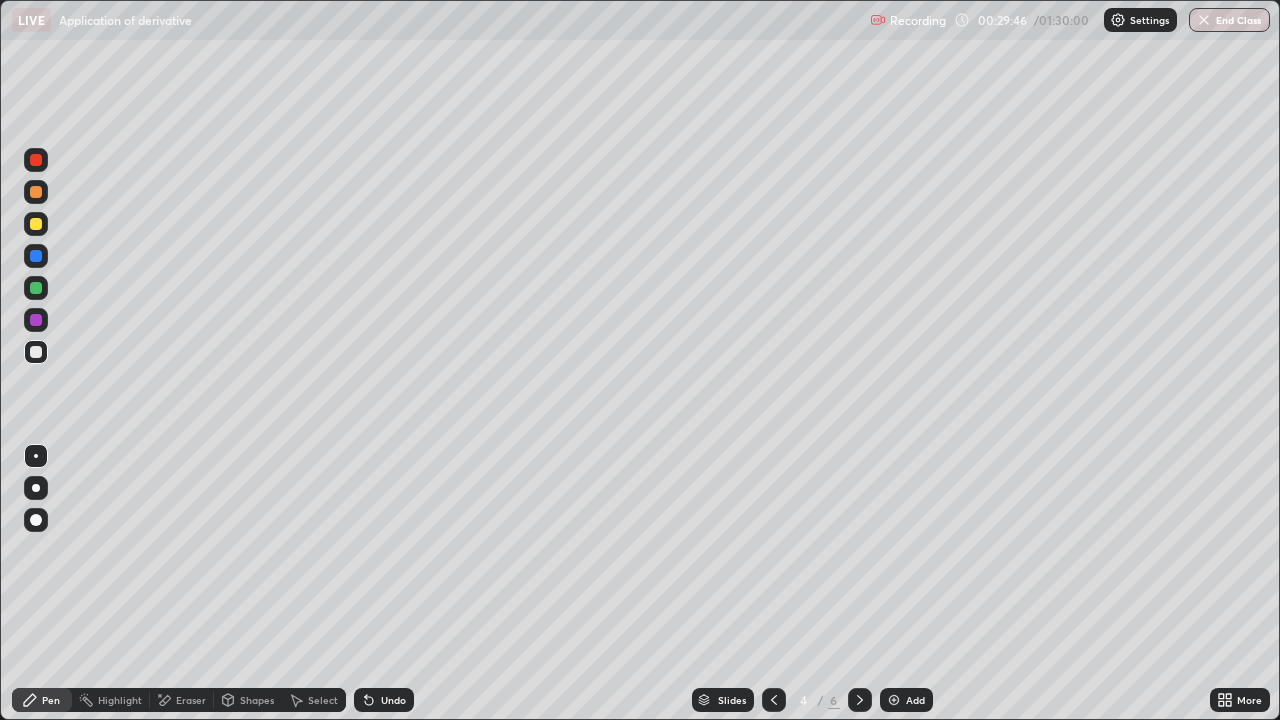 click at bounding box center [774, 700] 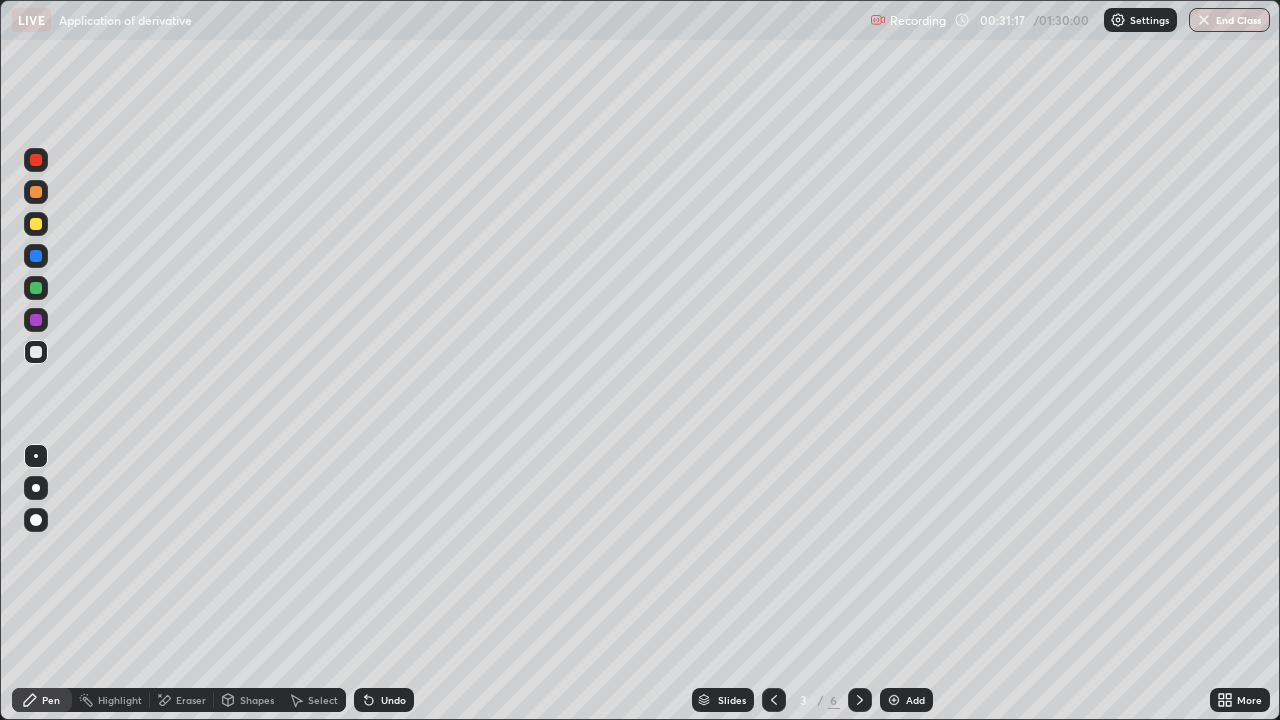 click 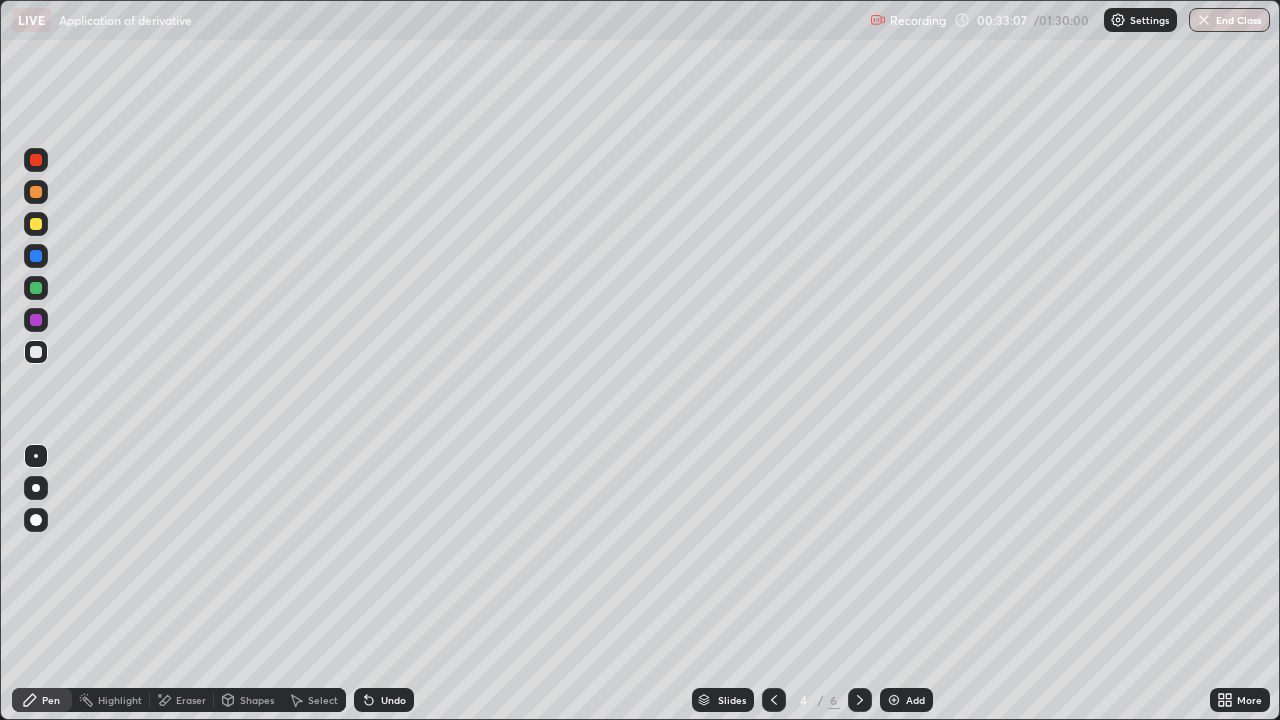 click 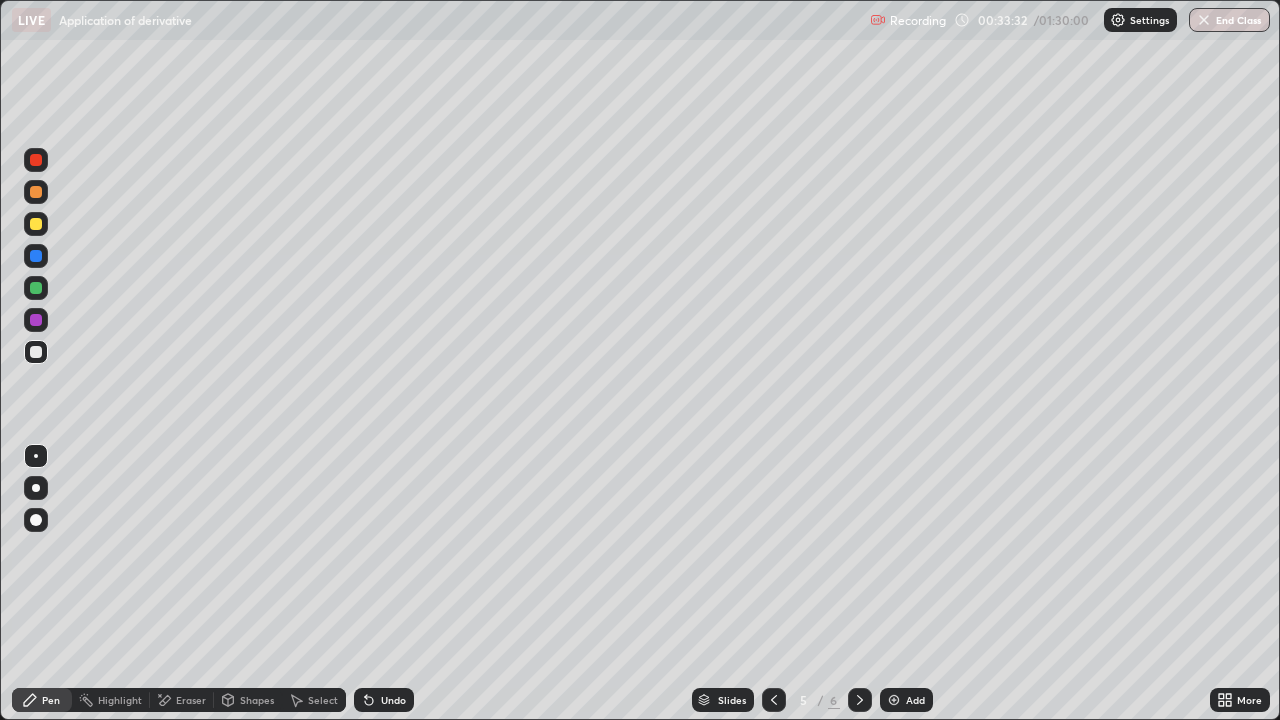 click on "Add" at bounding box center (906, 700) 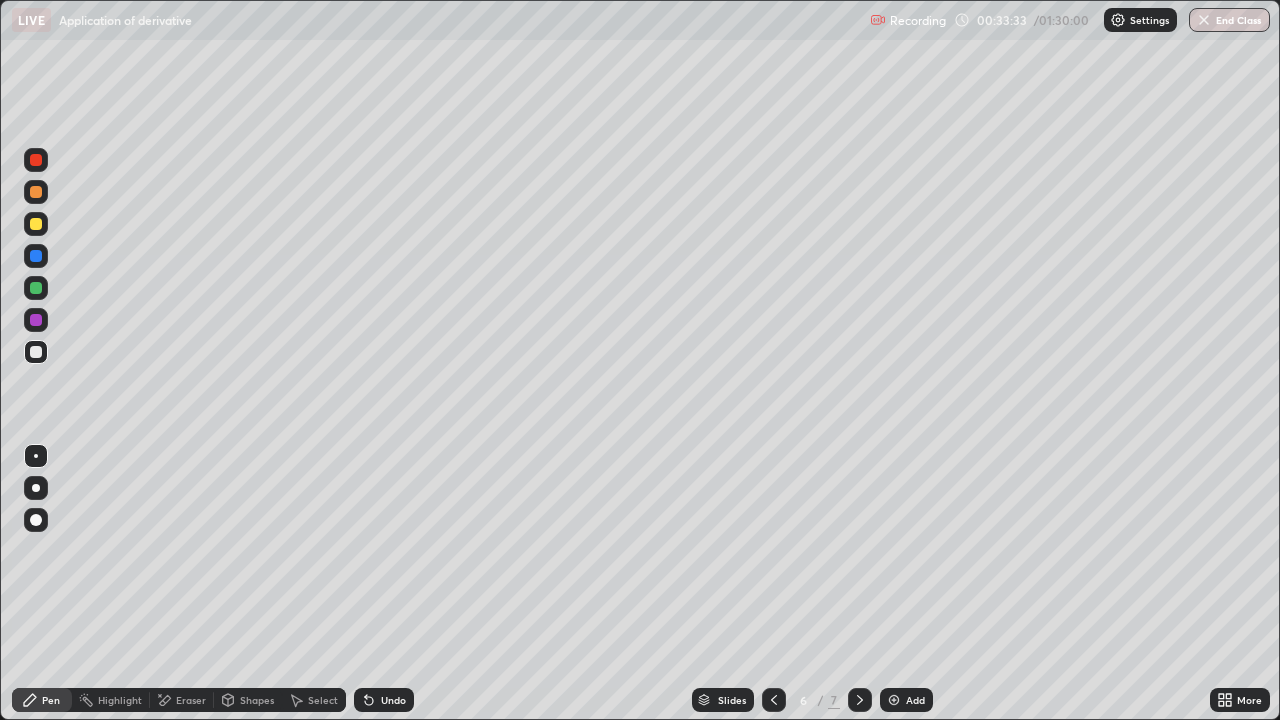 click 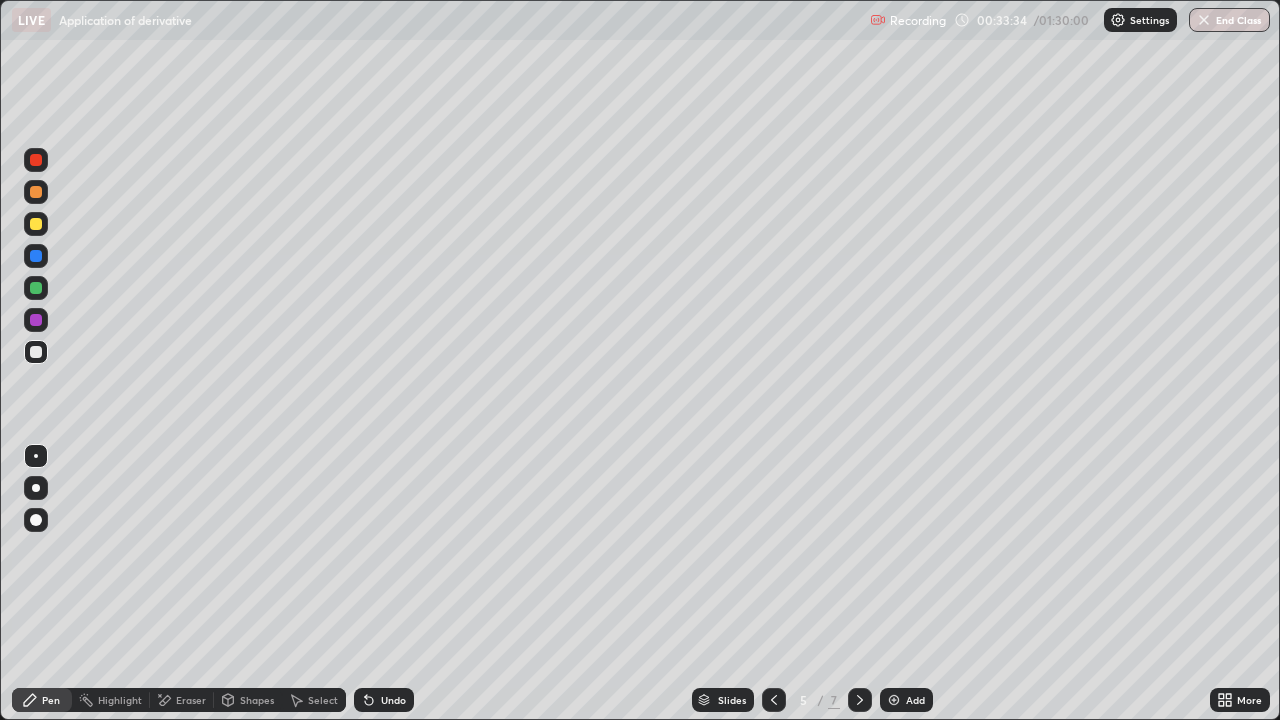 click at bounding box center (860, 700) 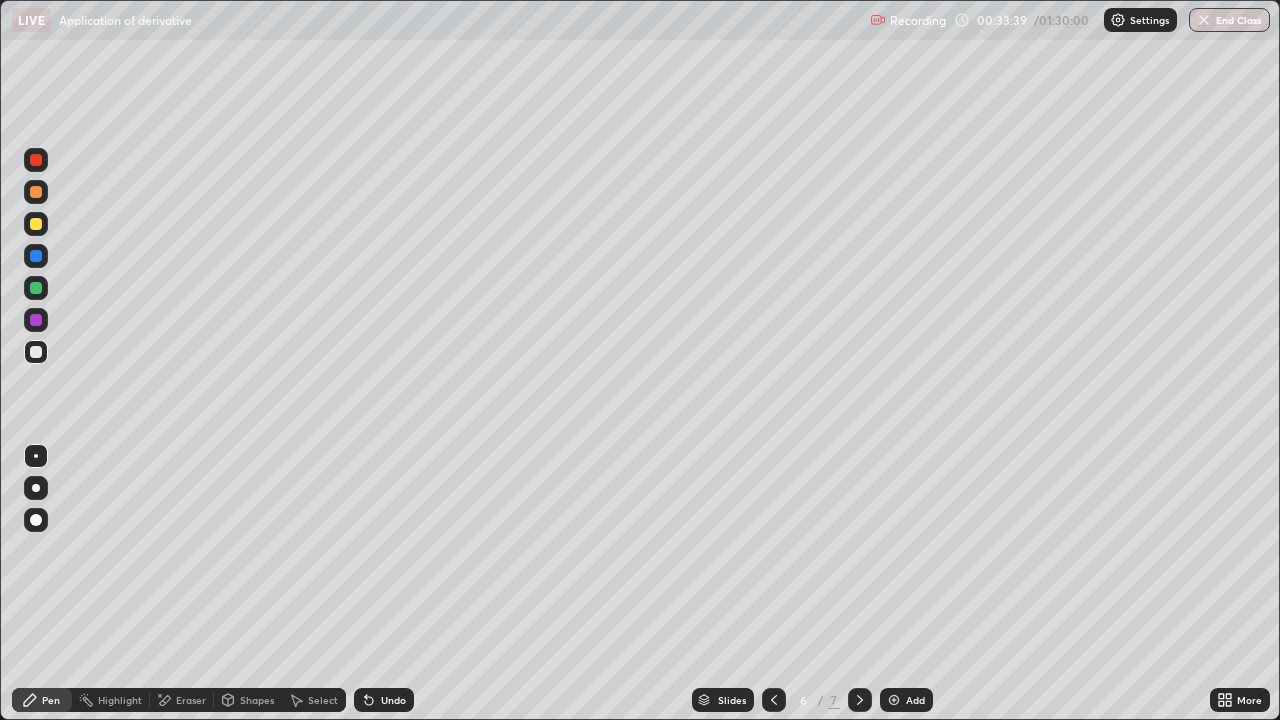 click on "Shapes" at bounding box center [257, 700] 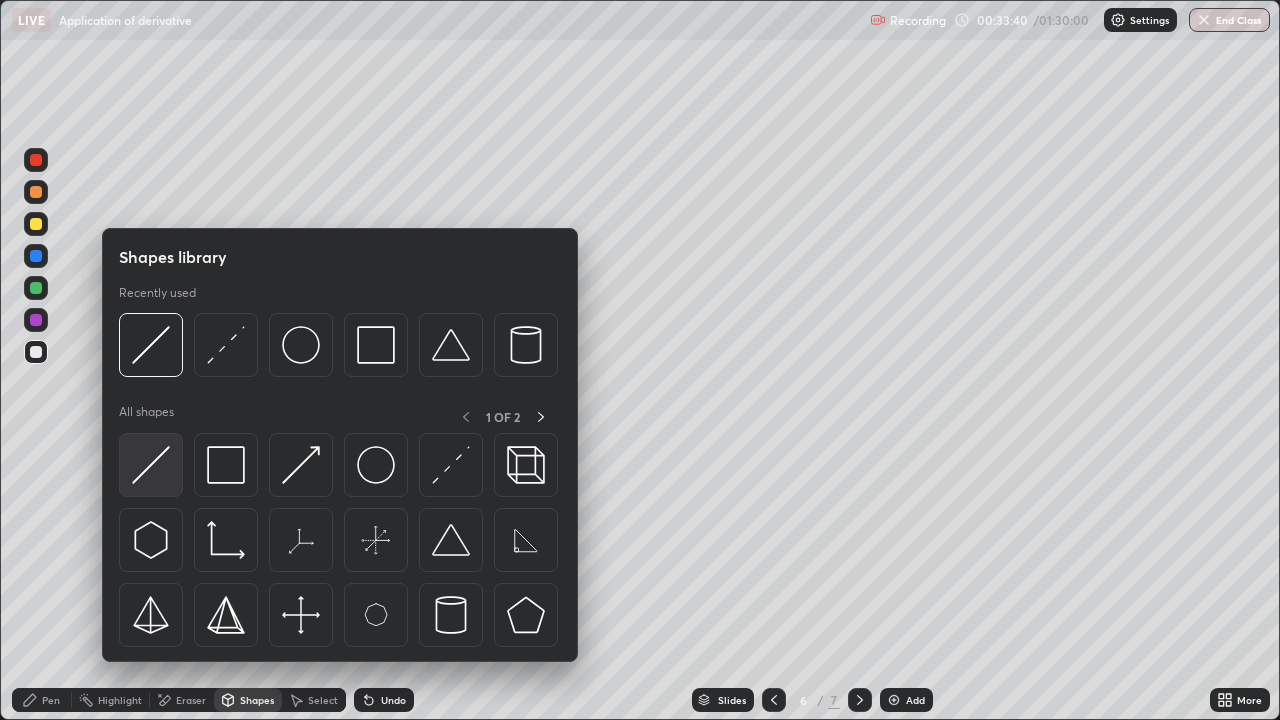 click at bounding box center (151, 465) 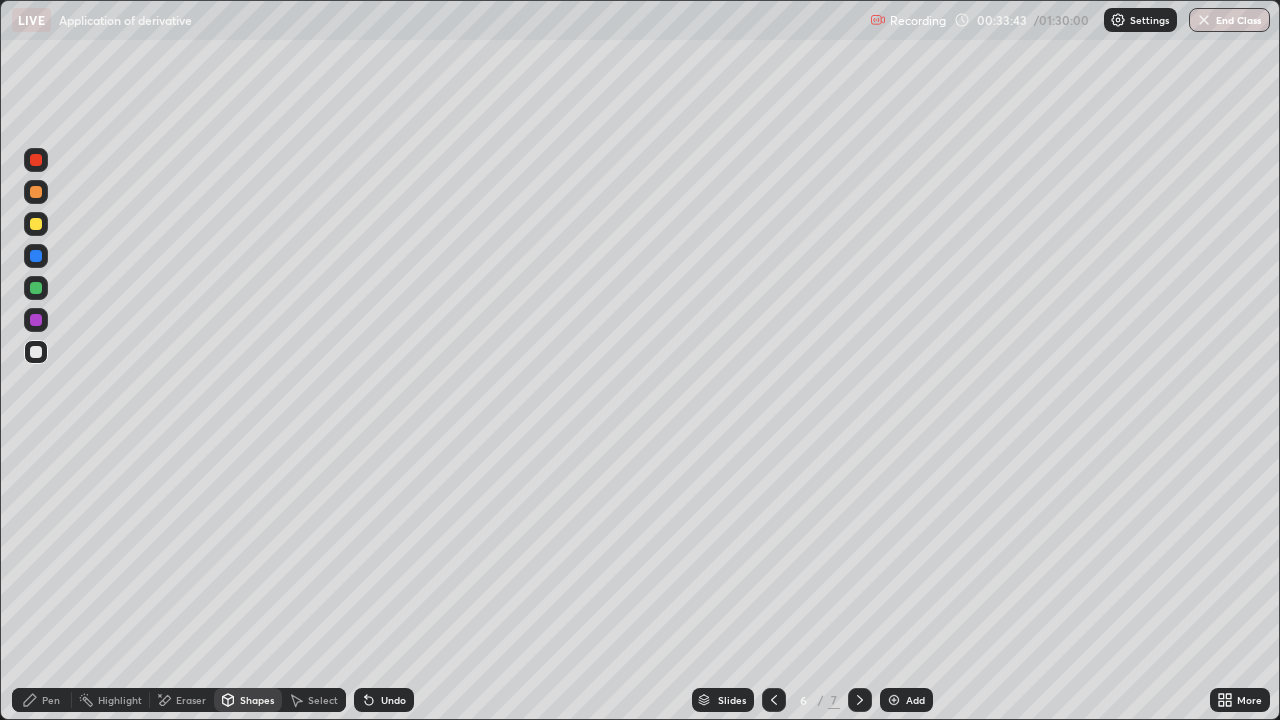 click on "Pen" at bounding box center (51, 700) 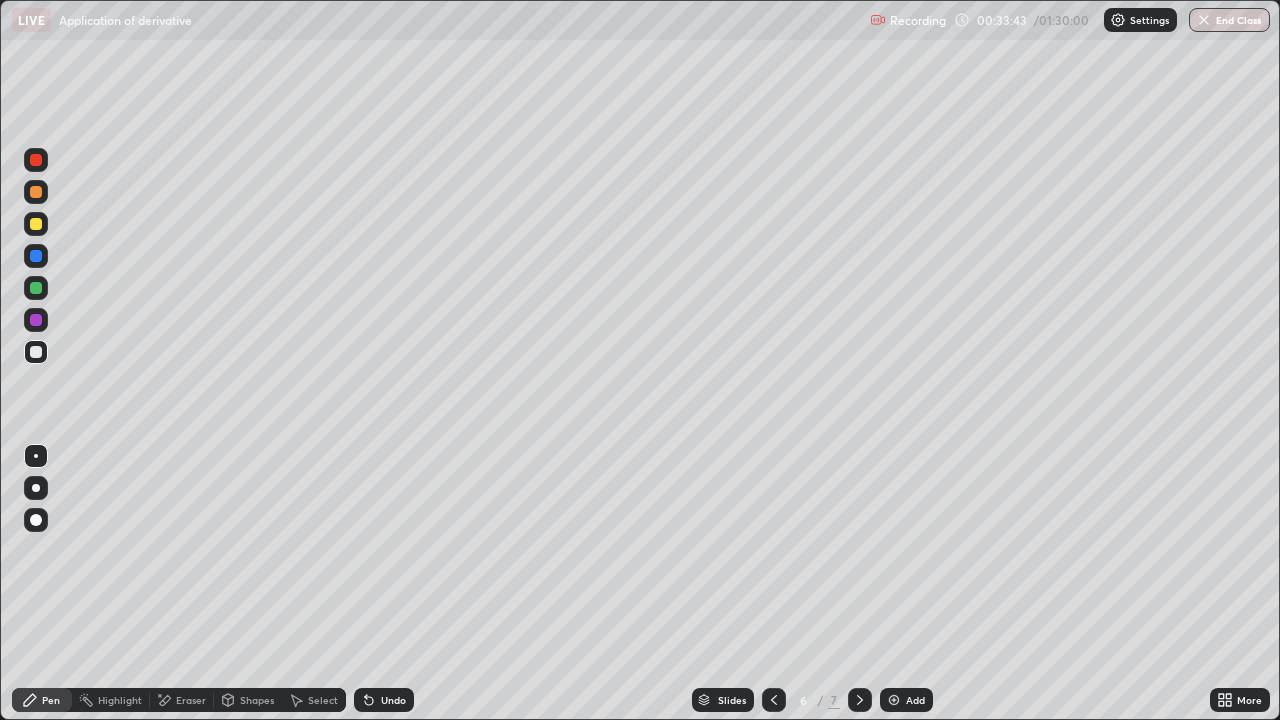 click at bounding box center [36, 288] 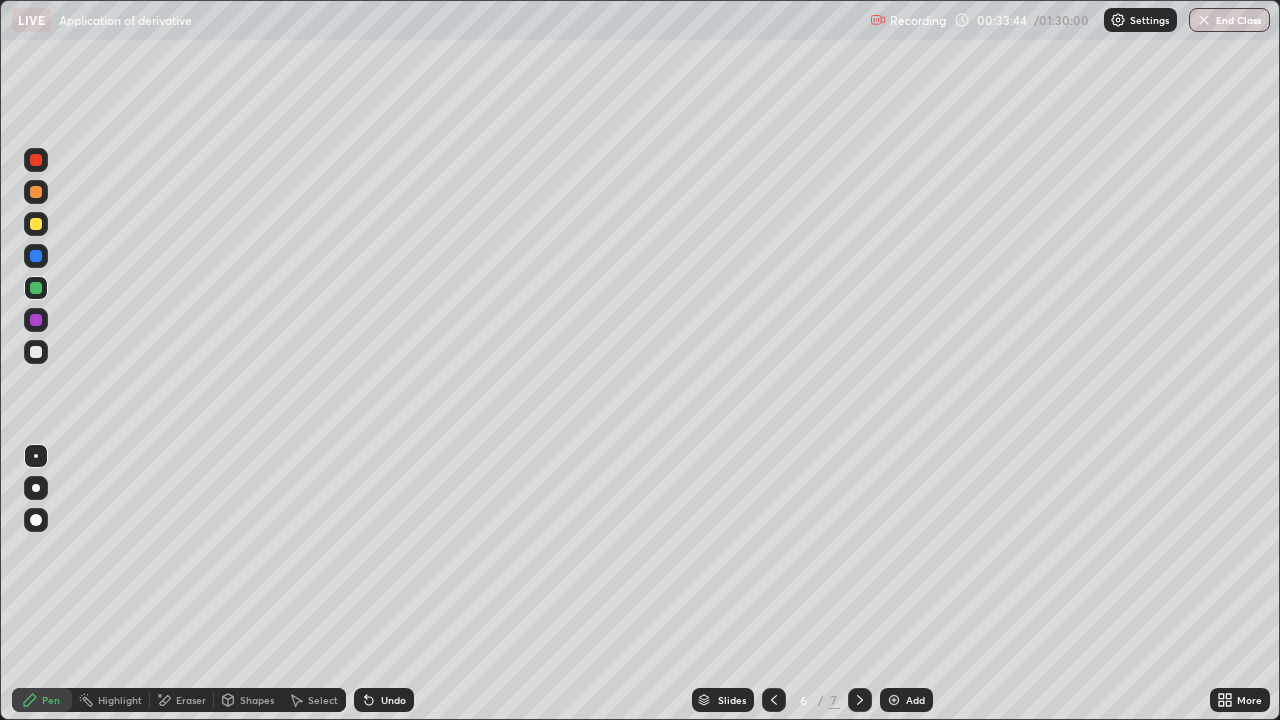 click on "Eraser" at bounding box center [191, 700] 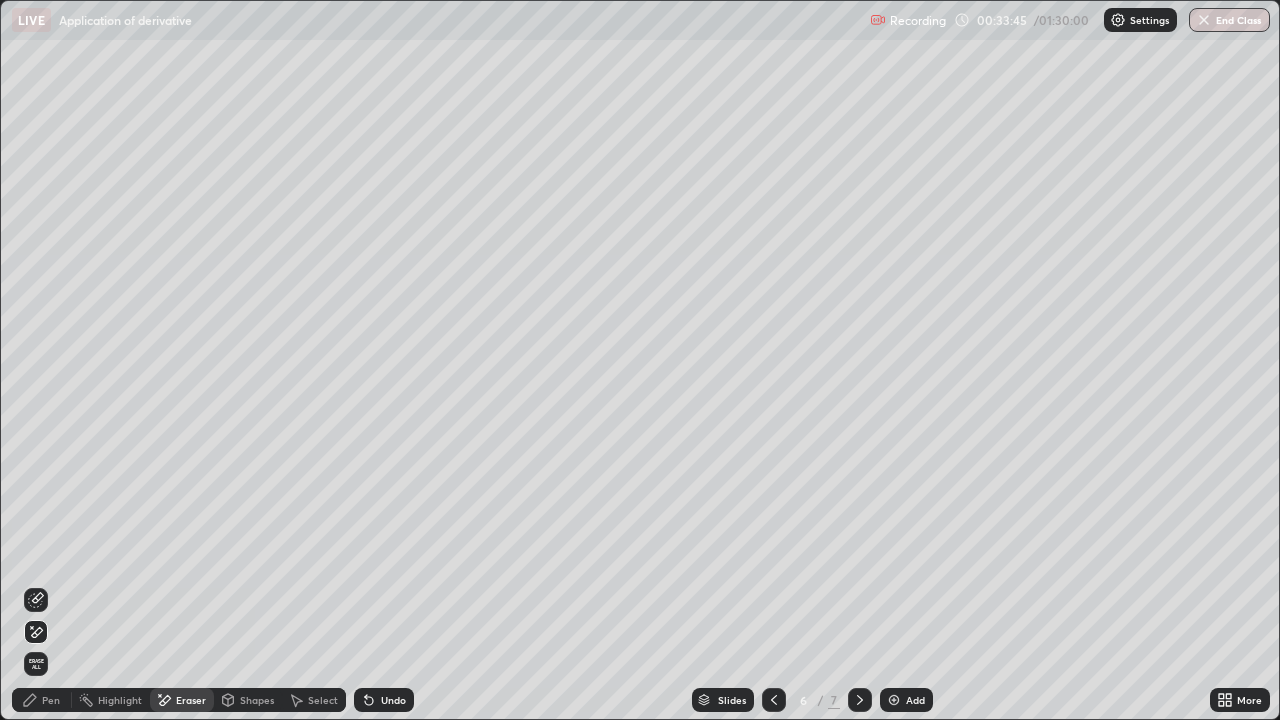 click on "Shapes" at bounding box center [248, 700] 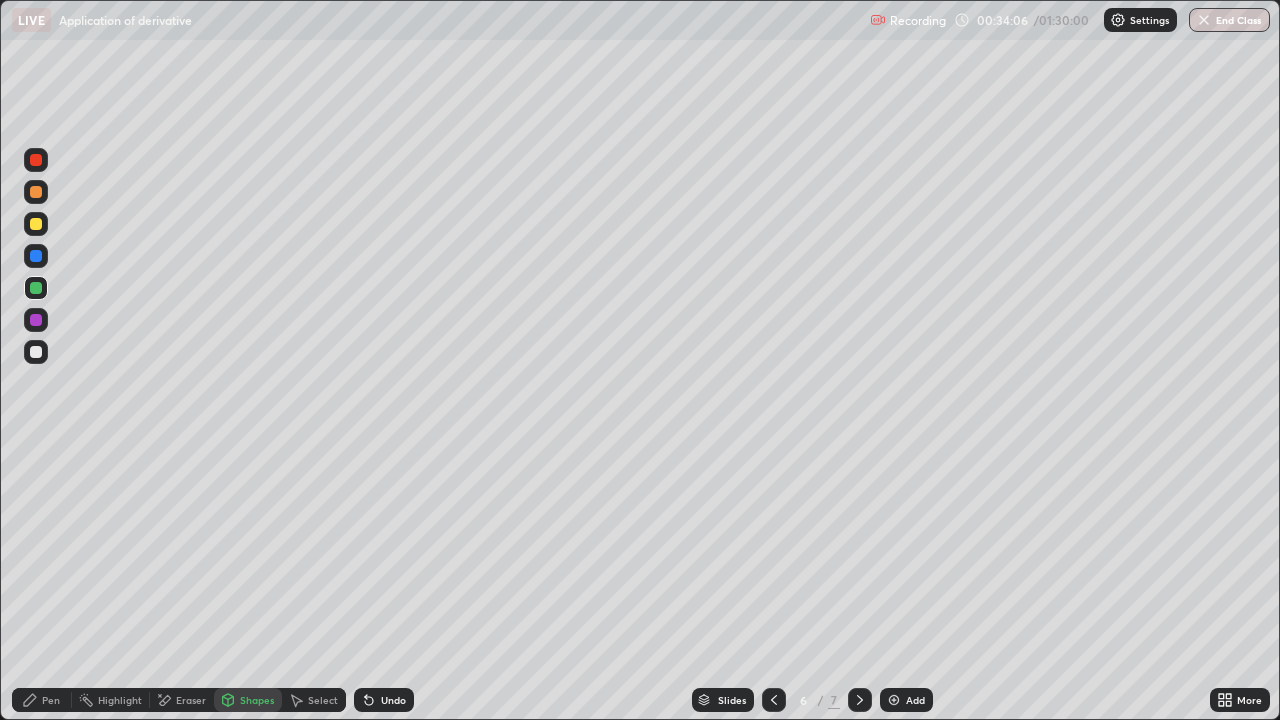 click 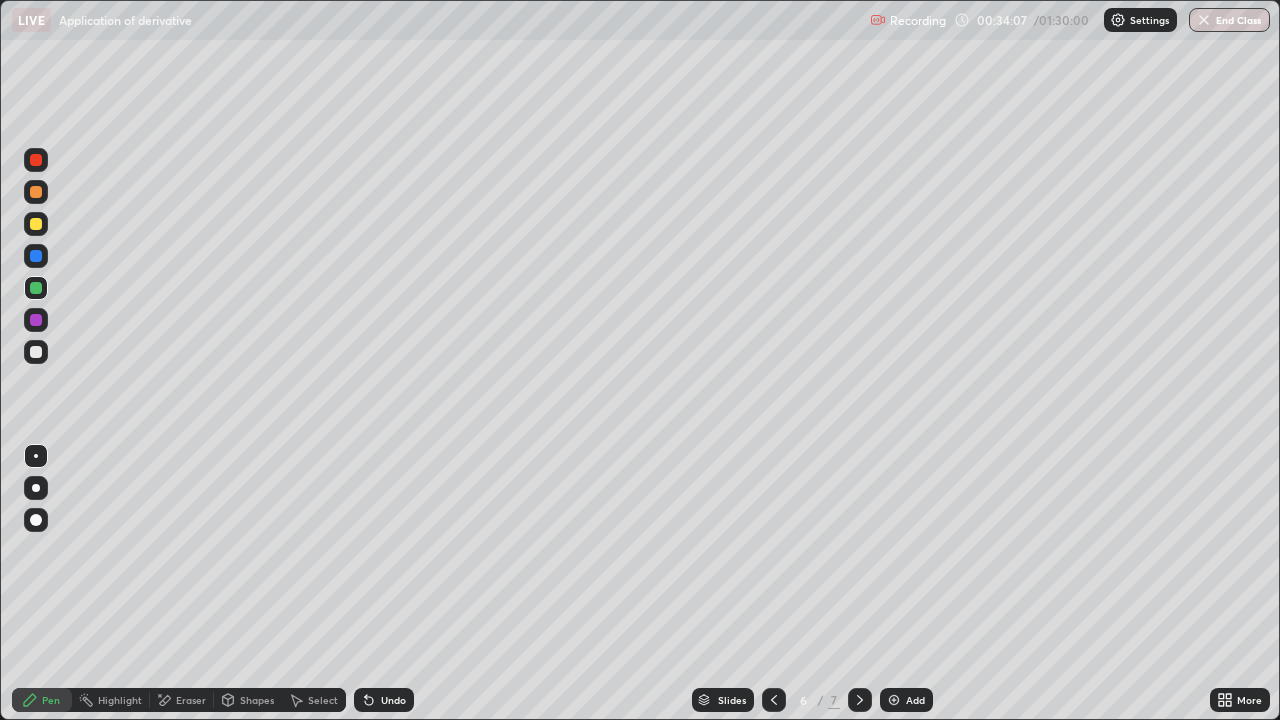 click at bounding box center [36, 352] 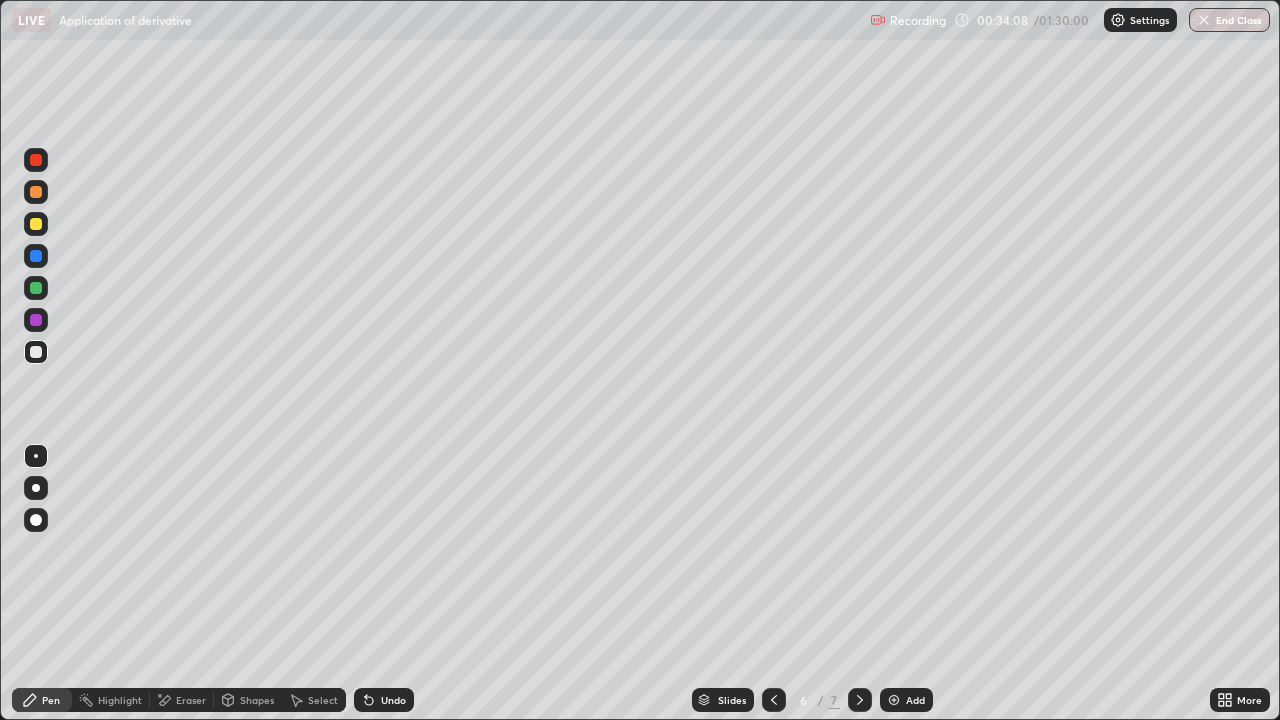 click at bounding box center (36, 352) 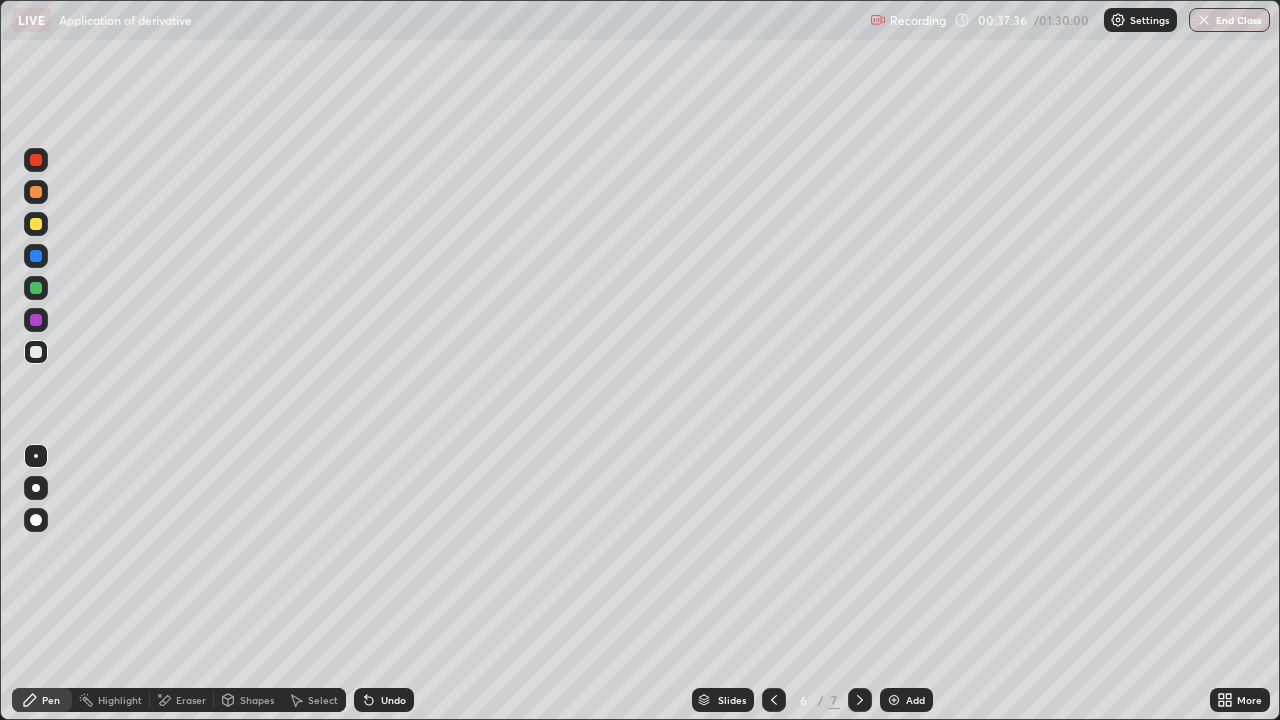 click on "Add" at bounding box center [906, 700] 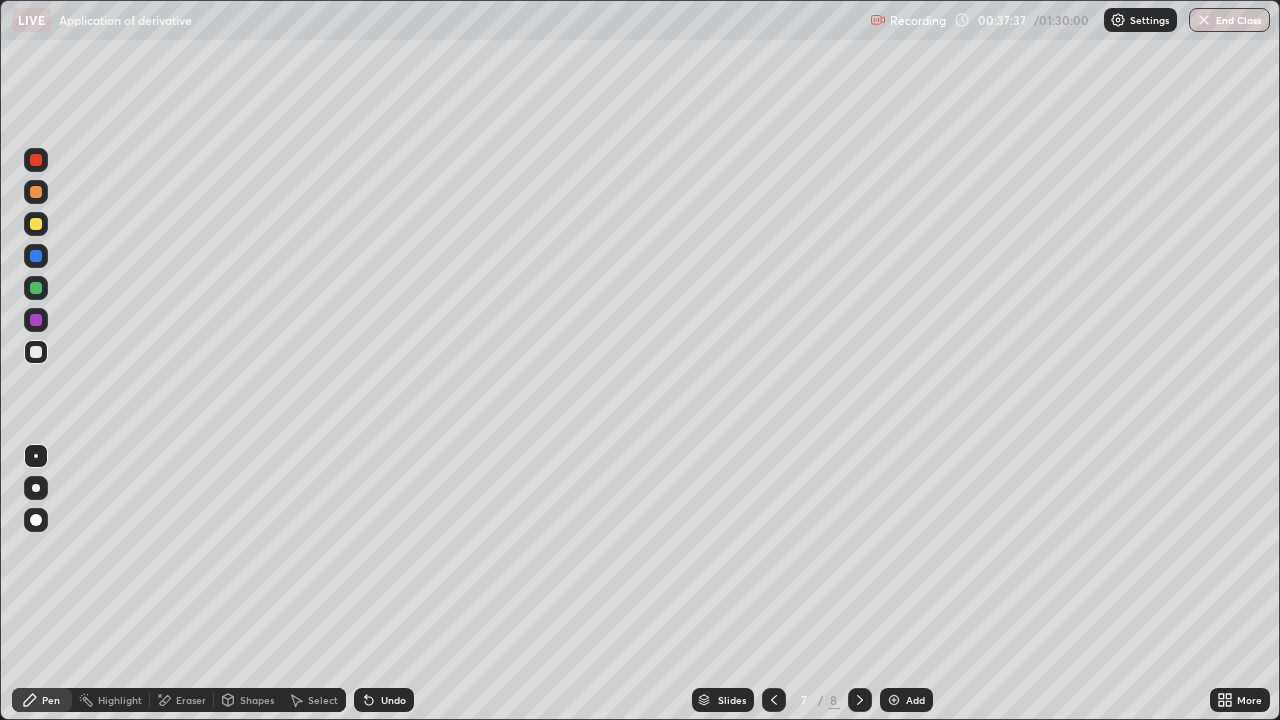 click on "Shapes" at bounding box center [257, 700] 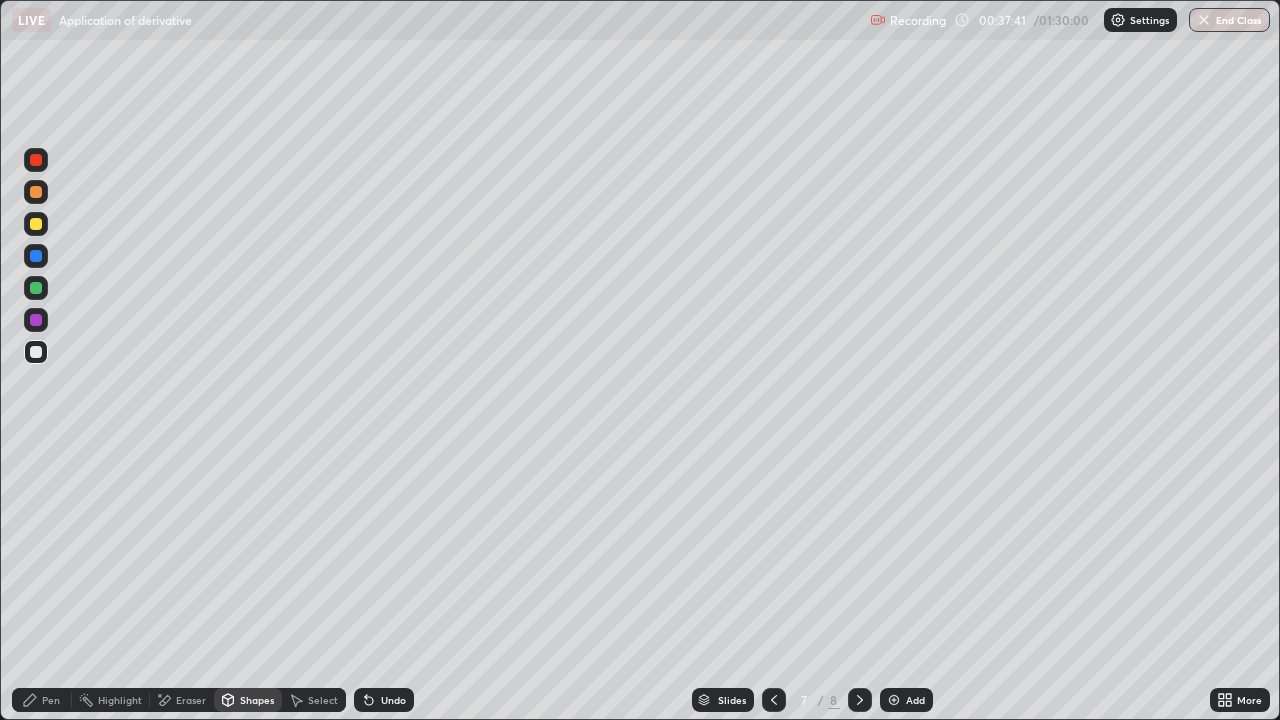 click on "Pen" at bounding box center (51, 700) 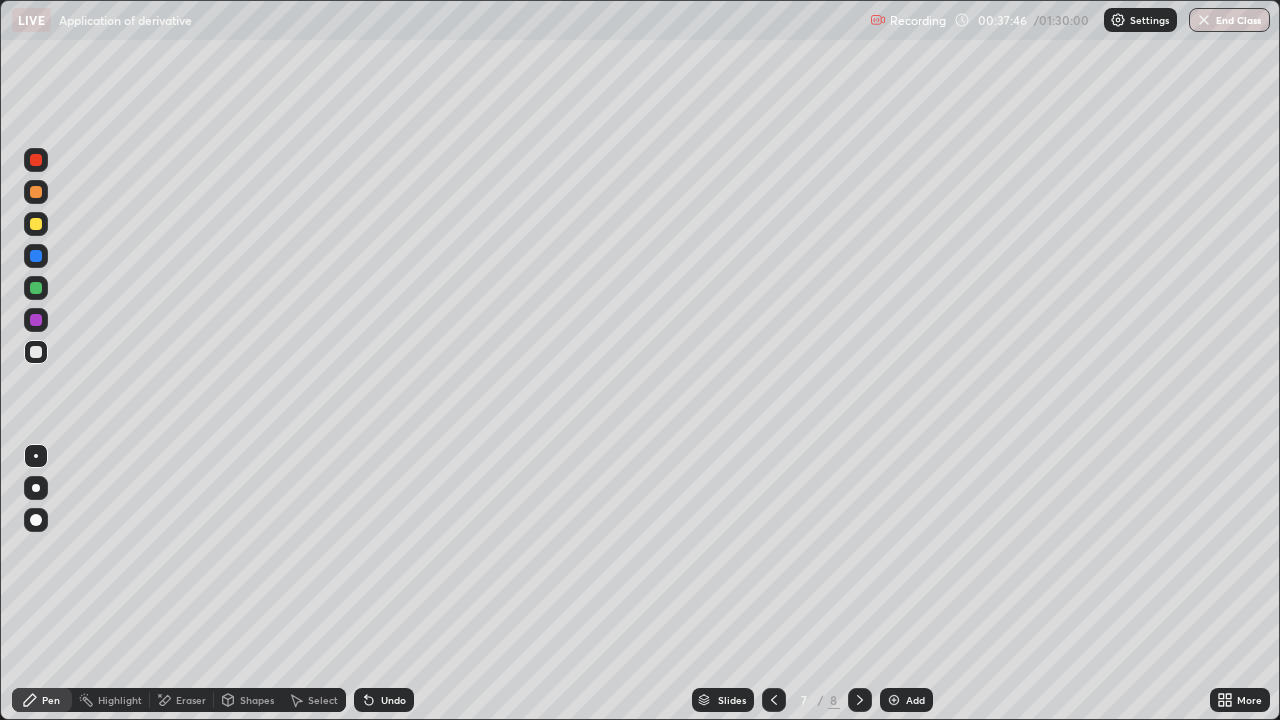 click on "Eraser" at bounding box center [182, 700] 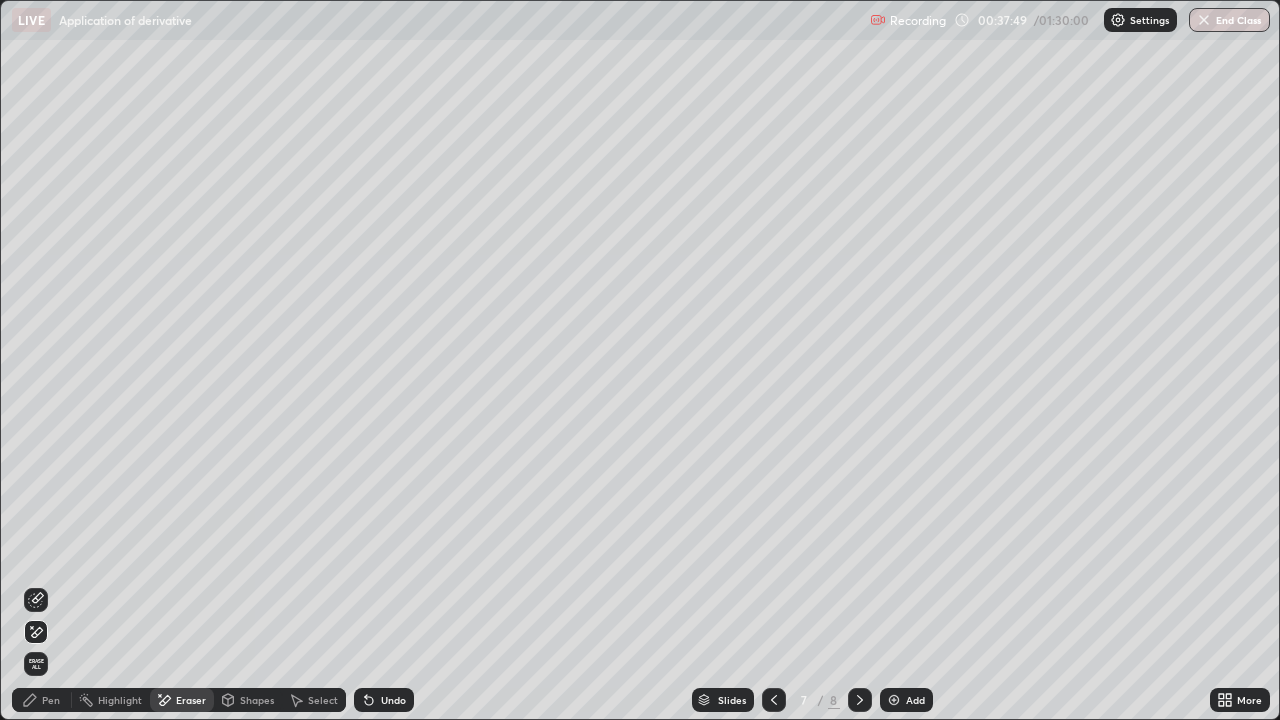 click on "Undo" at bounding box center (393, 700) 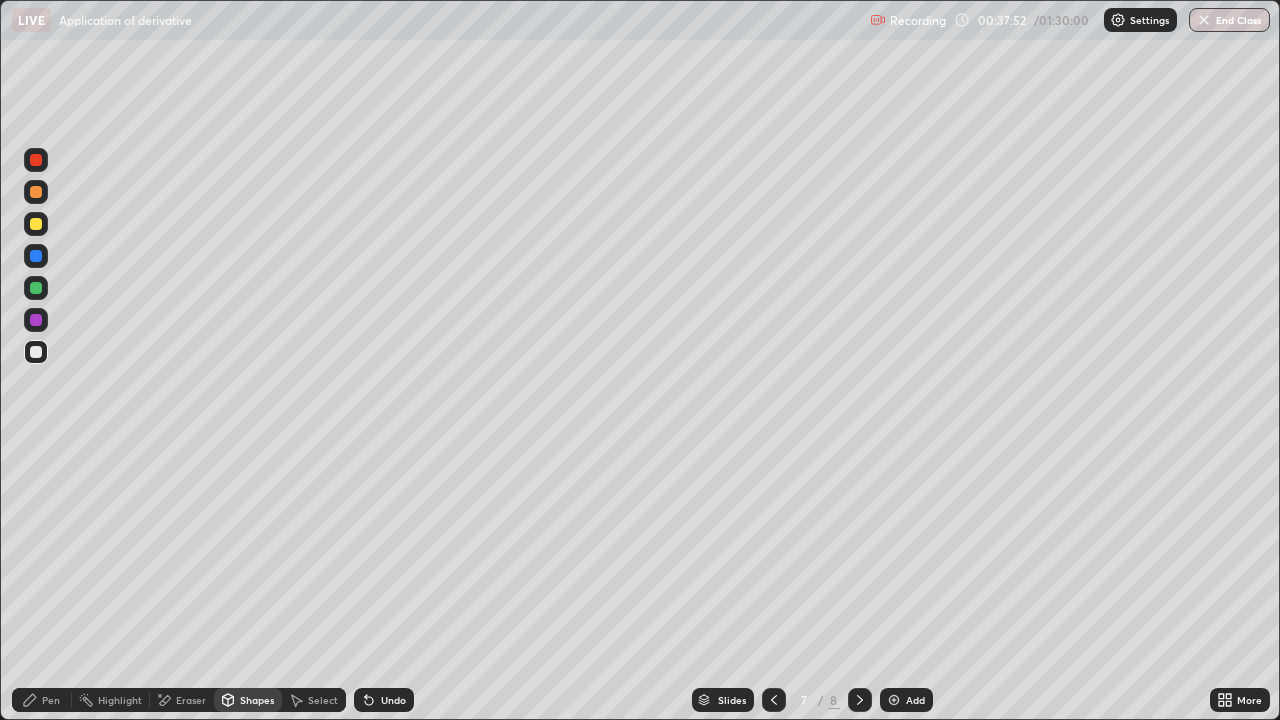 click 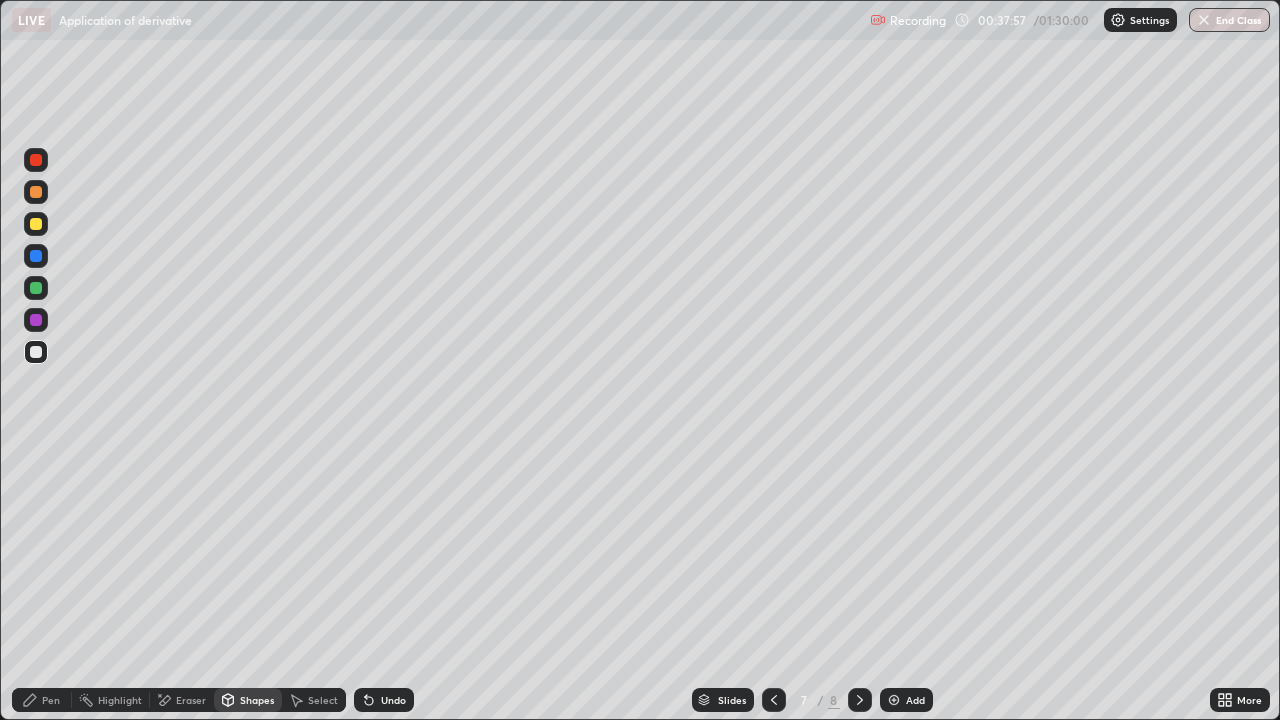 click on "Pen" at bounding box center [51, 700] 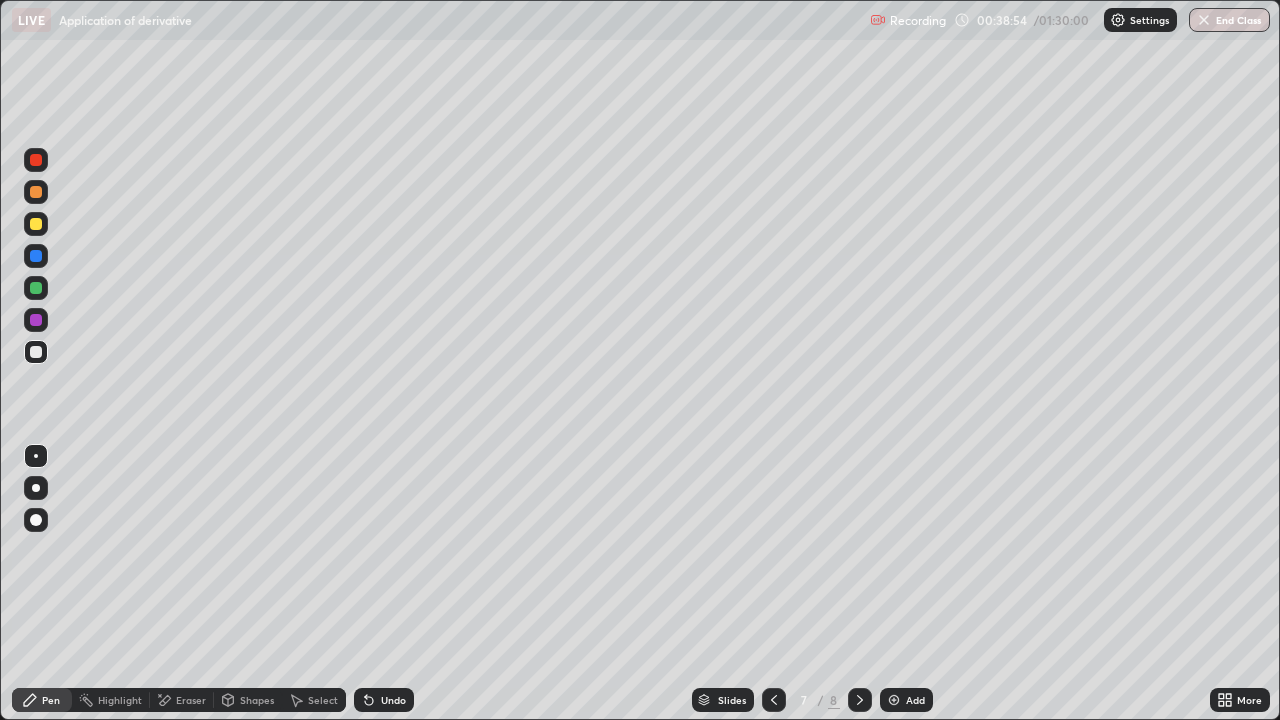 click on "Setting up your live class" at bounding box center (640, 360) 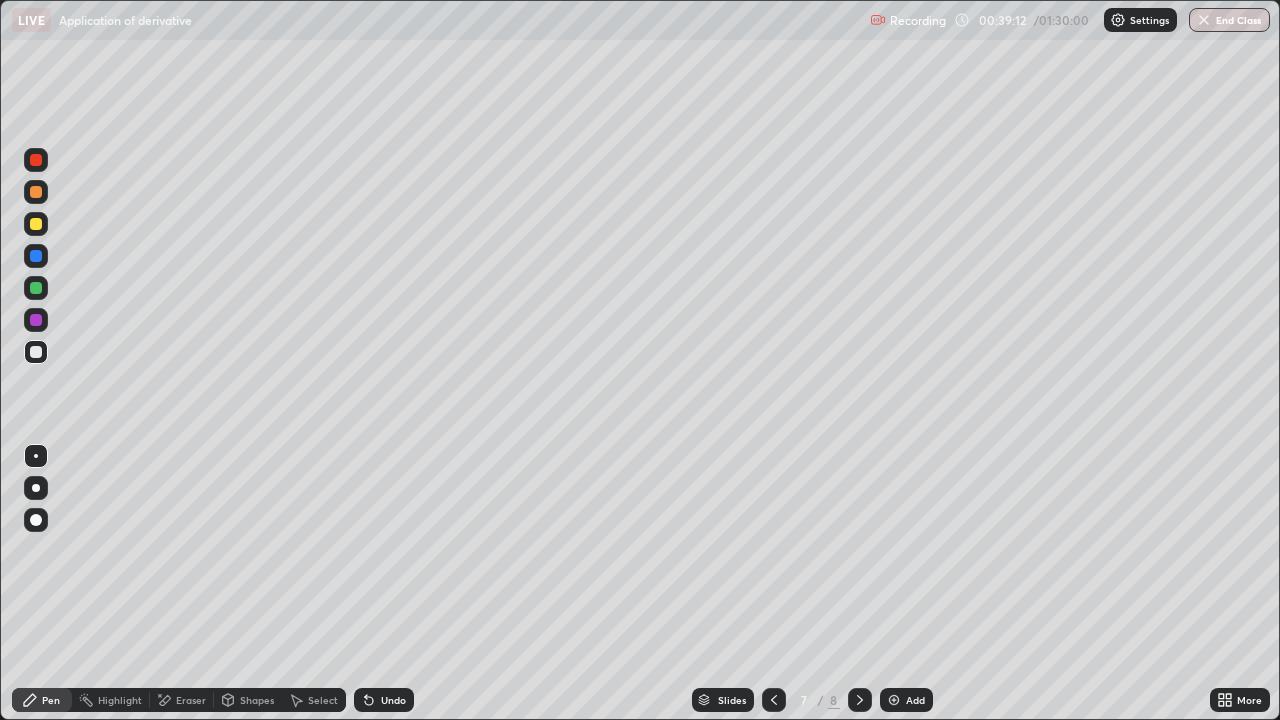 click on "Undo" at bounding box center [393, 700] 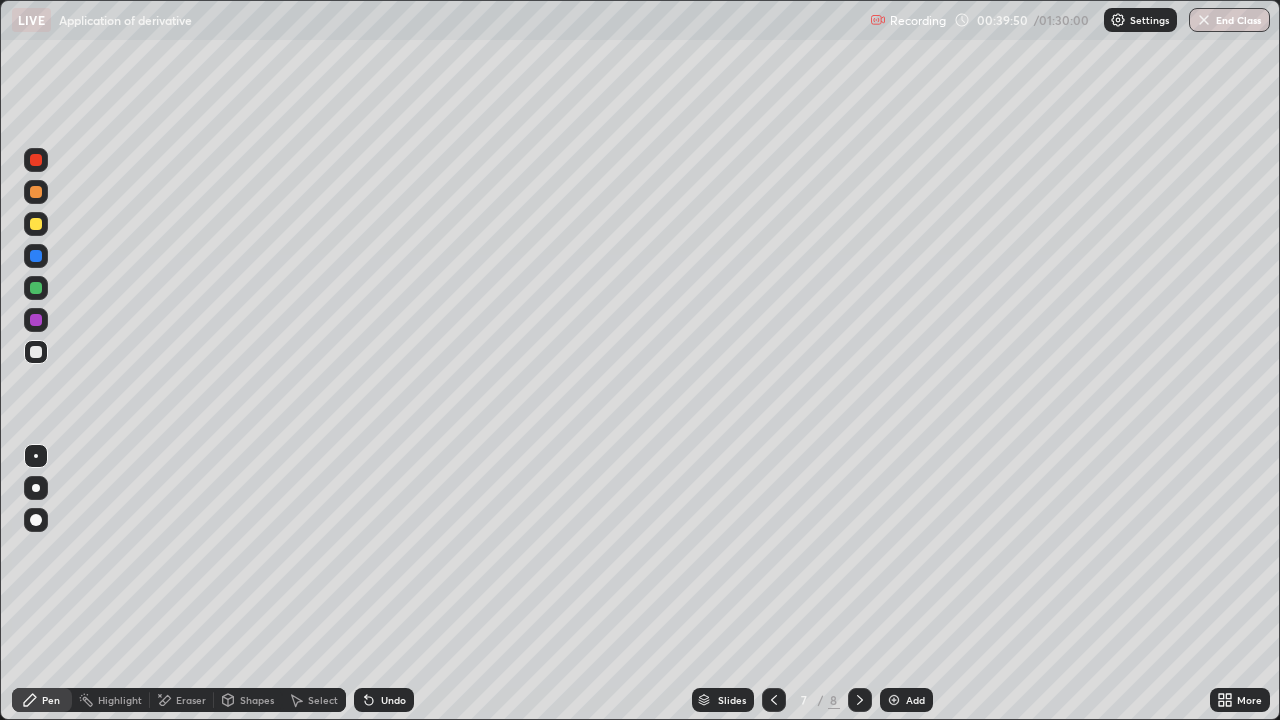 click 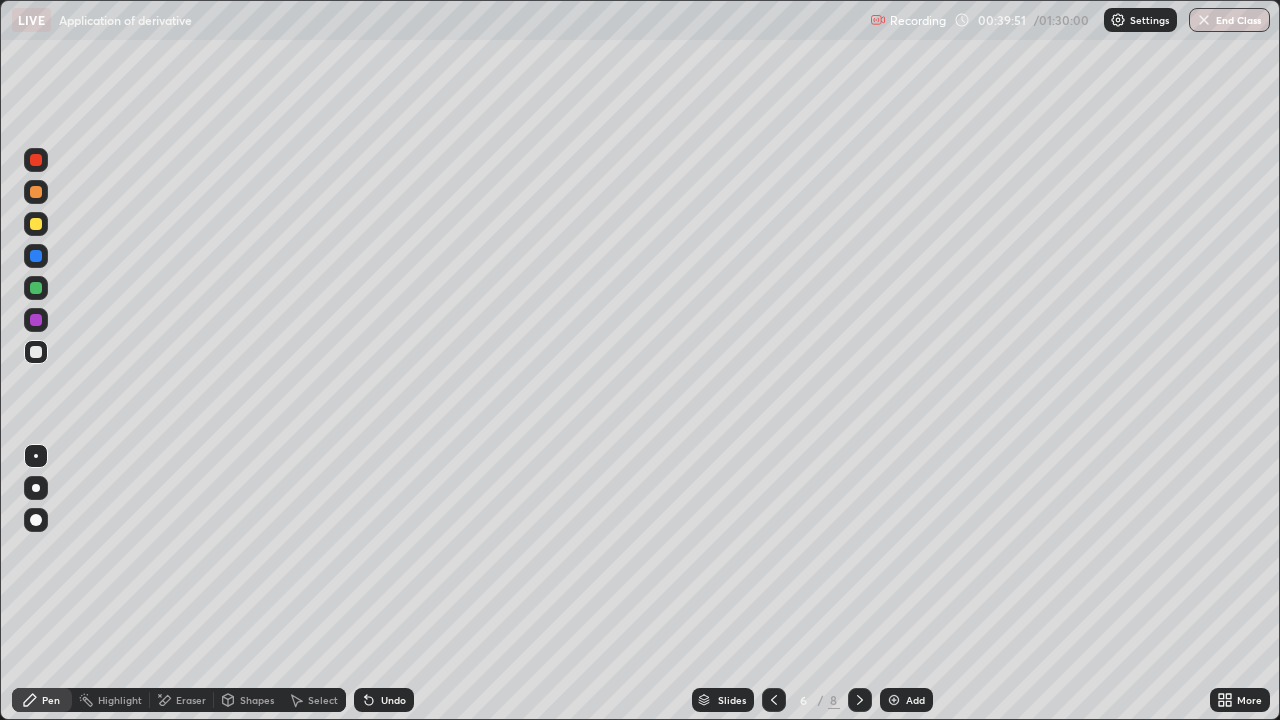 click at bounding box center [774, 700] 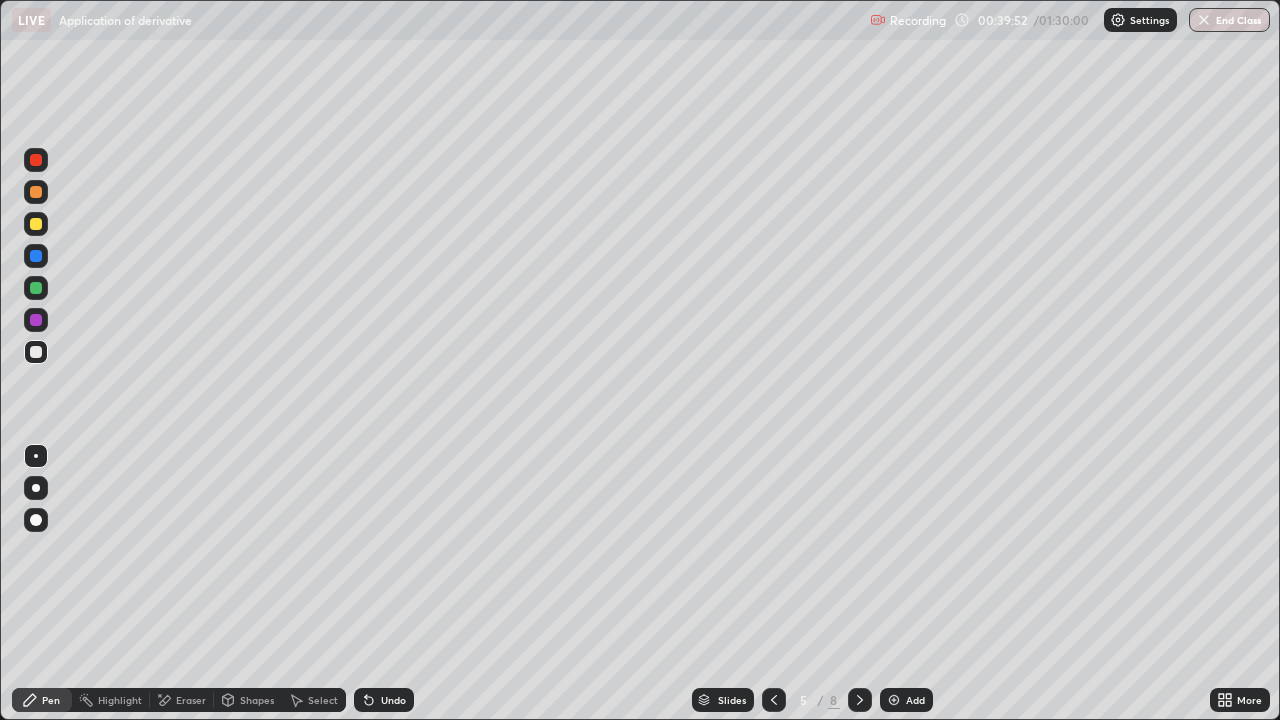 click 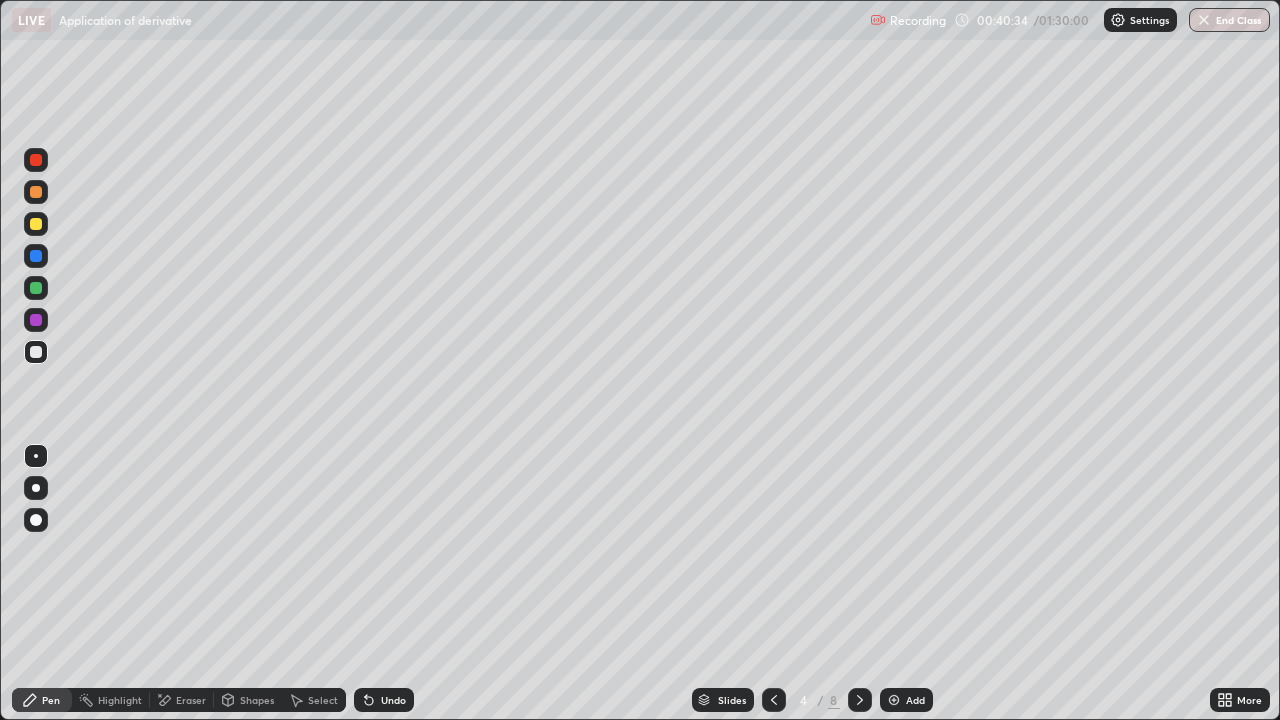 click 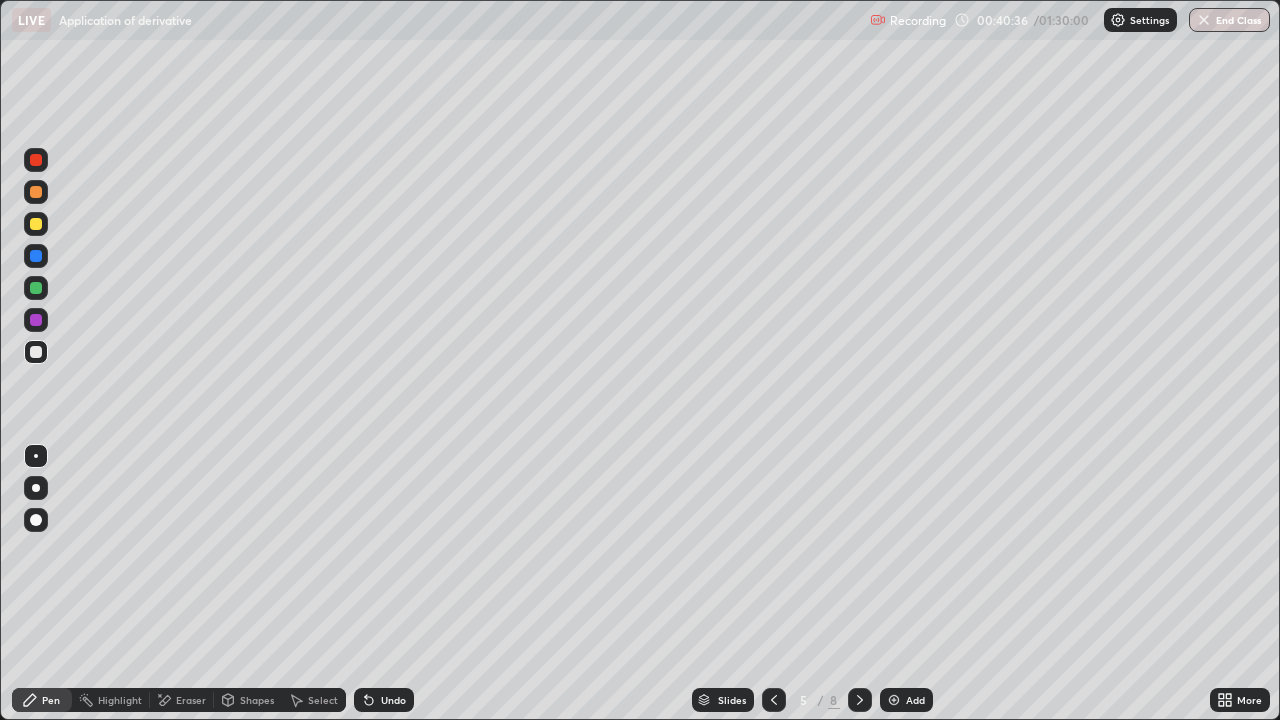 click at bounding box center [860, 700] 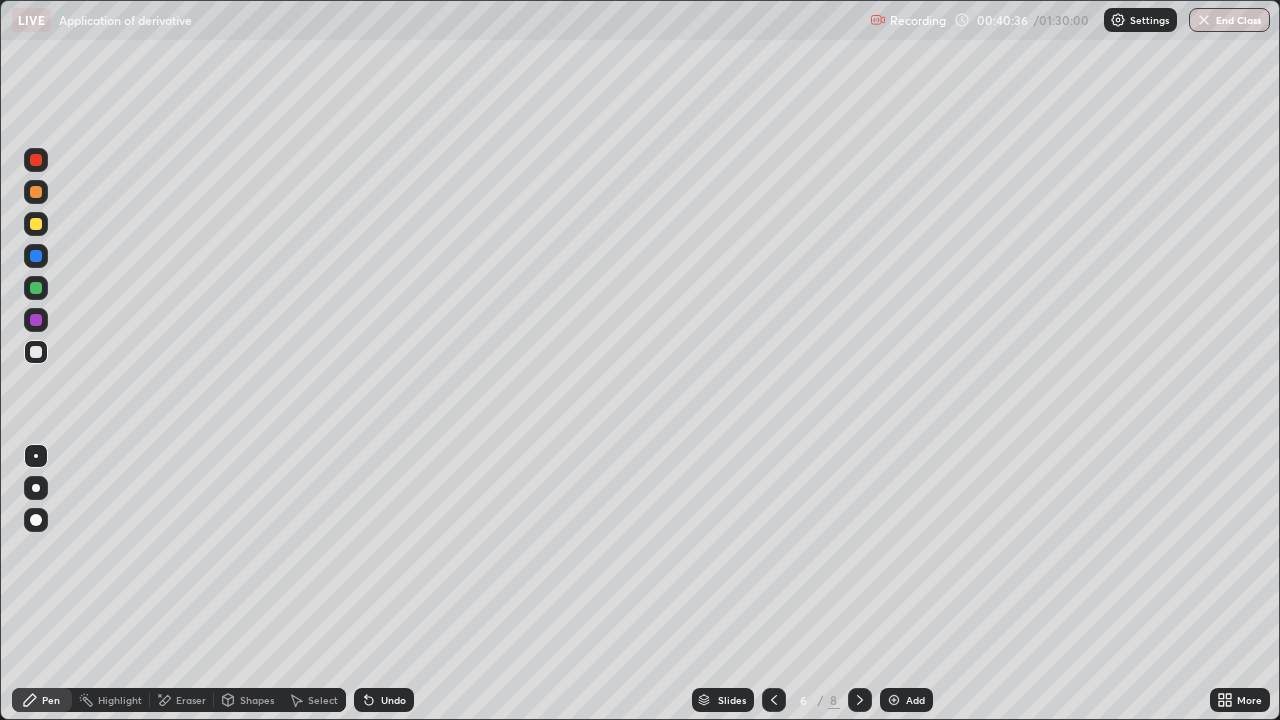 click at bounding box center [860, 700] 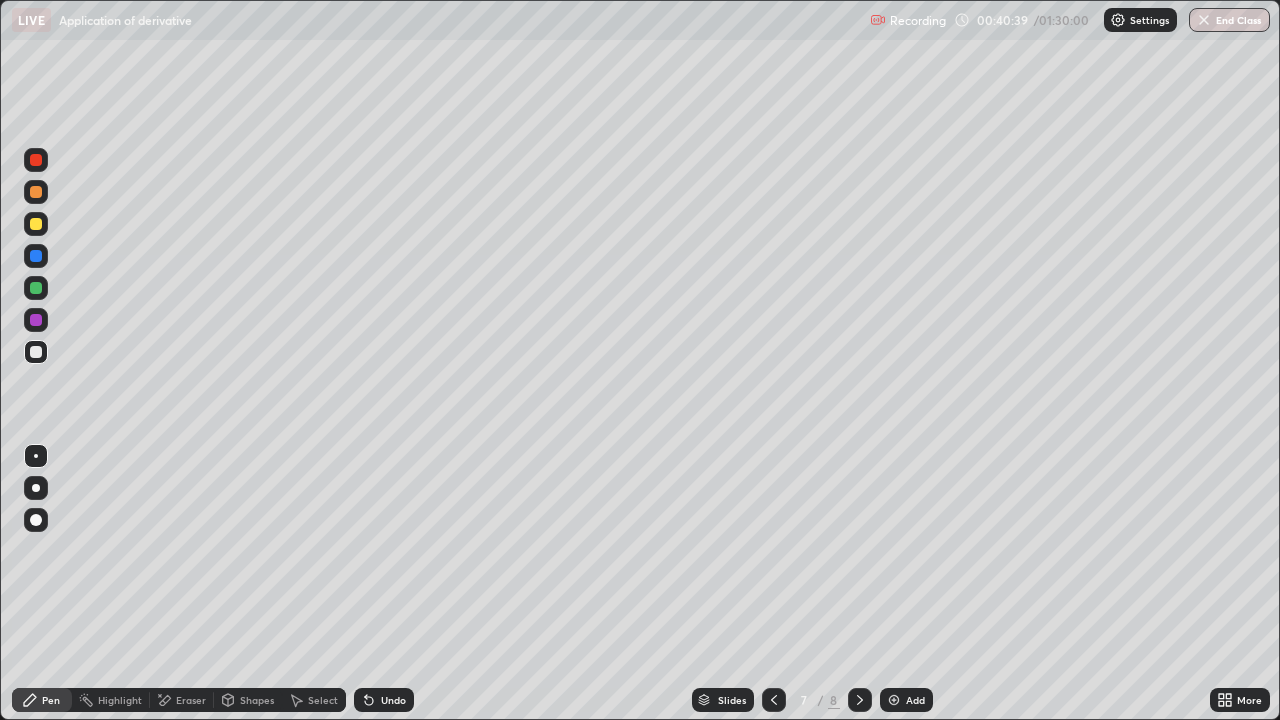click on "Add" at bounding box center [915, 700] 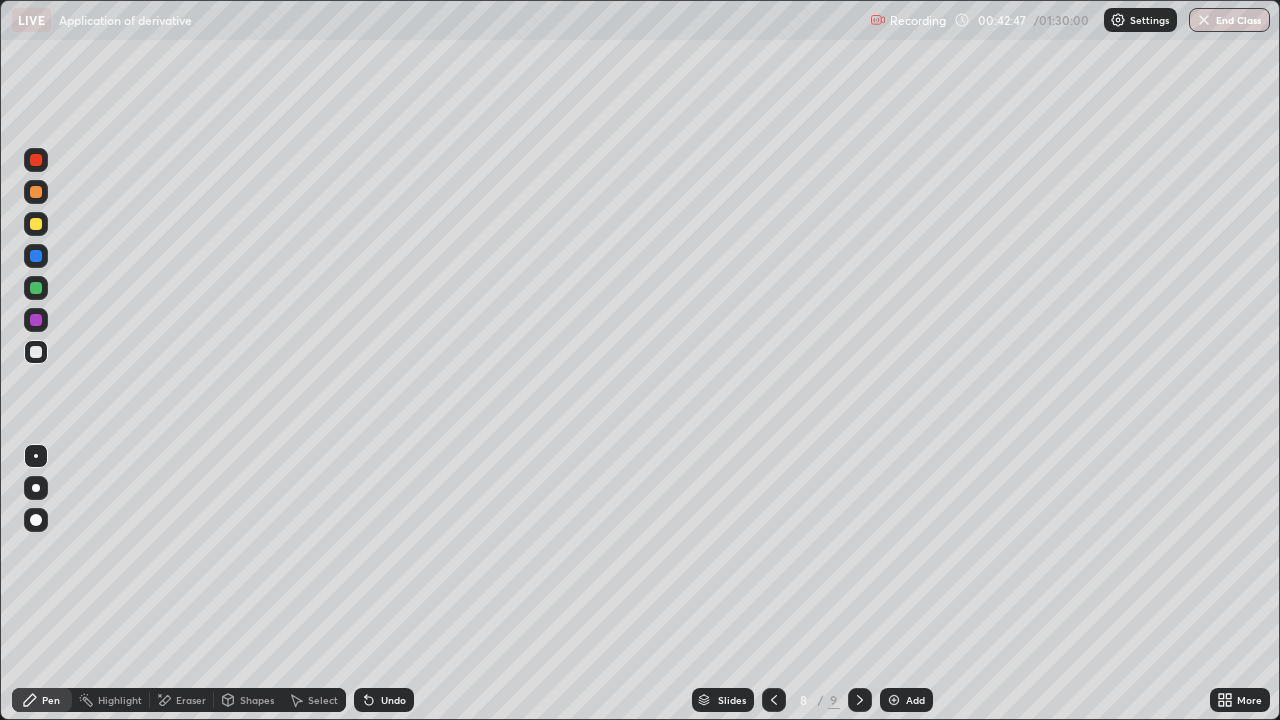 click on "Undo" at bounding box center [393, 700] 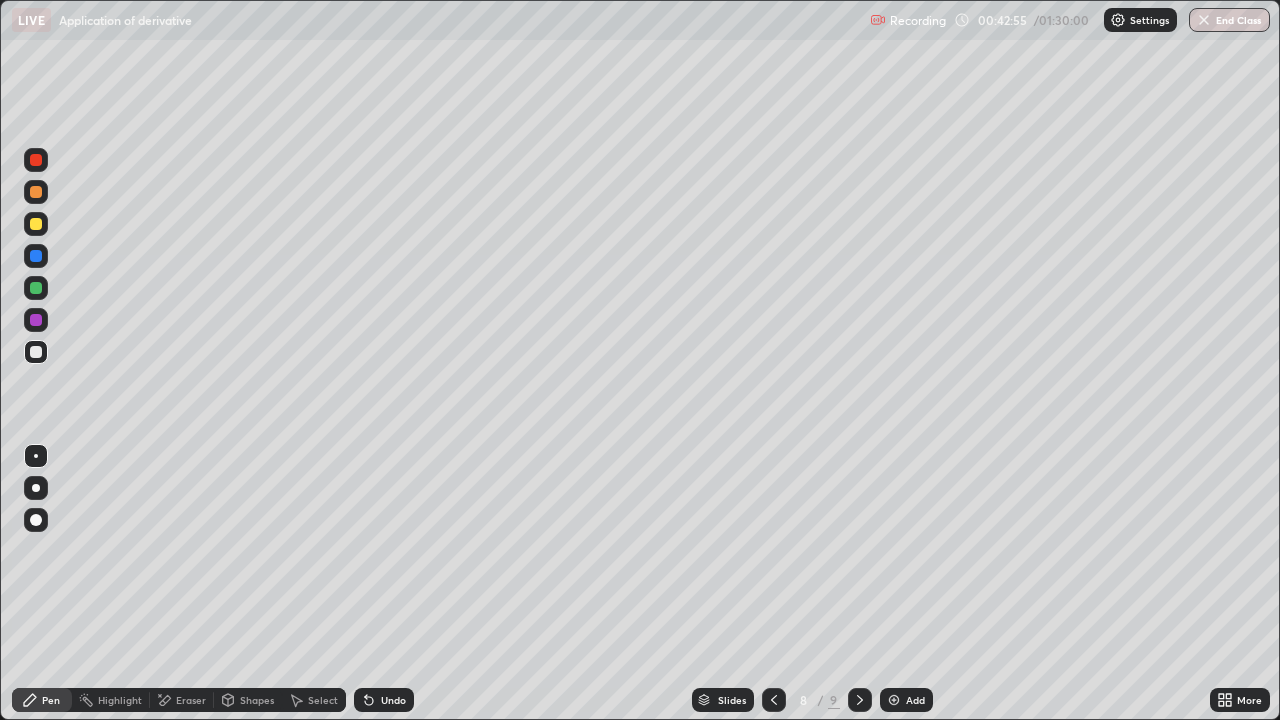 click 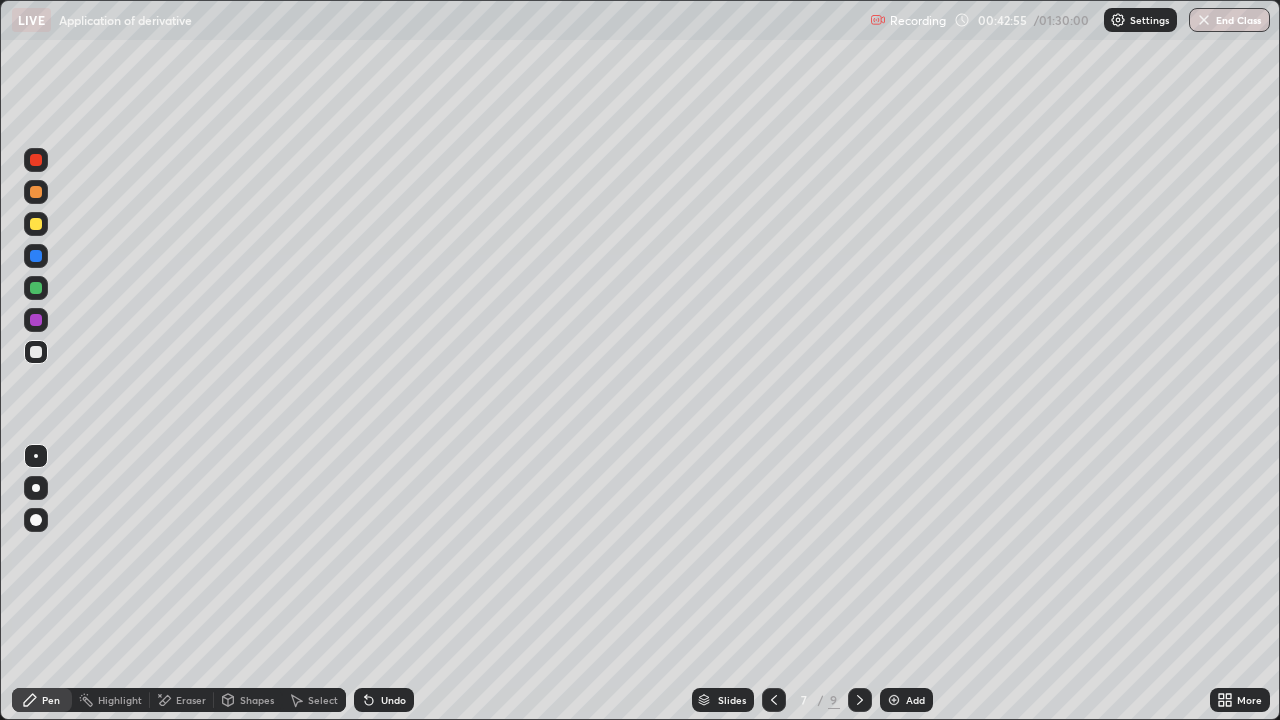 click 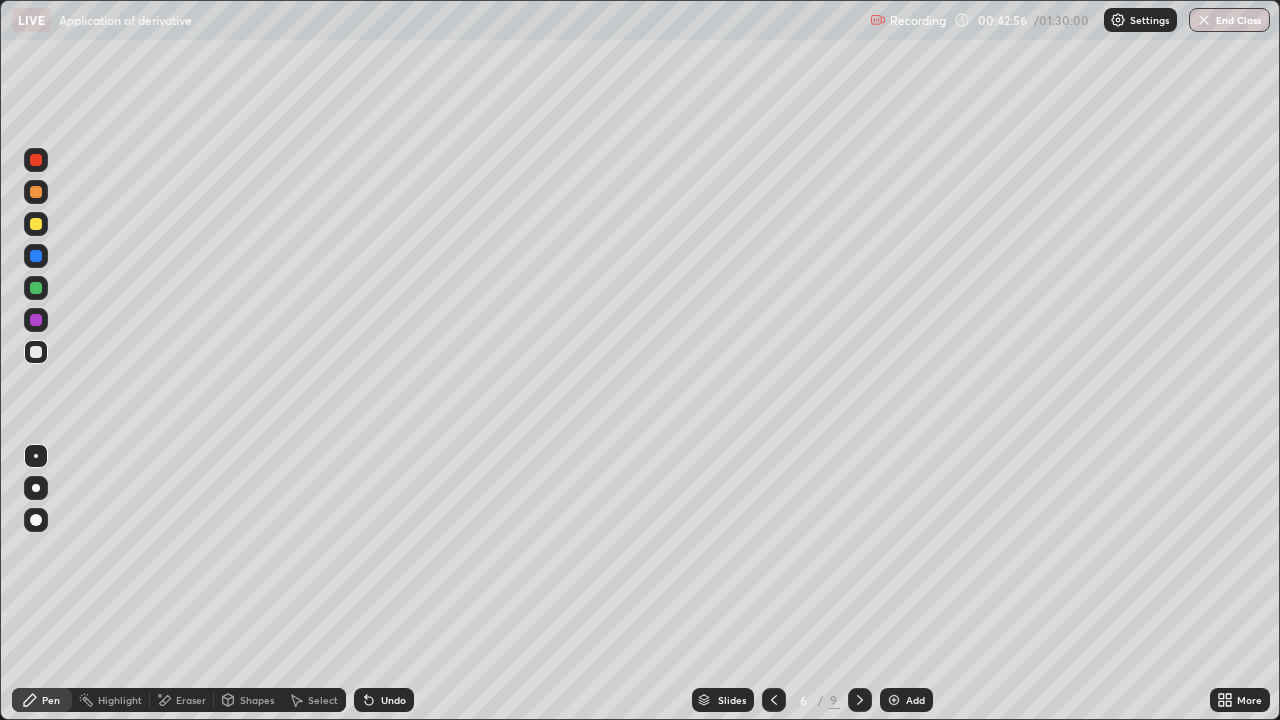 click 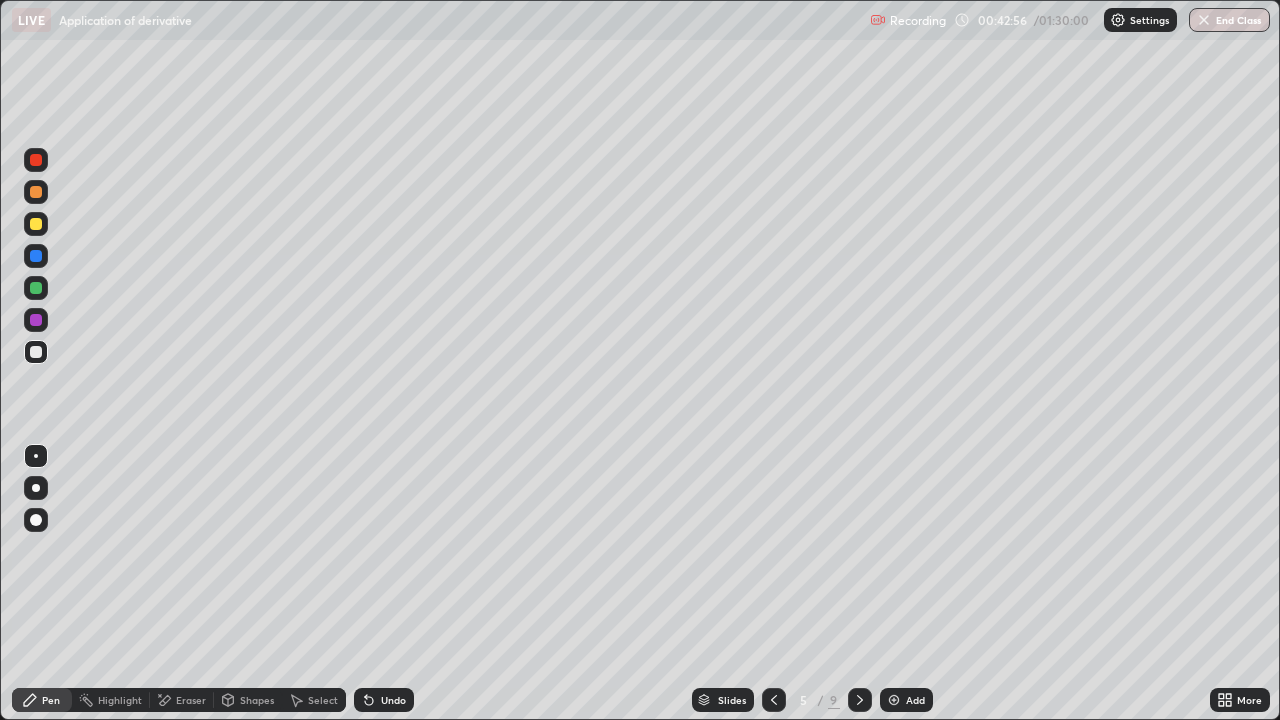 click 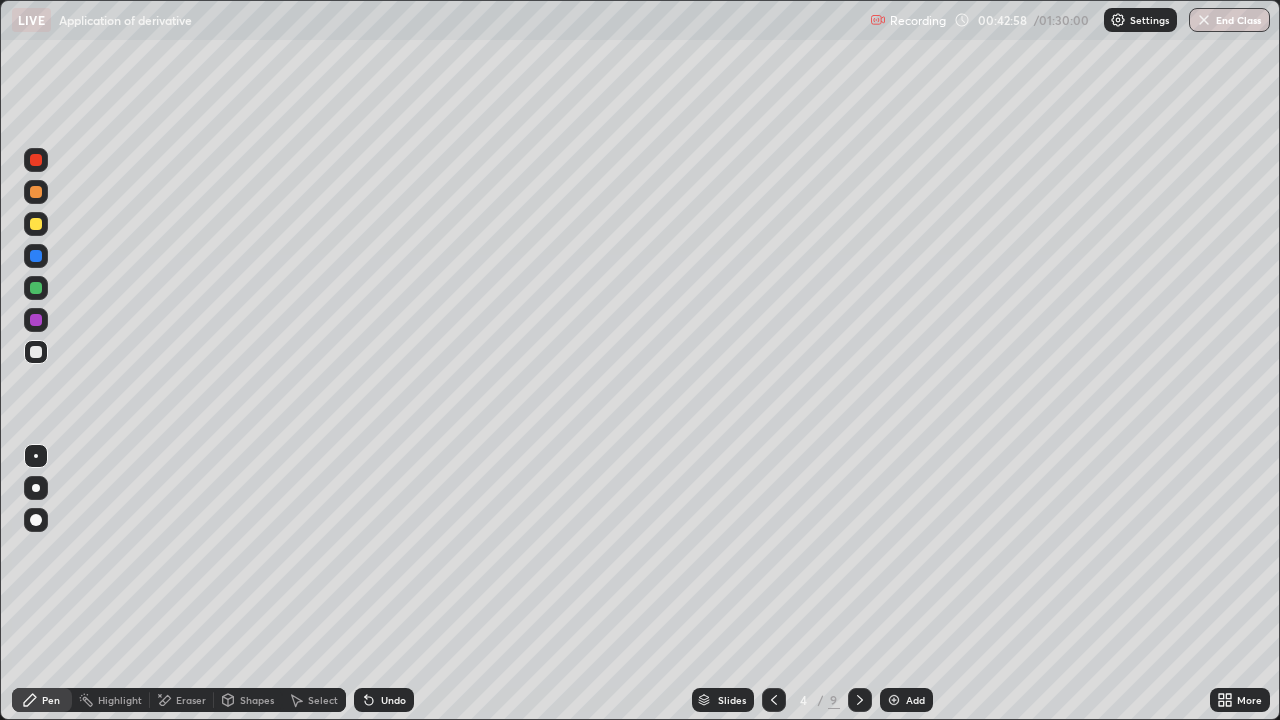 click at bounding box center (774, 700) 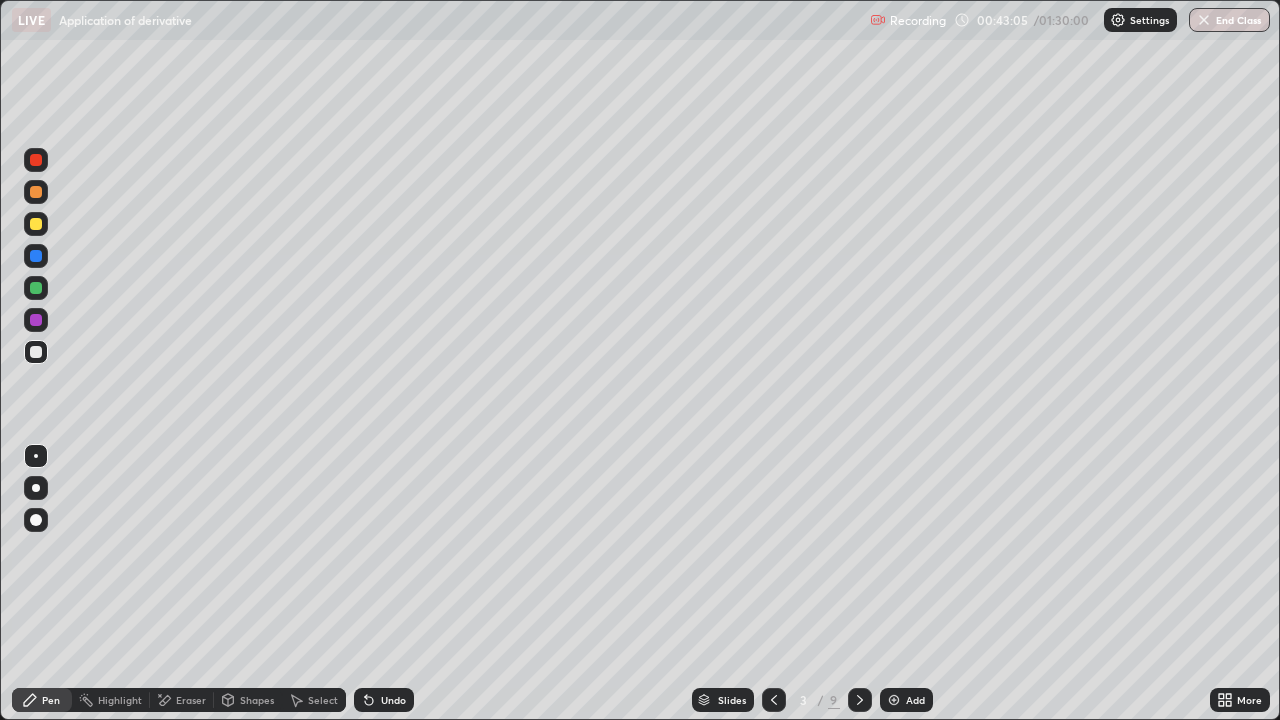 click at bounding box center (860, 700) 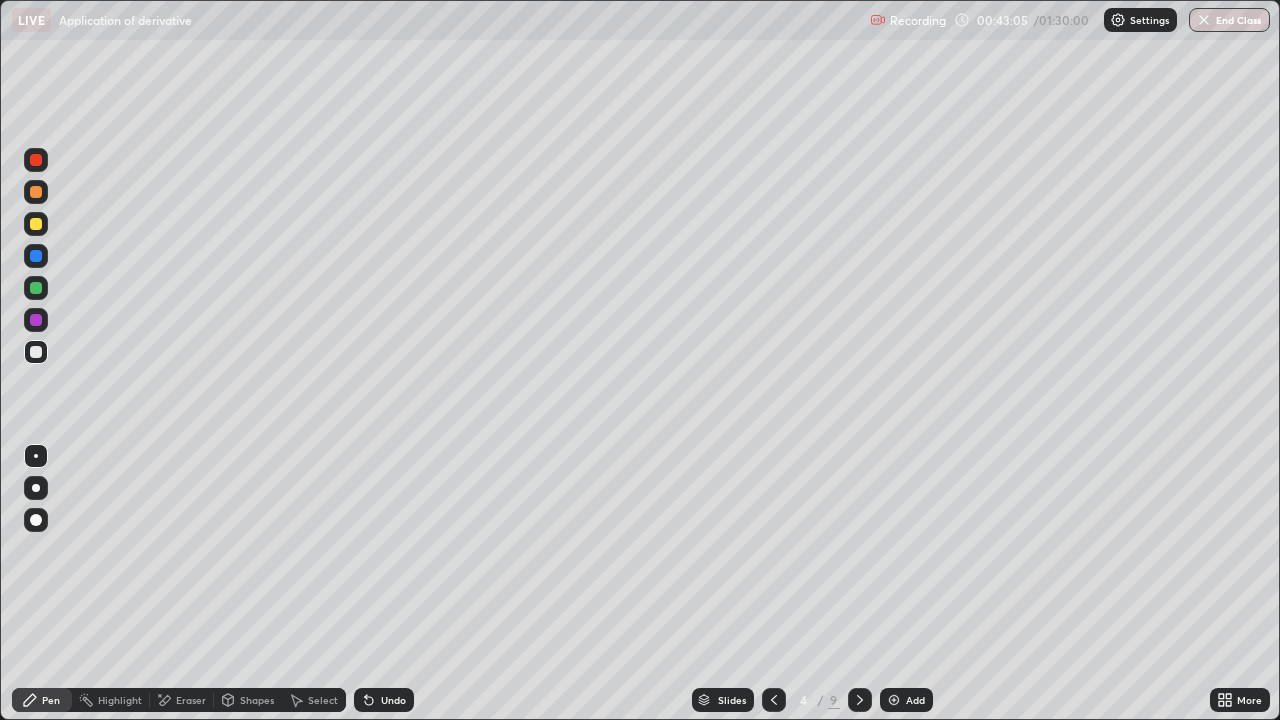 click 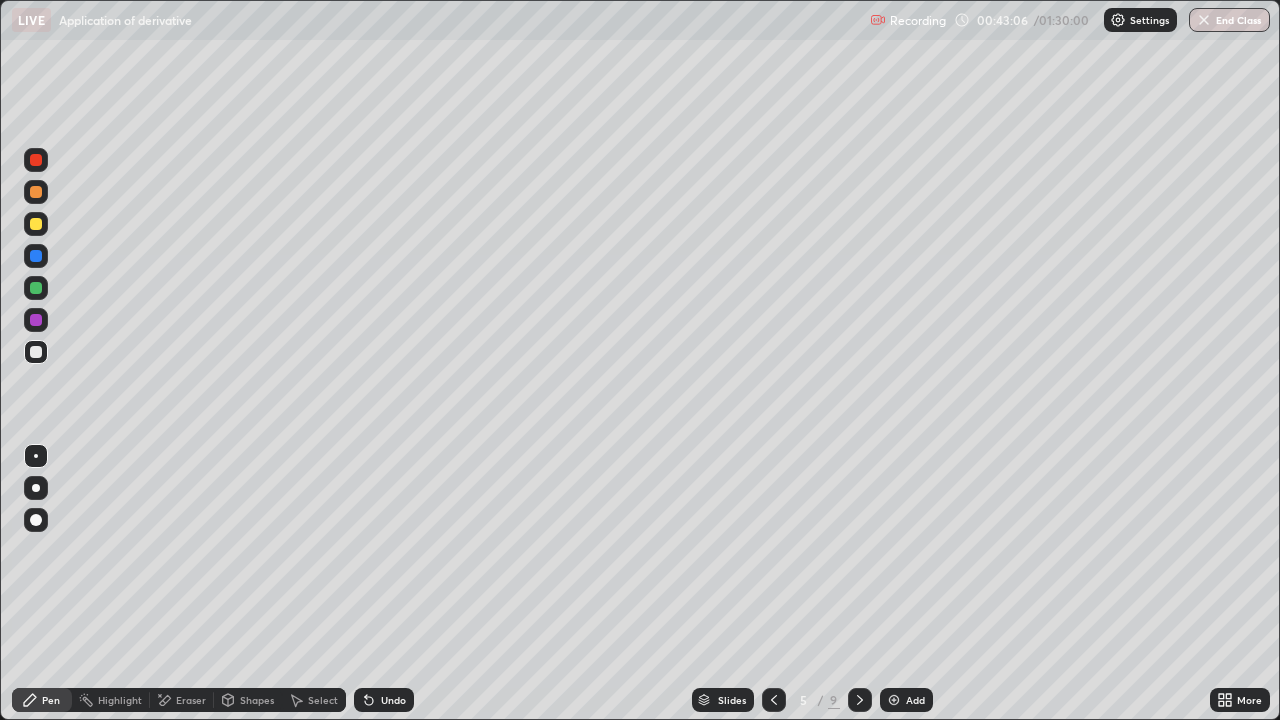 click 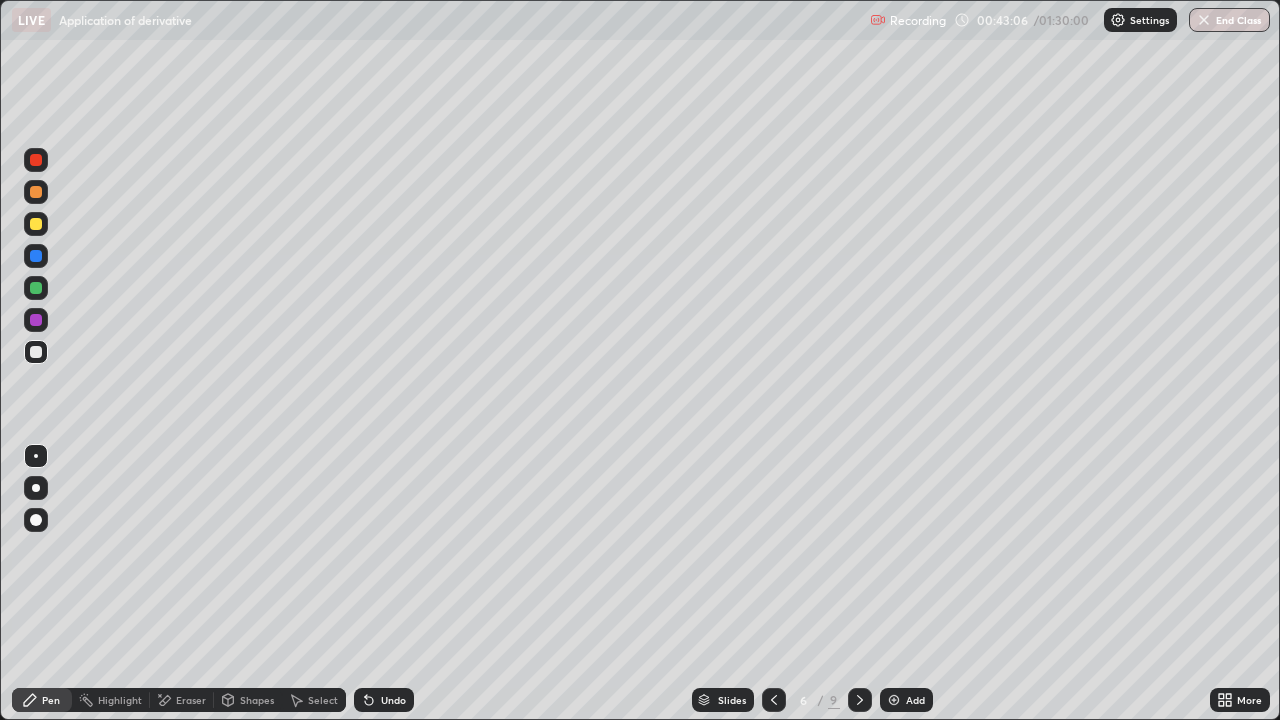 click 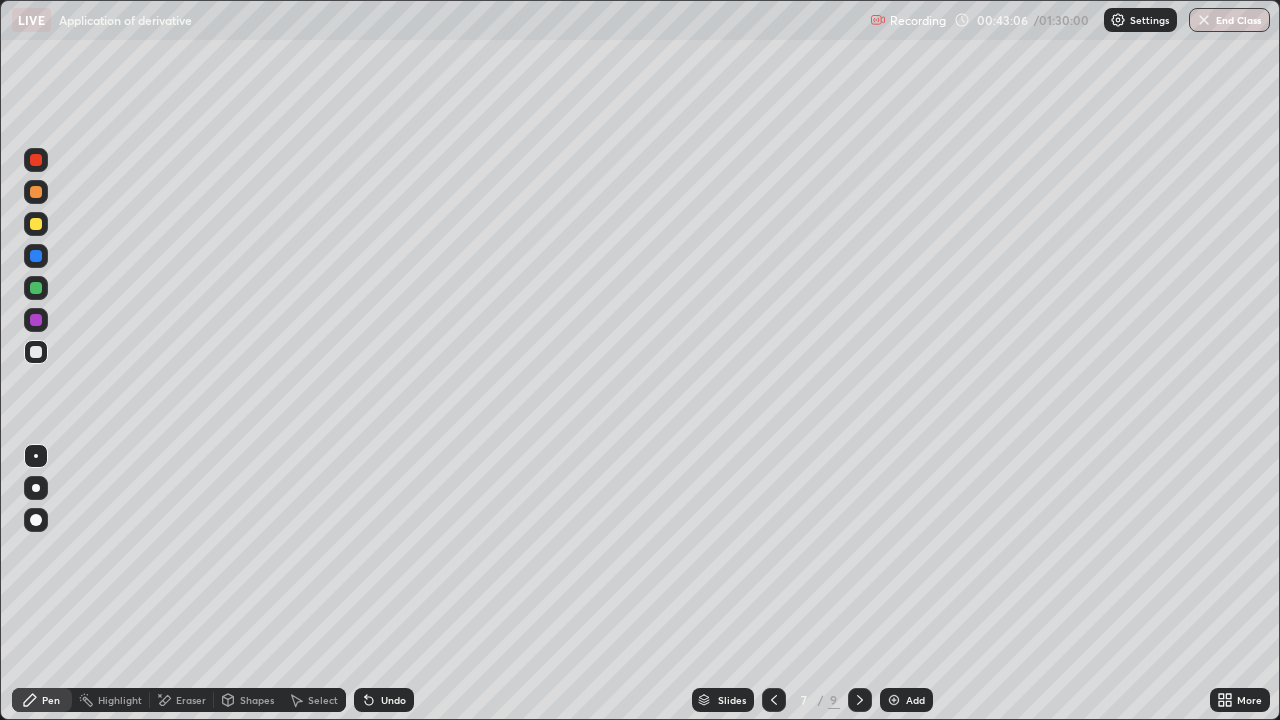 click 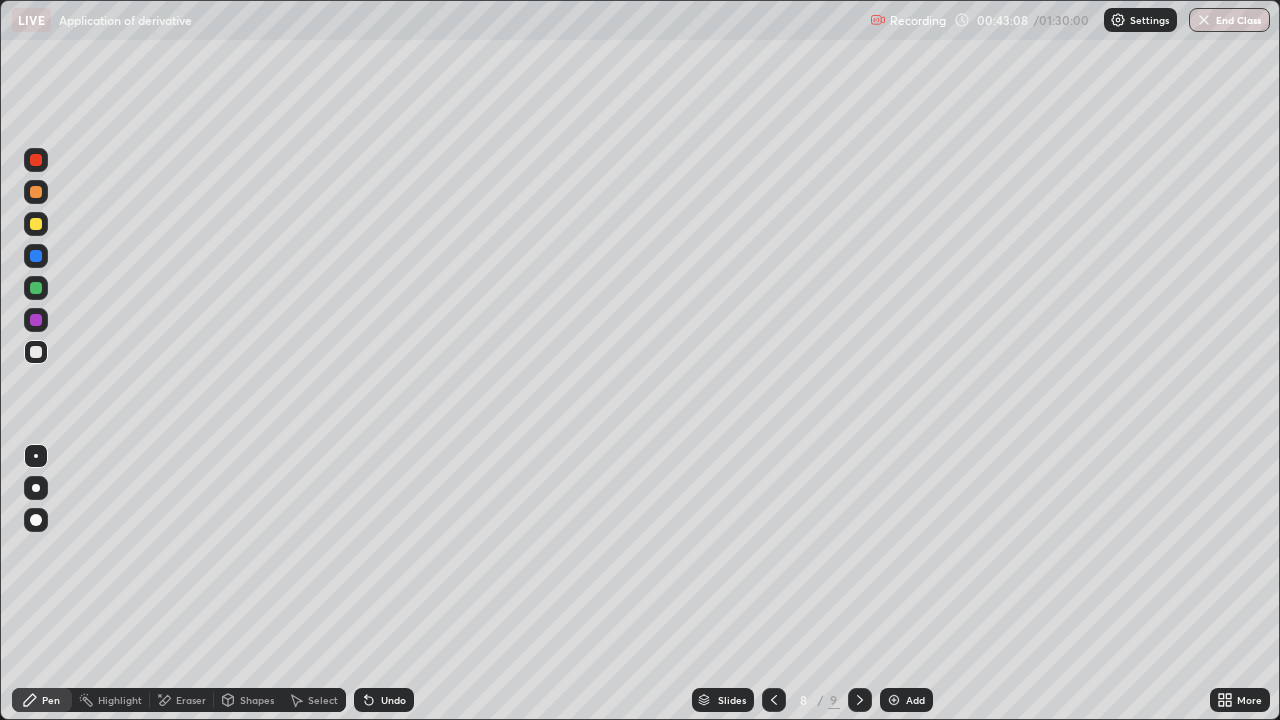 click on "Eraser" at bounding box center (191, 700) 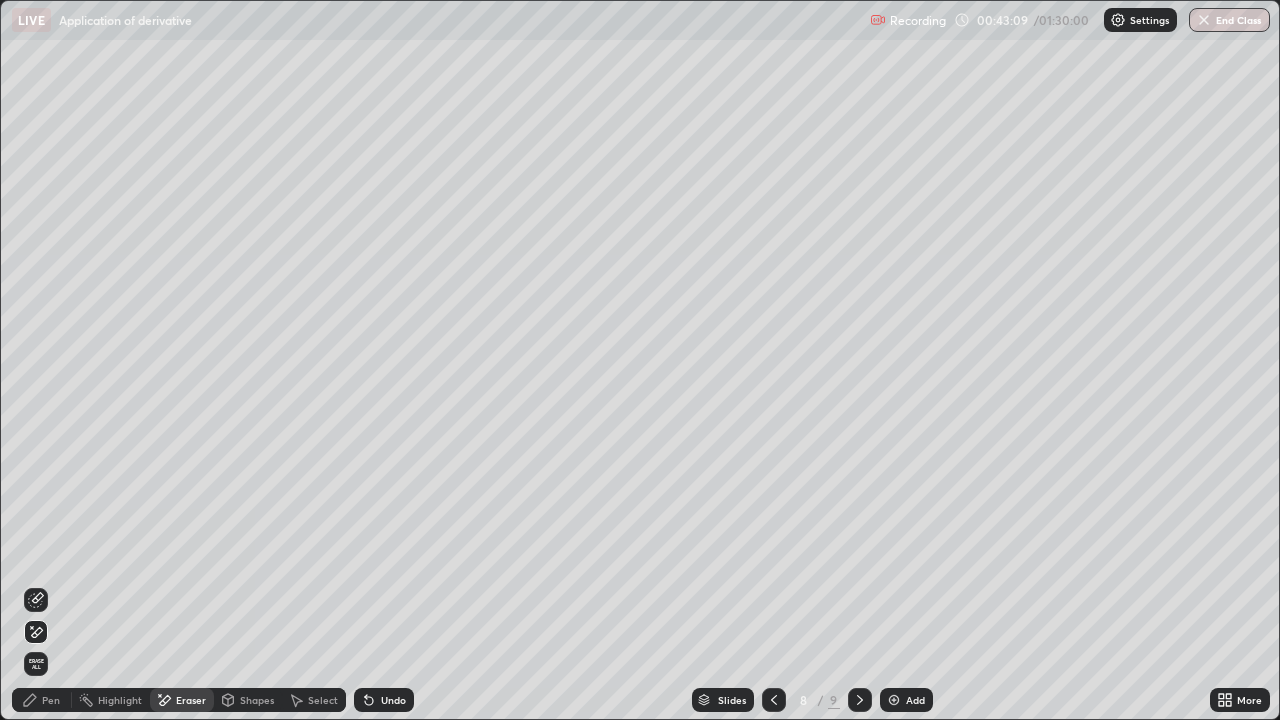 click at bounding box center (36, 600) 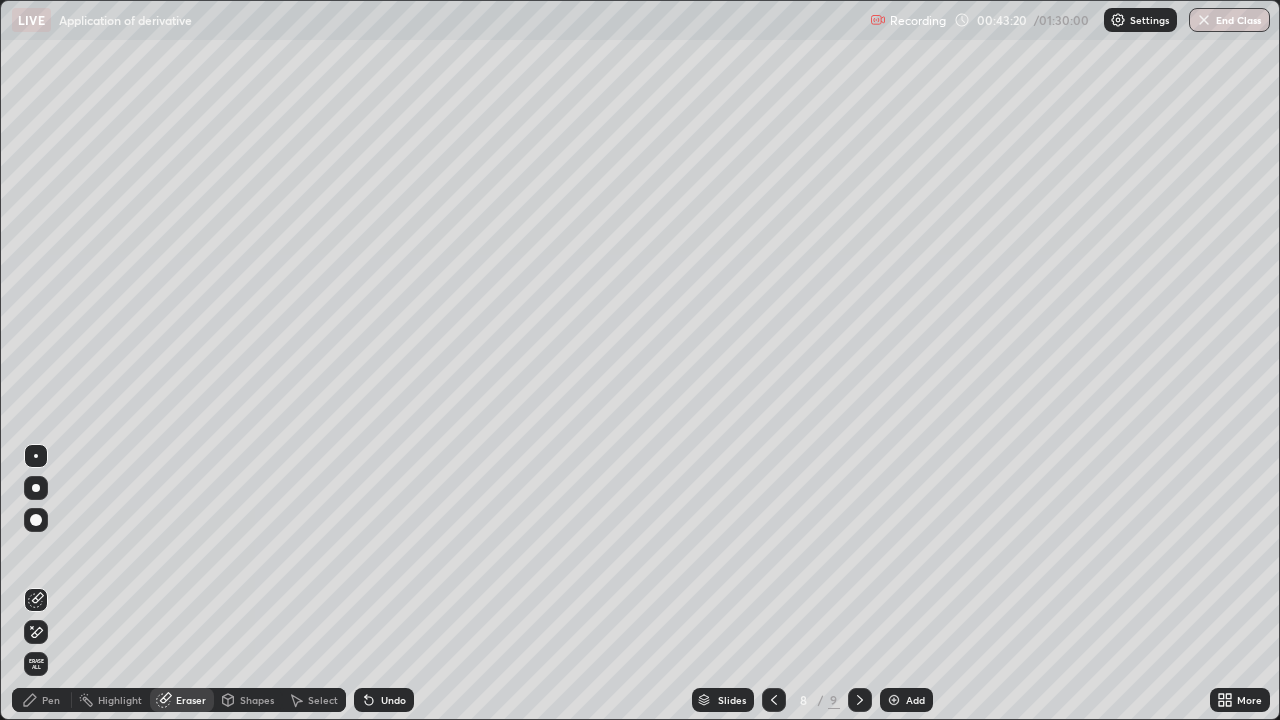 click on "Pen" at bounding box center [51, 700] 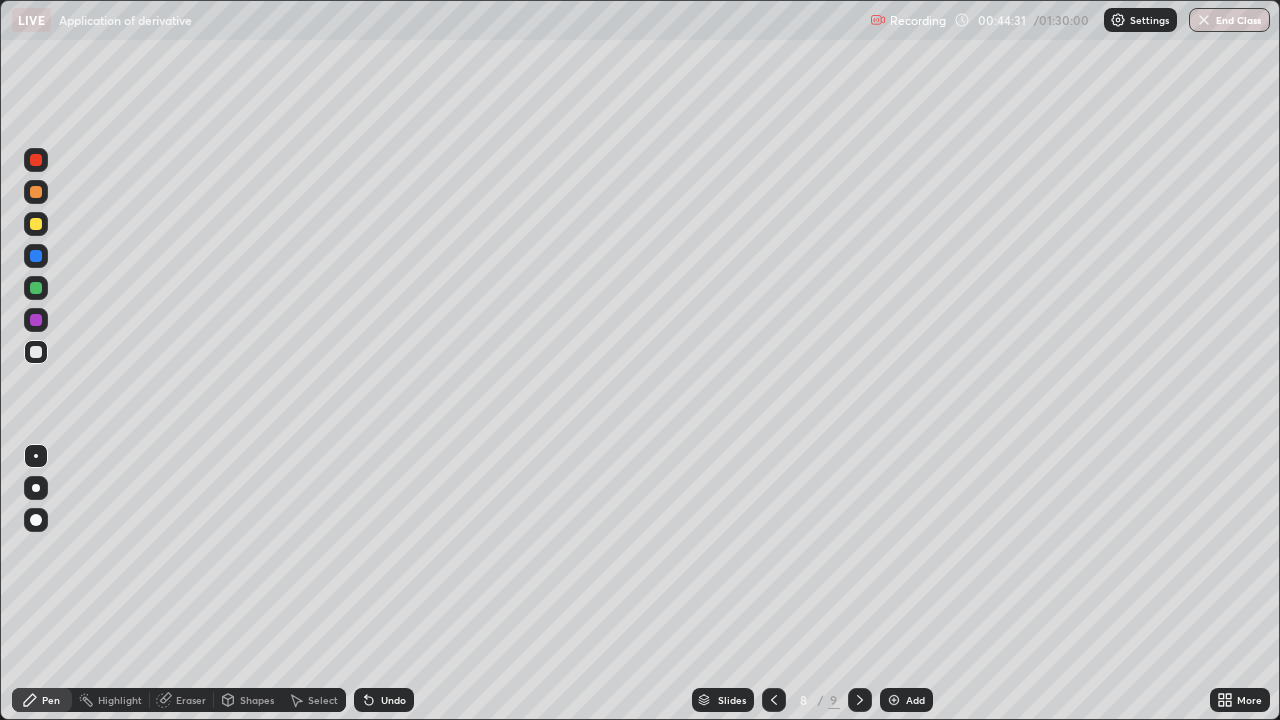 click on "Eraser" at bounding box center [191, 700] 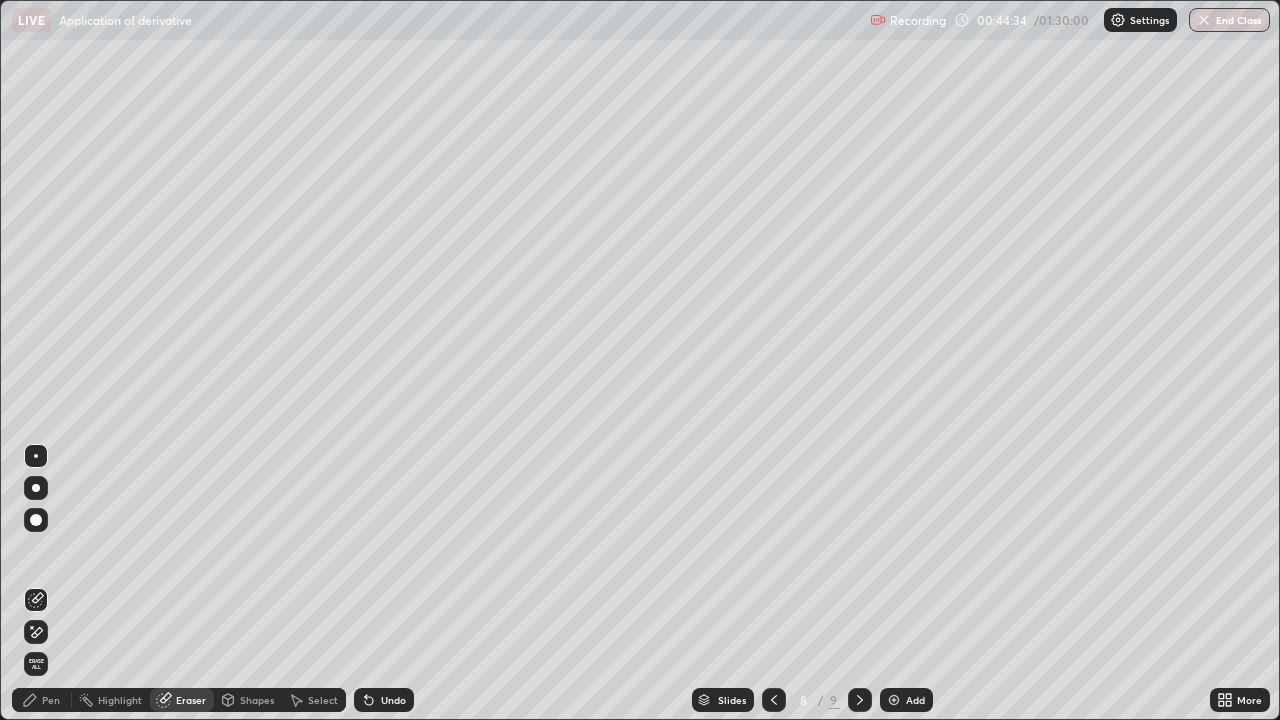 click on "Pen" at bounding box center [42, 700] 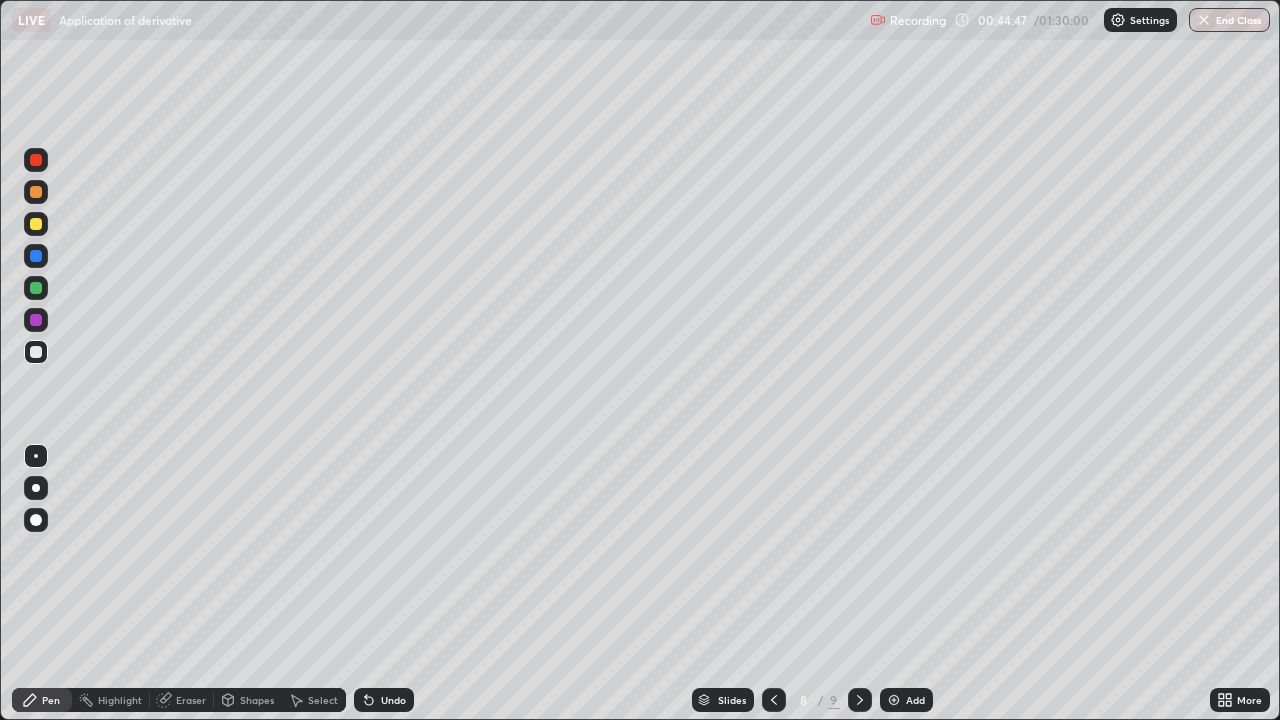 click 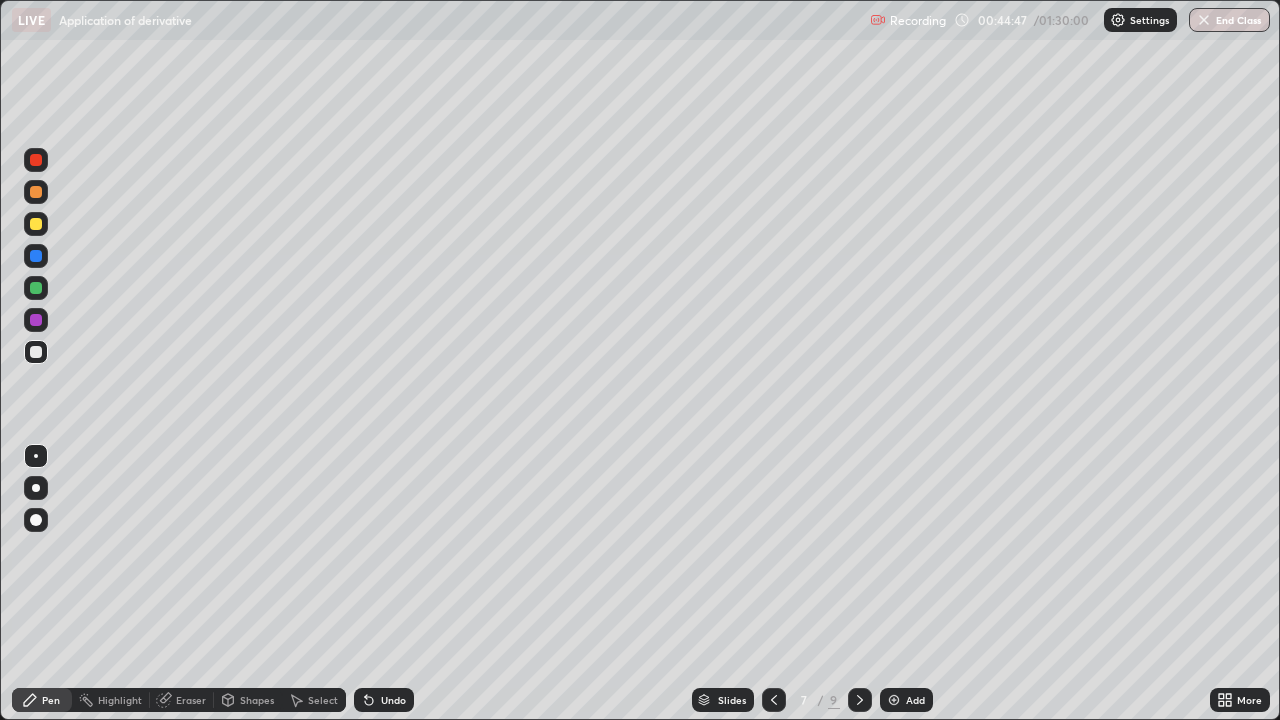 click 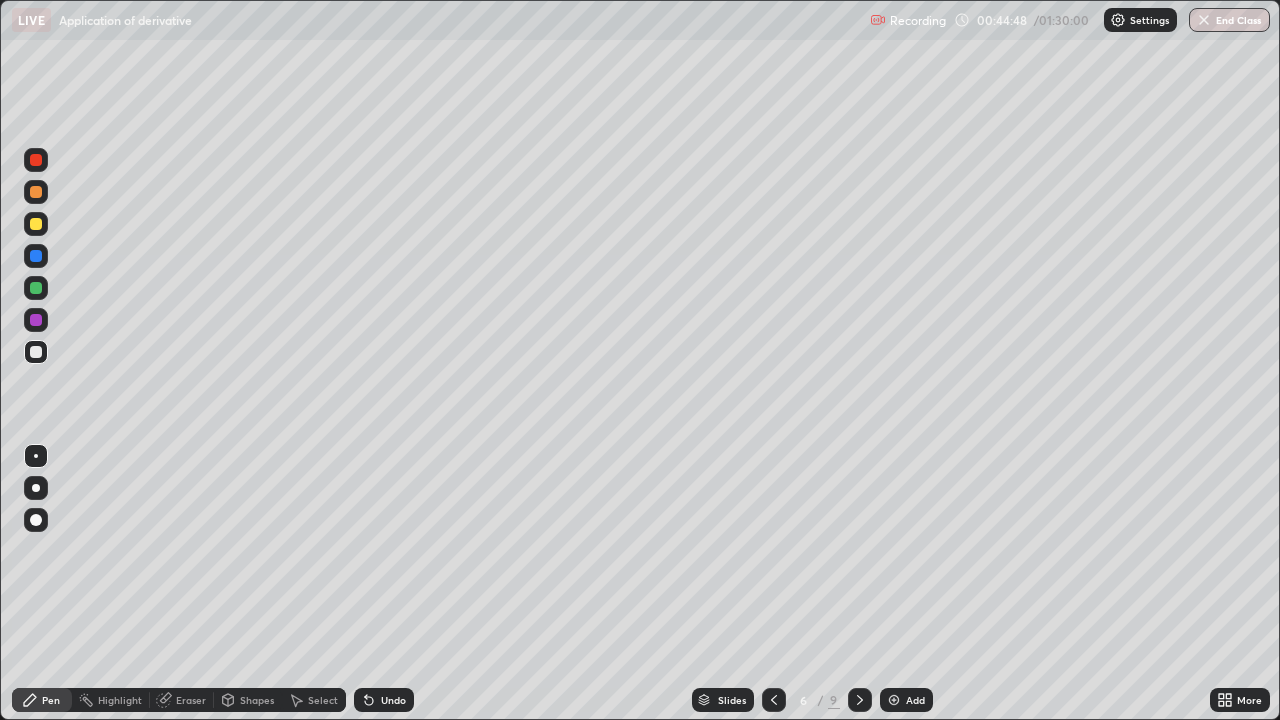 click 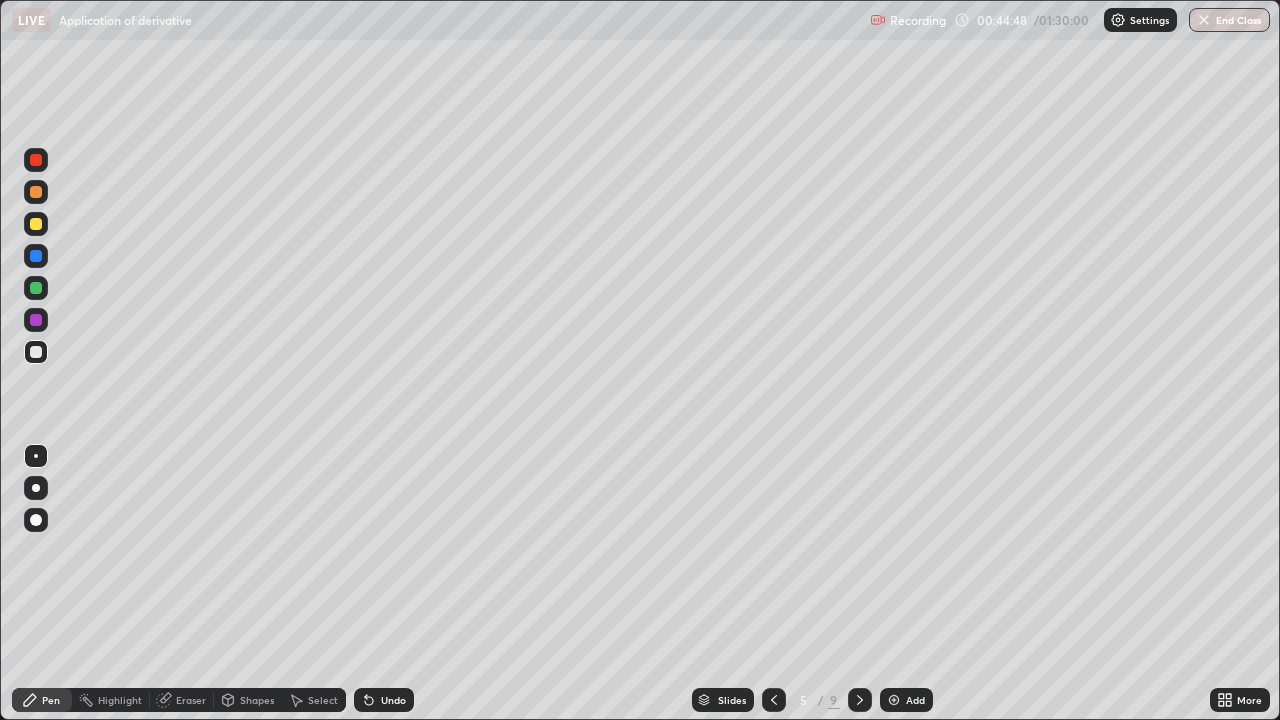 click 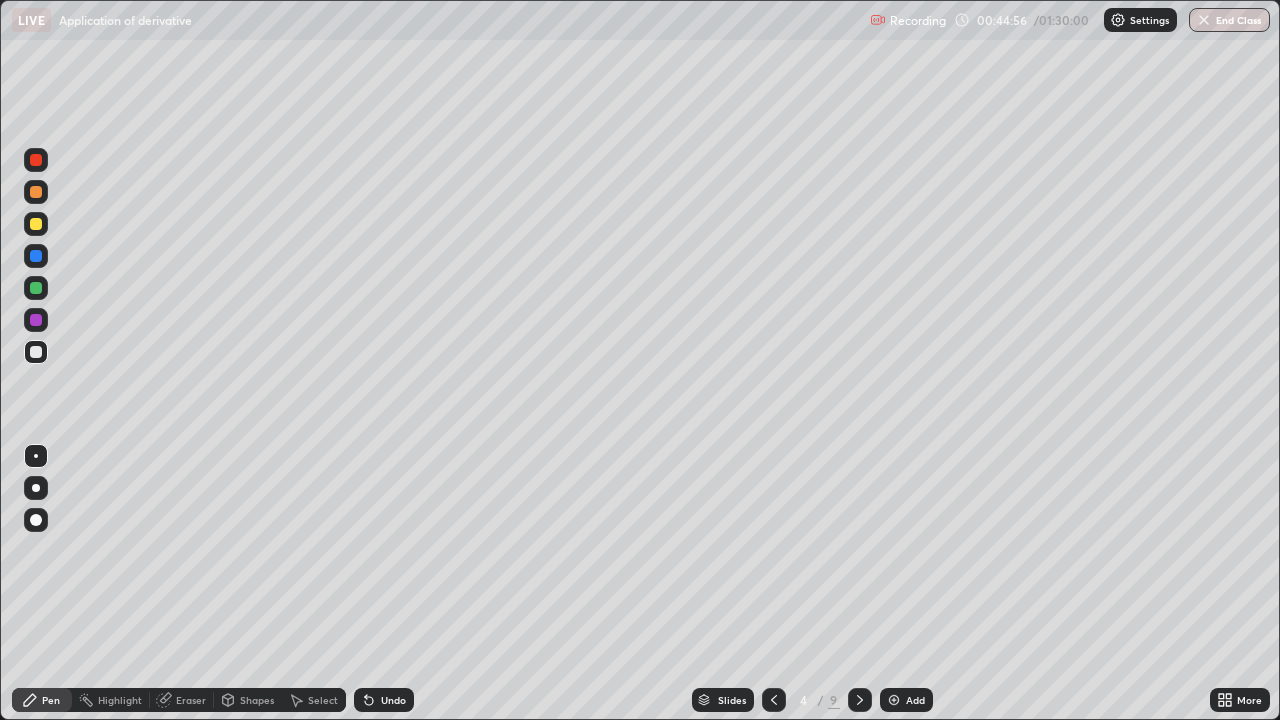 click 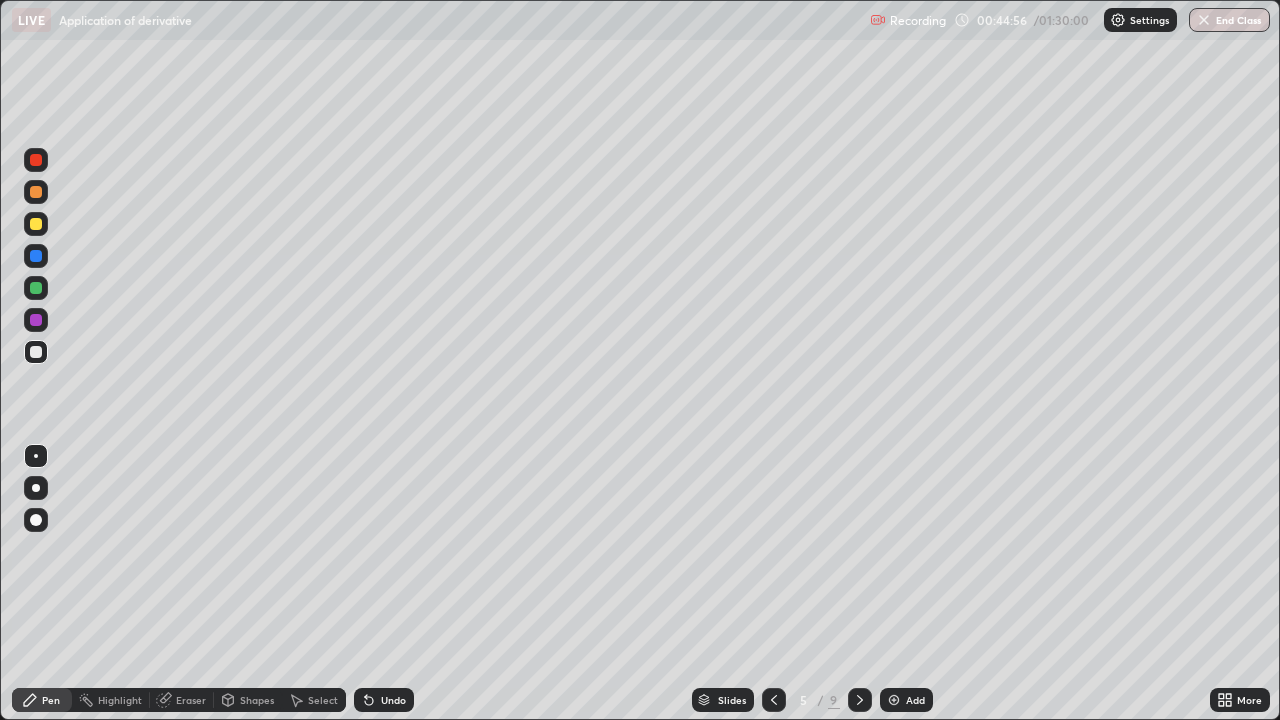 click 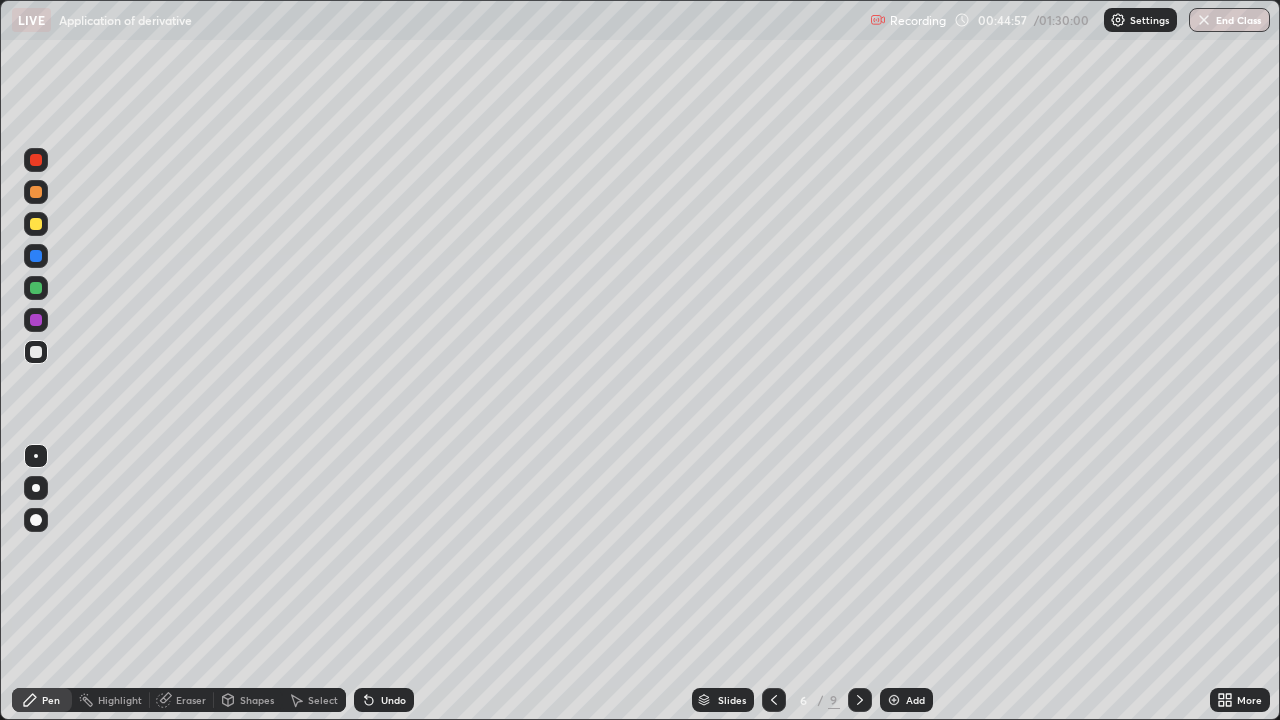 click 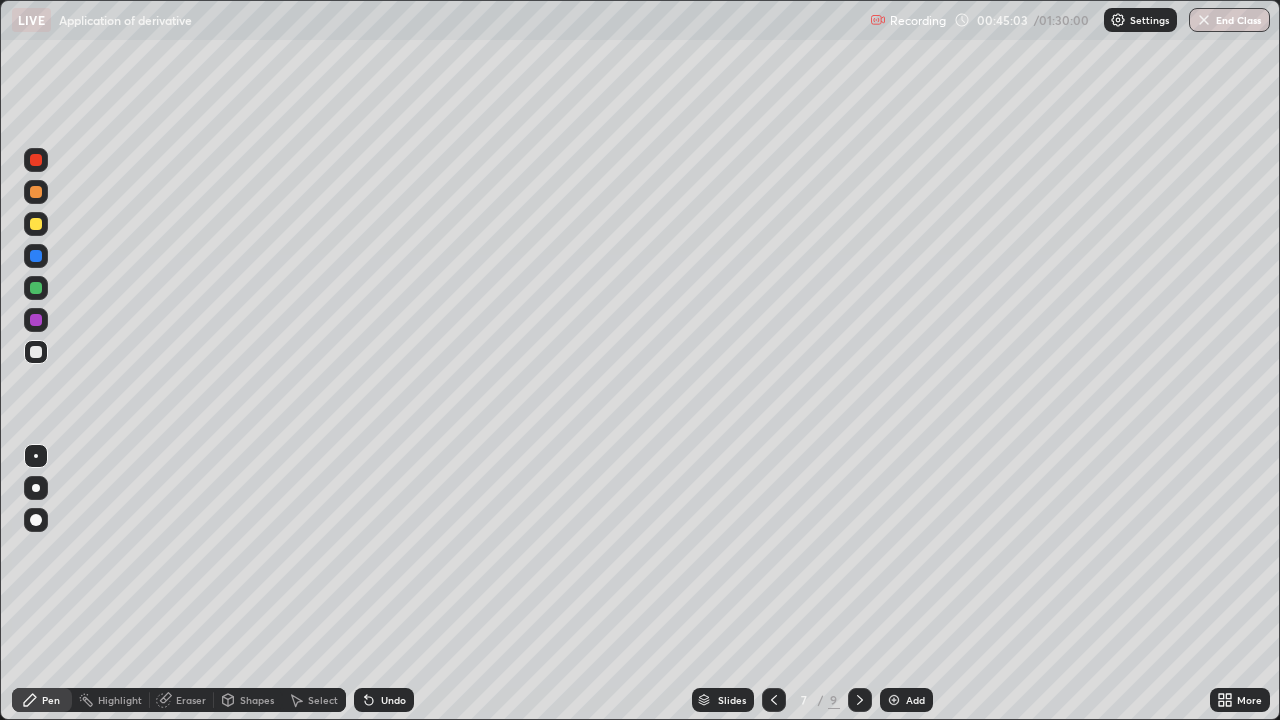 click 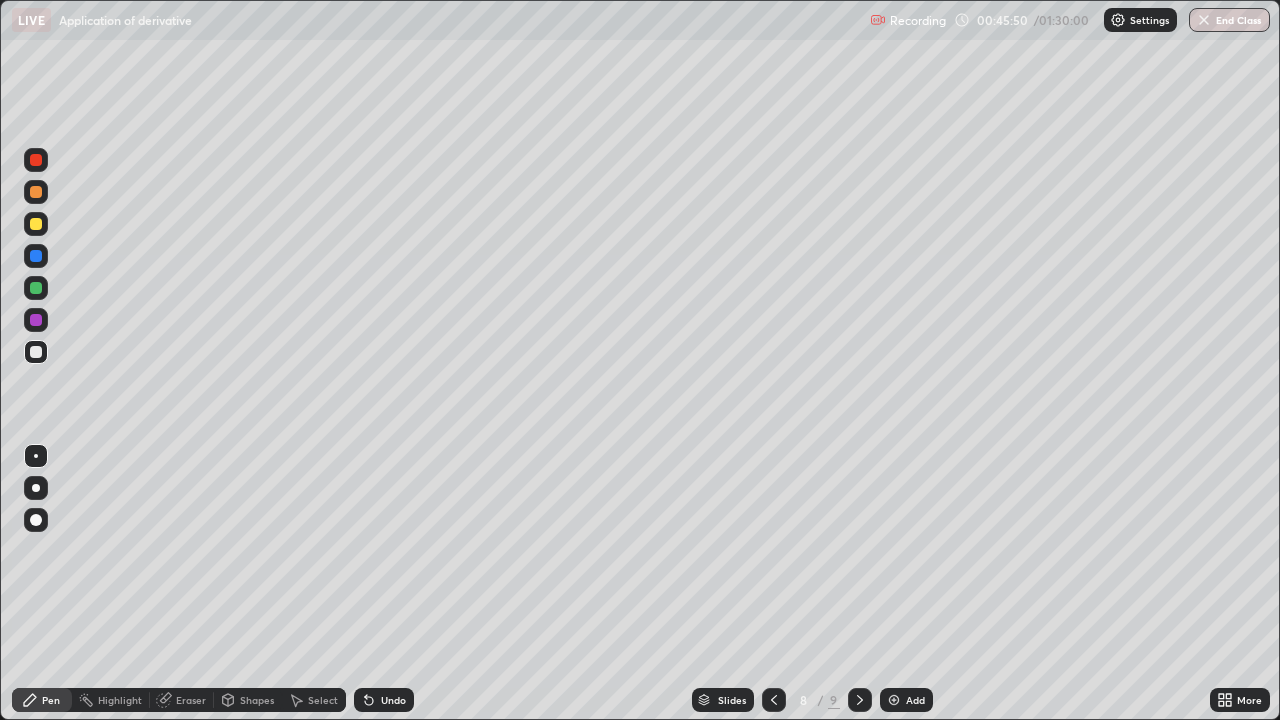 click on "Eraser" at bounding box center [191, 700] 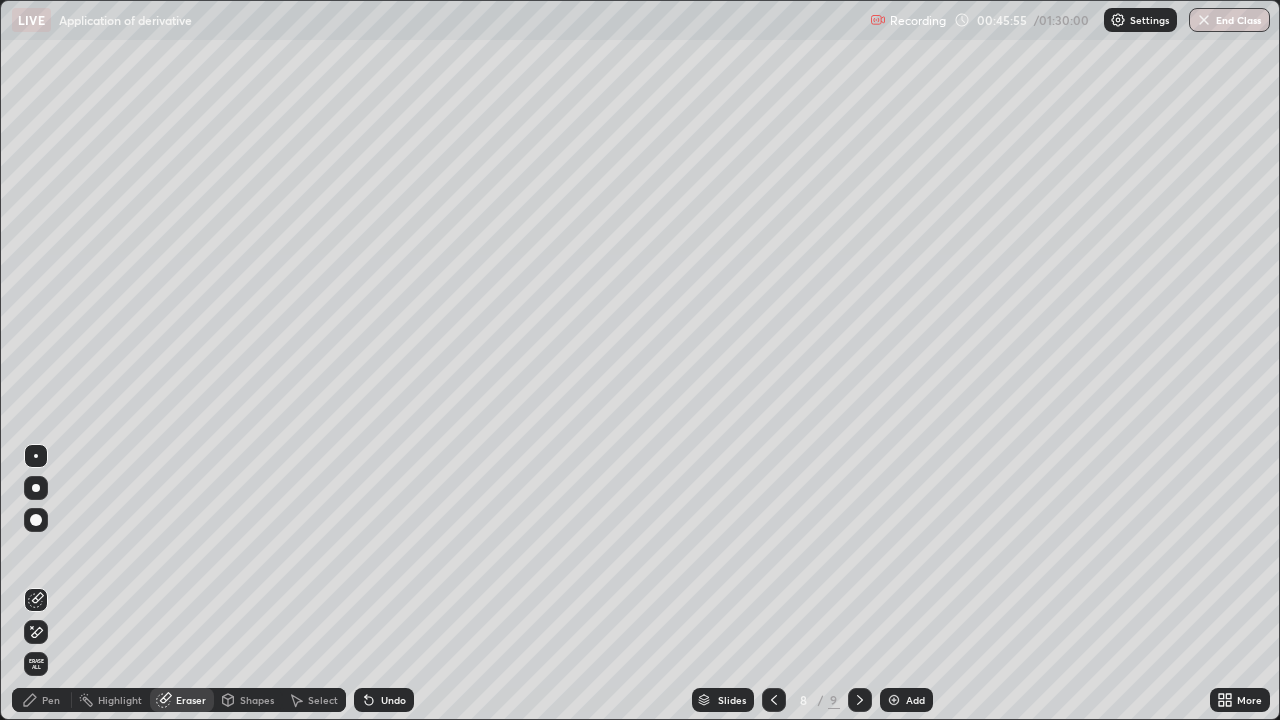 click 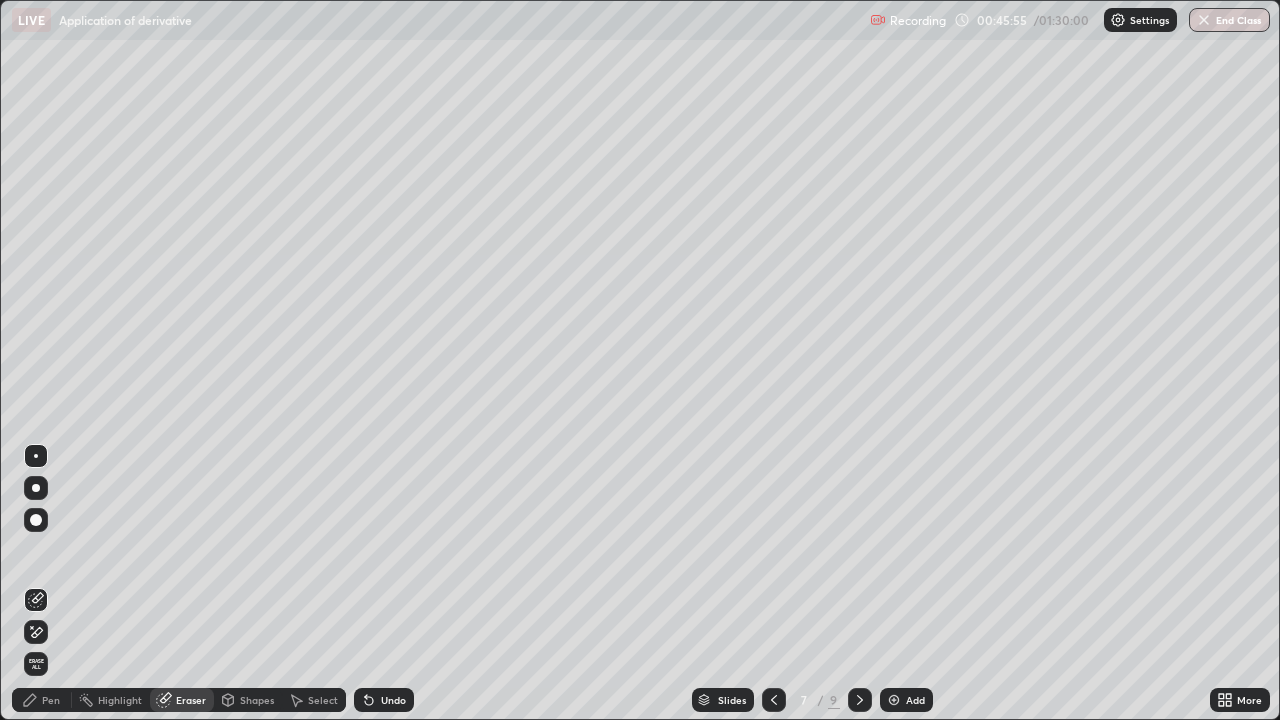 click 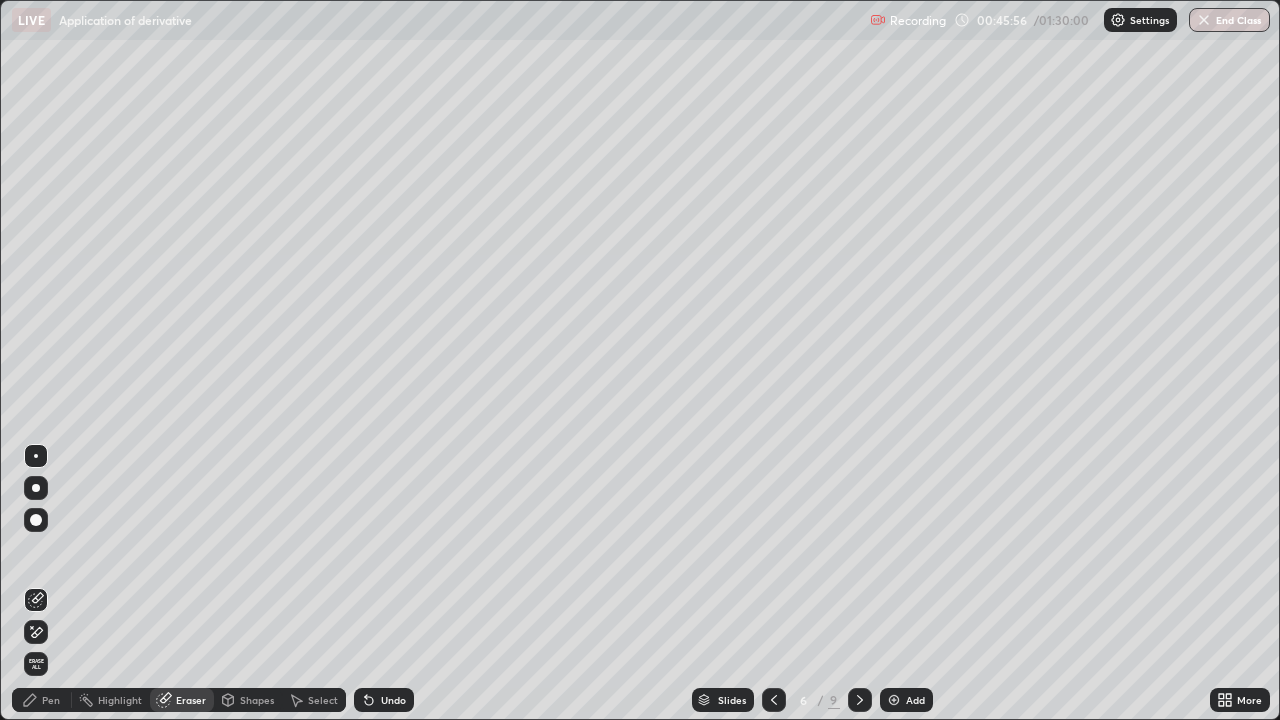 click 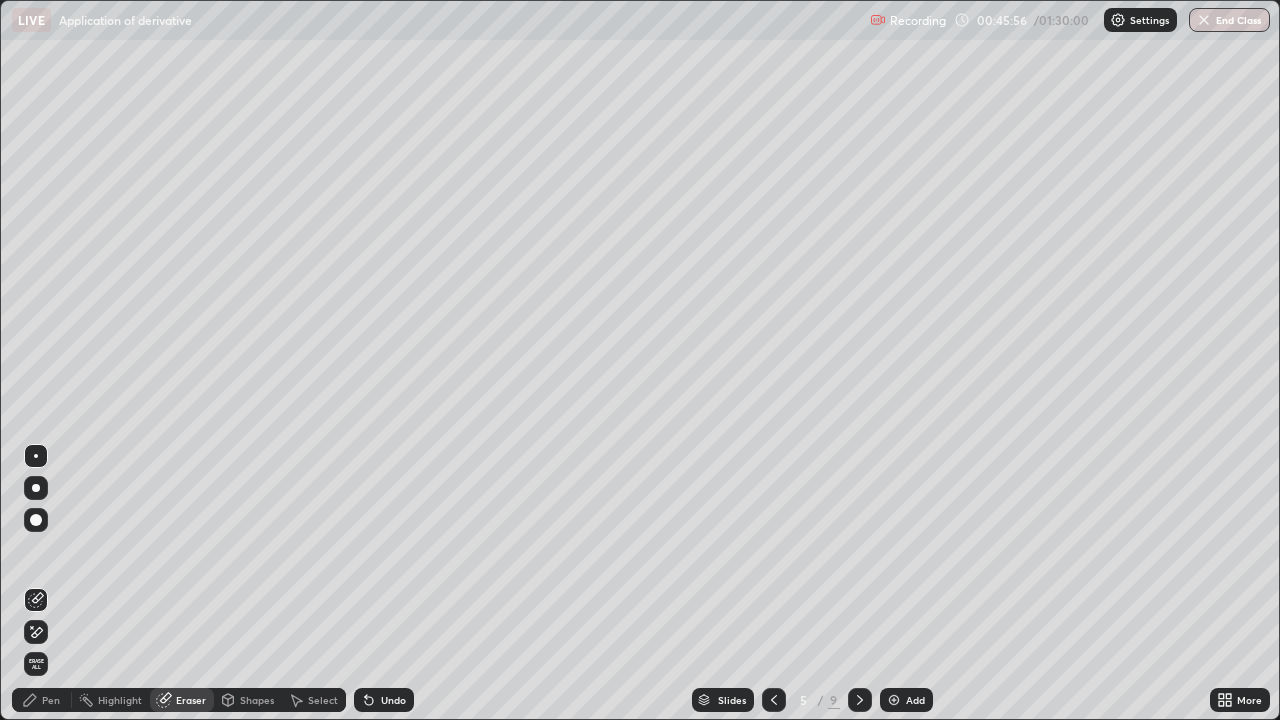click 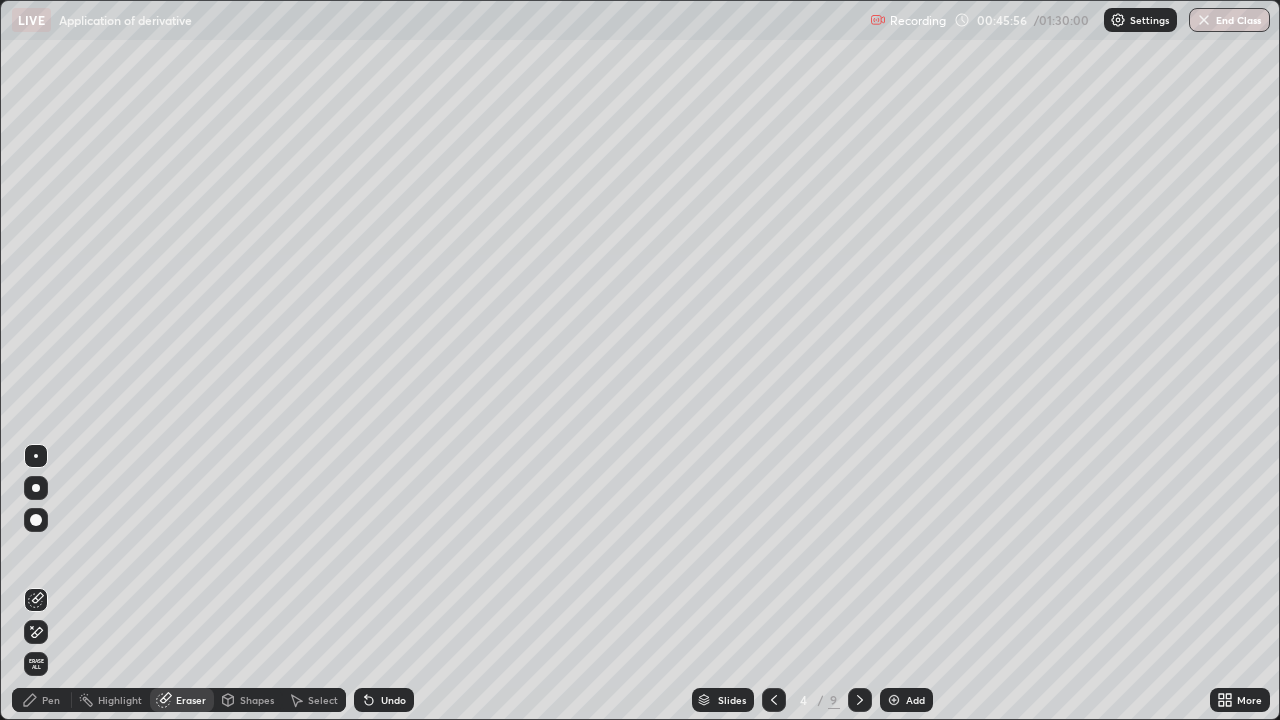 click 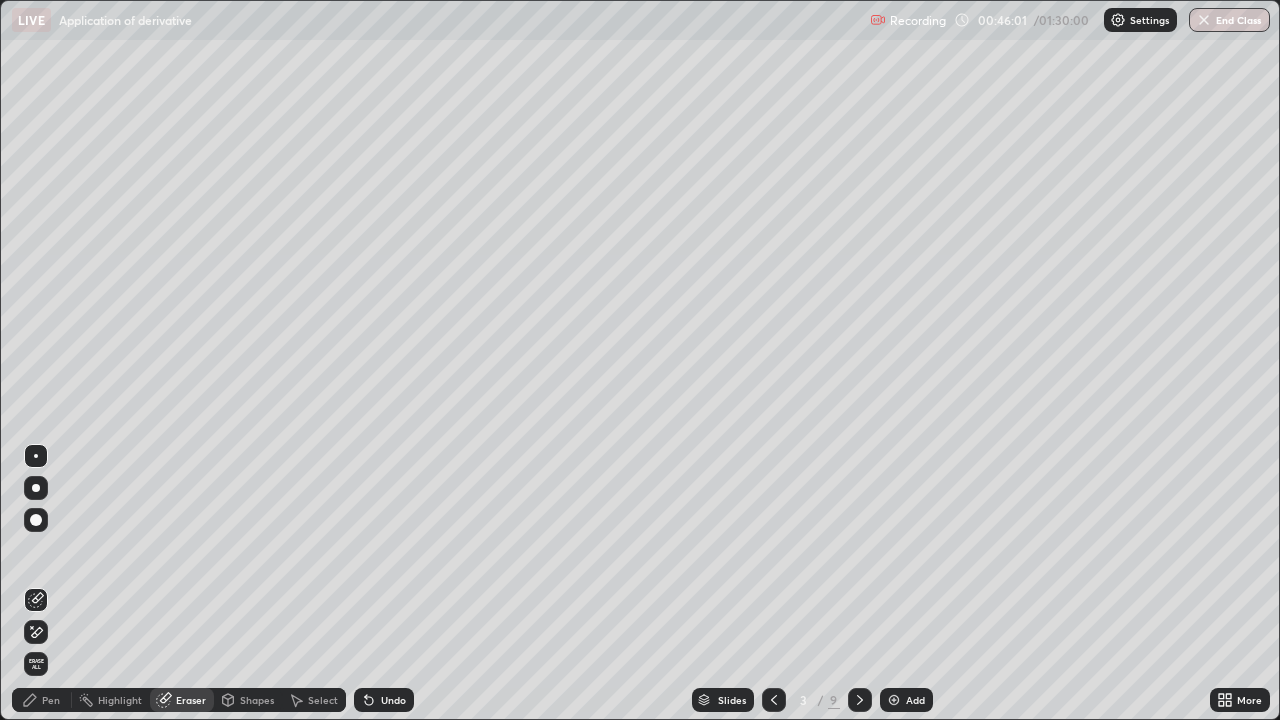 click on "Pen" at bounding box center [51, 700] 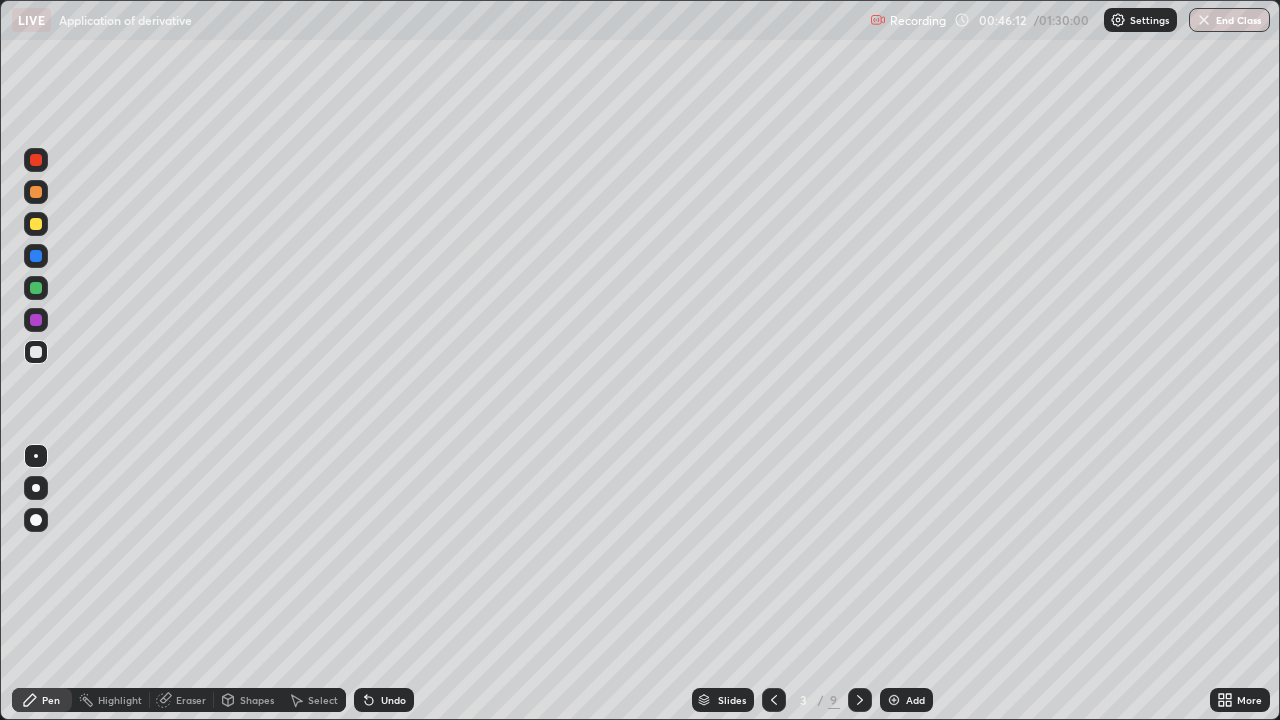 click 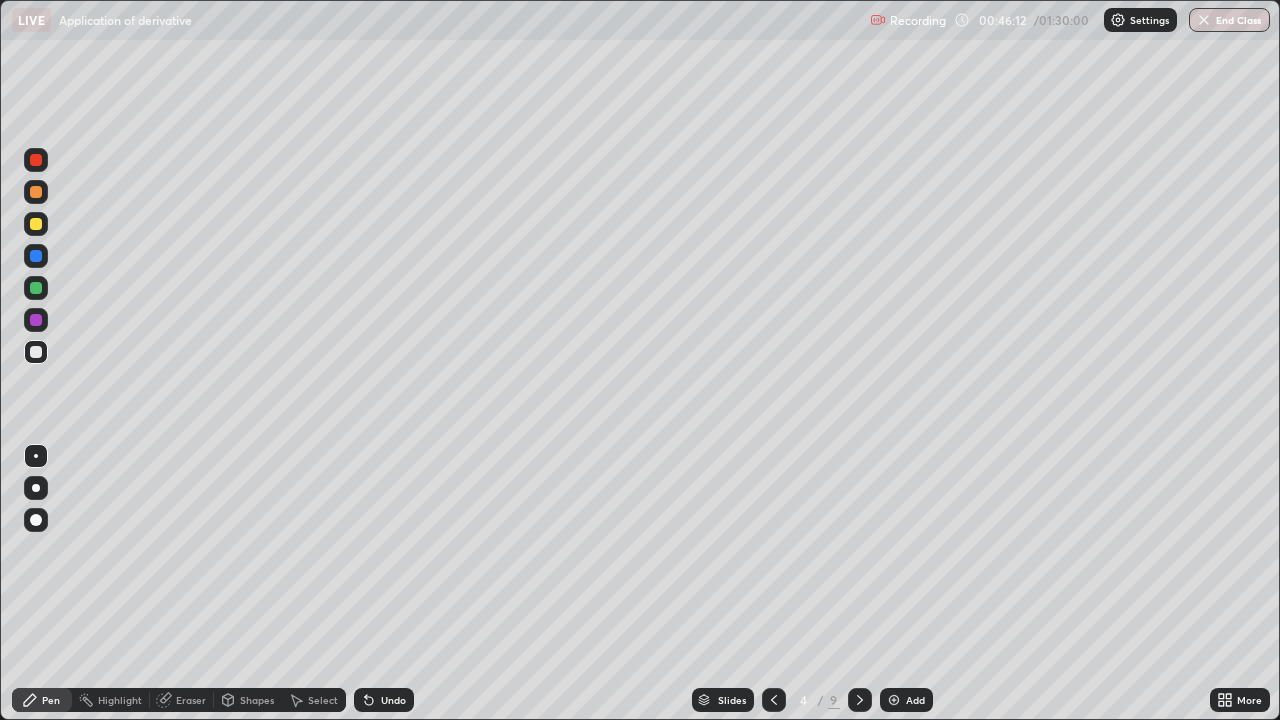 click 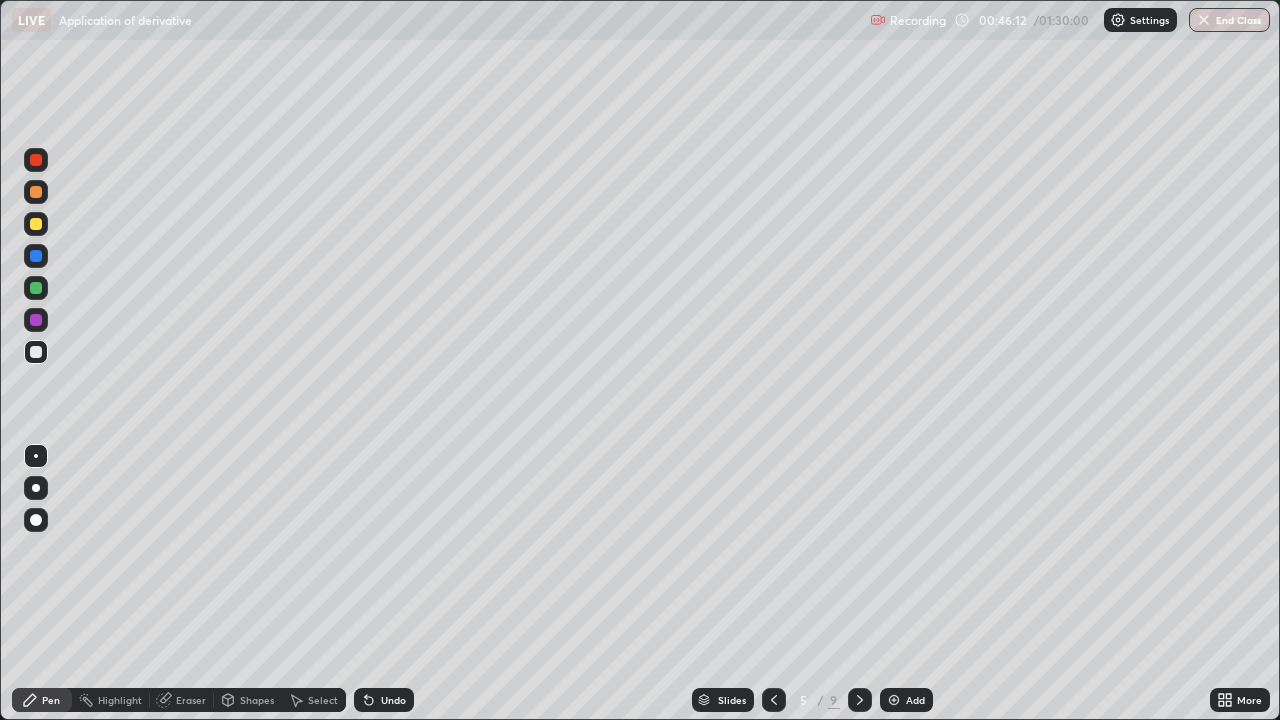 click 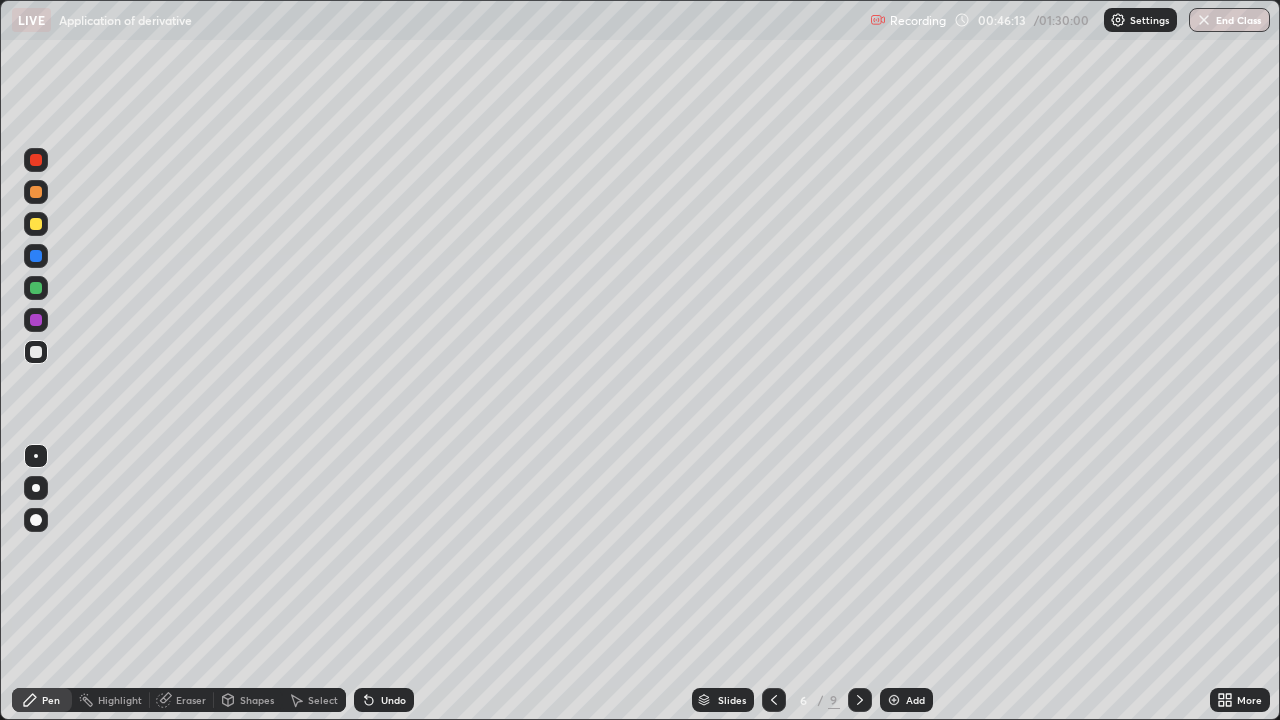click 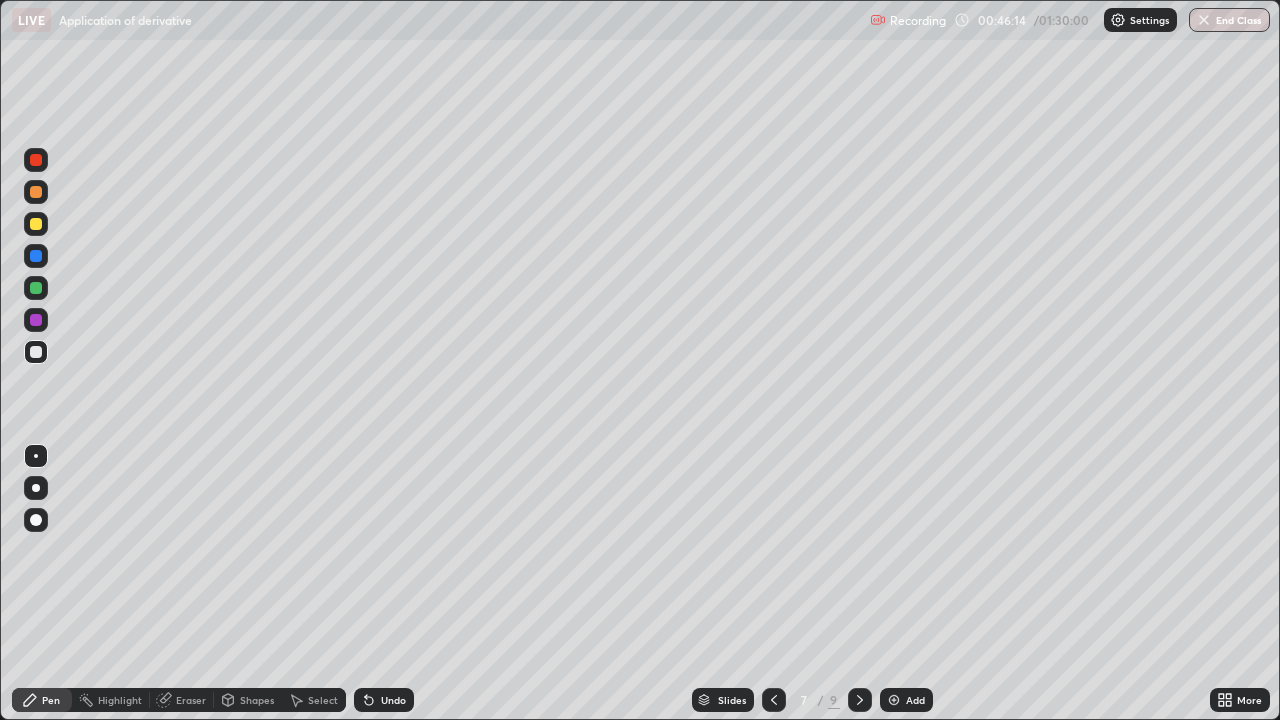 click at bounding box center [860, 700] 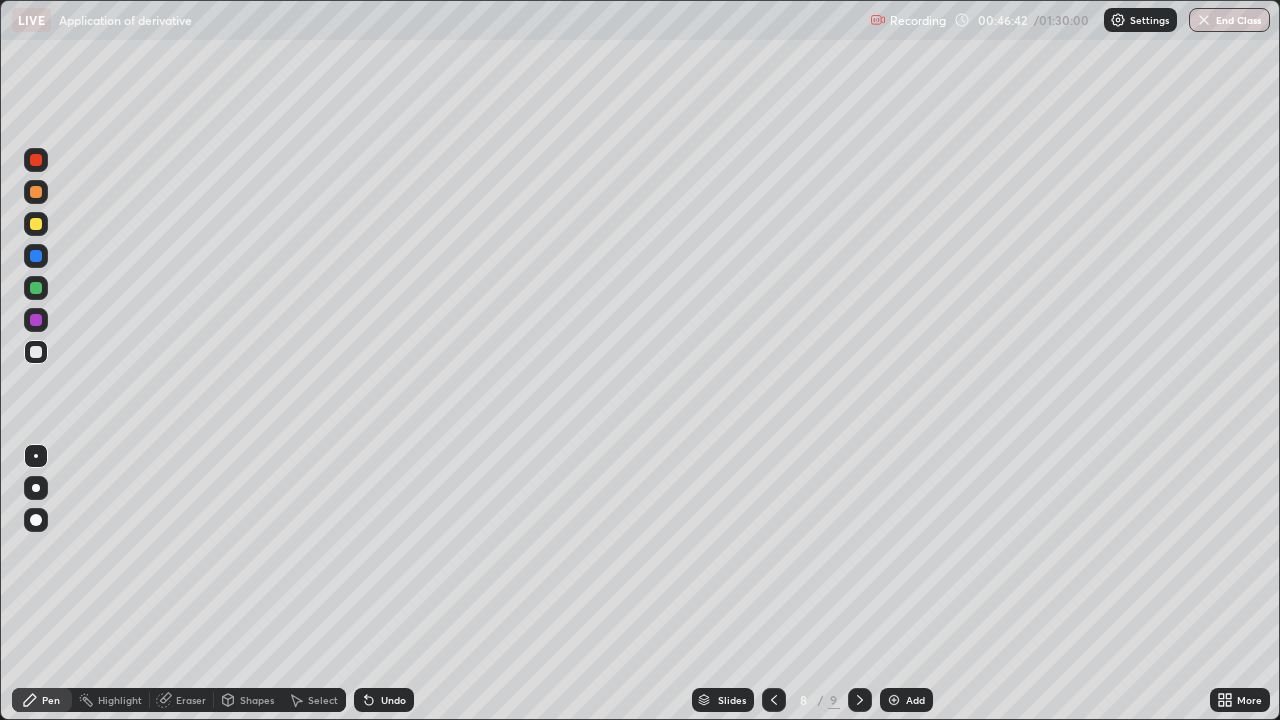click on "Eraser" at bounding box center (182, 700) 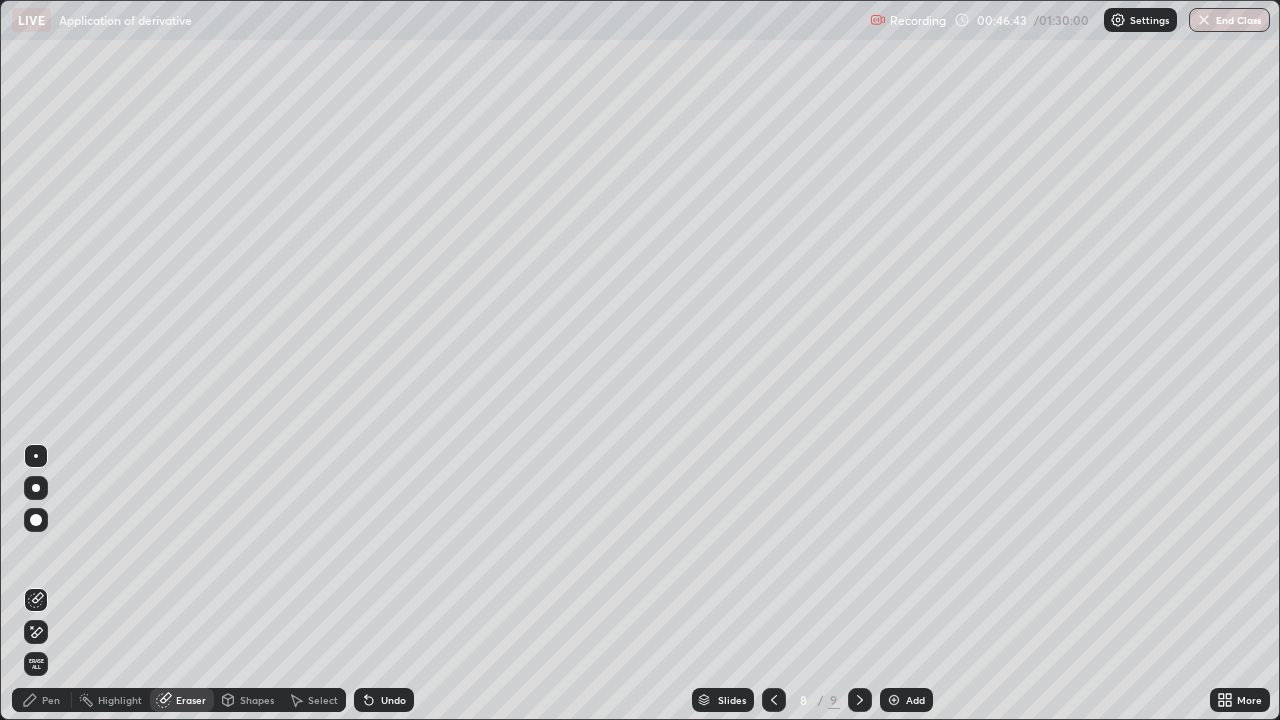 click on "Pen" at bounding box center [42, 700] 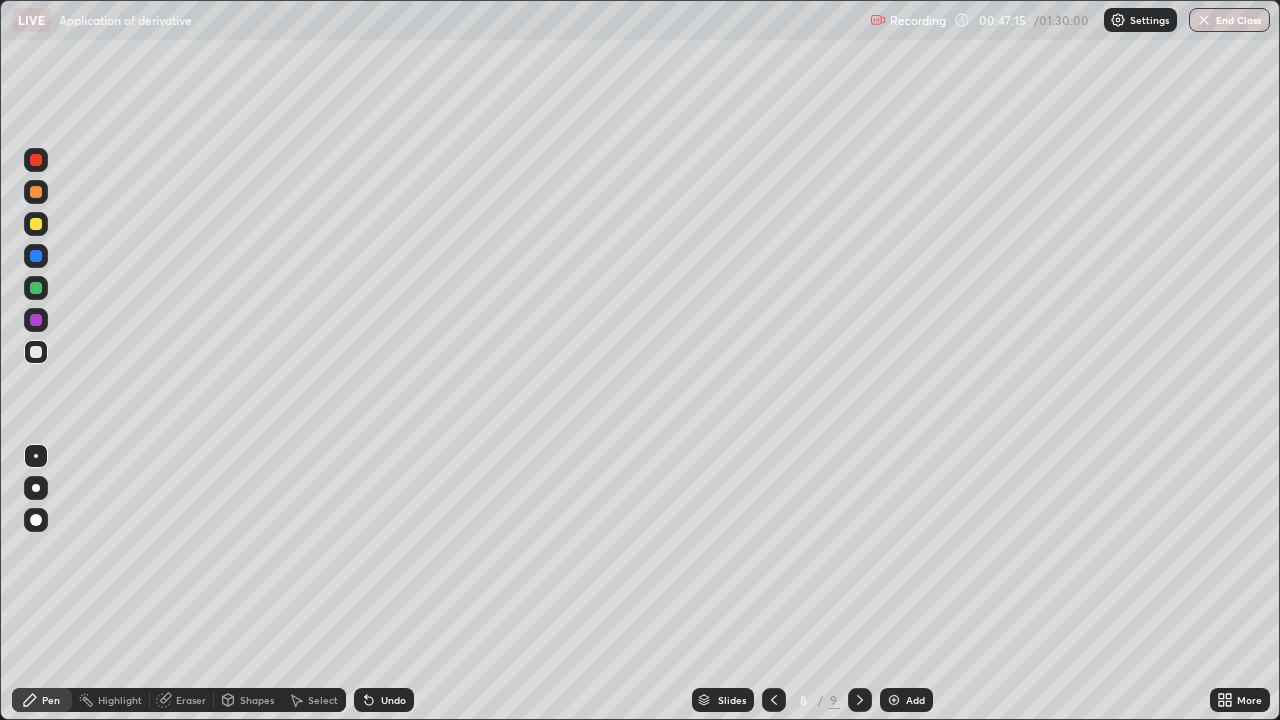 click on "Select" at bounding box center [323, 700] 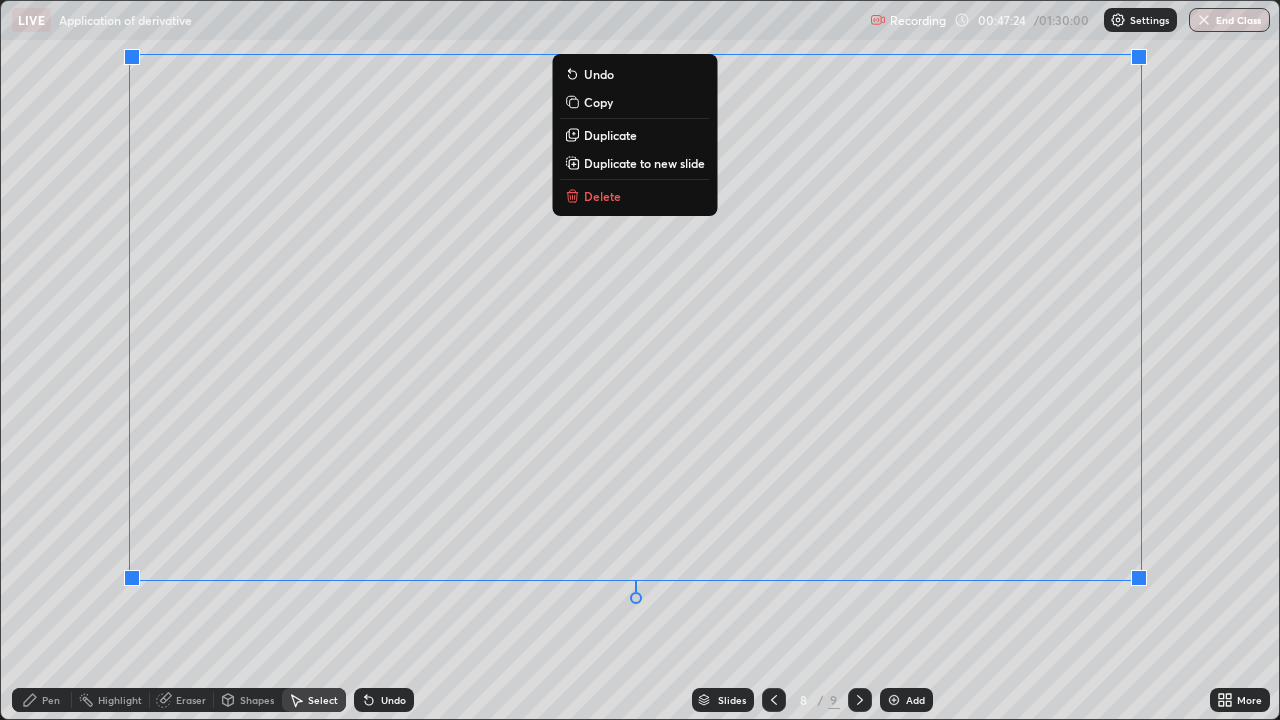 click on "0 ° Undo Copy Duplicate Duplicate to new slide Delete" at bounding box center [640, 360] 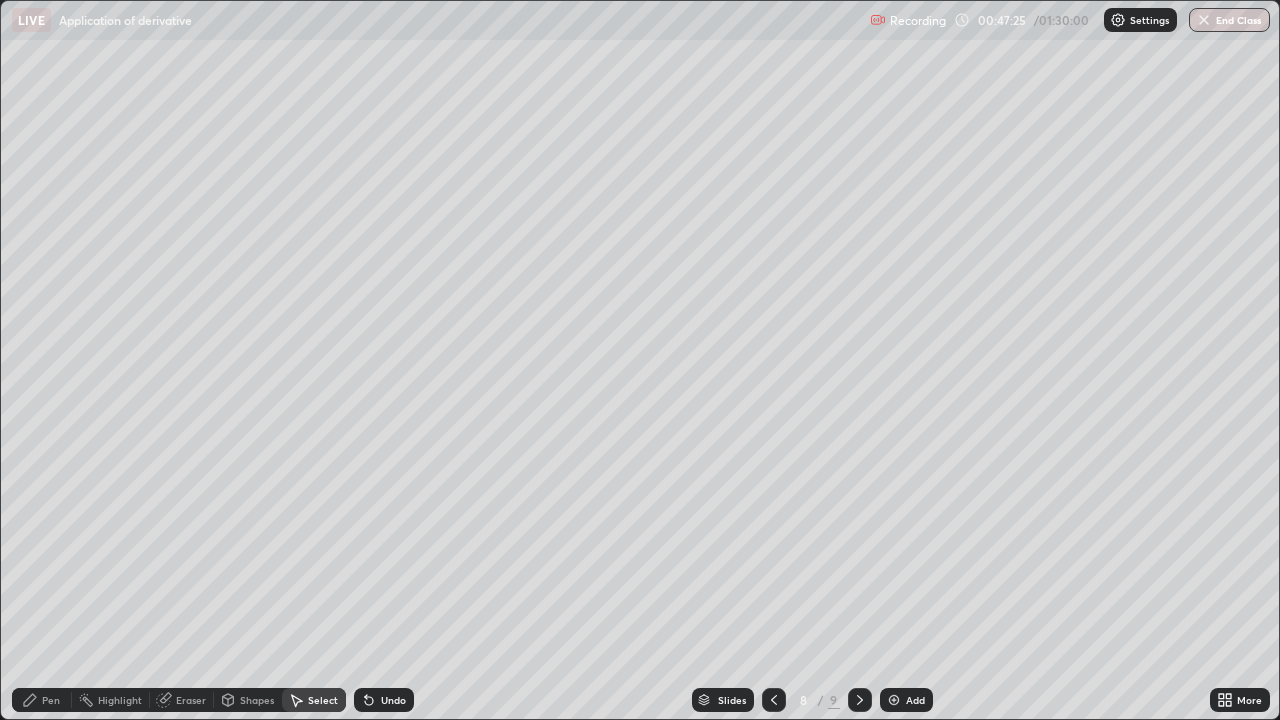 click on "Pen" at bounding box center [51, 700] 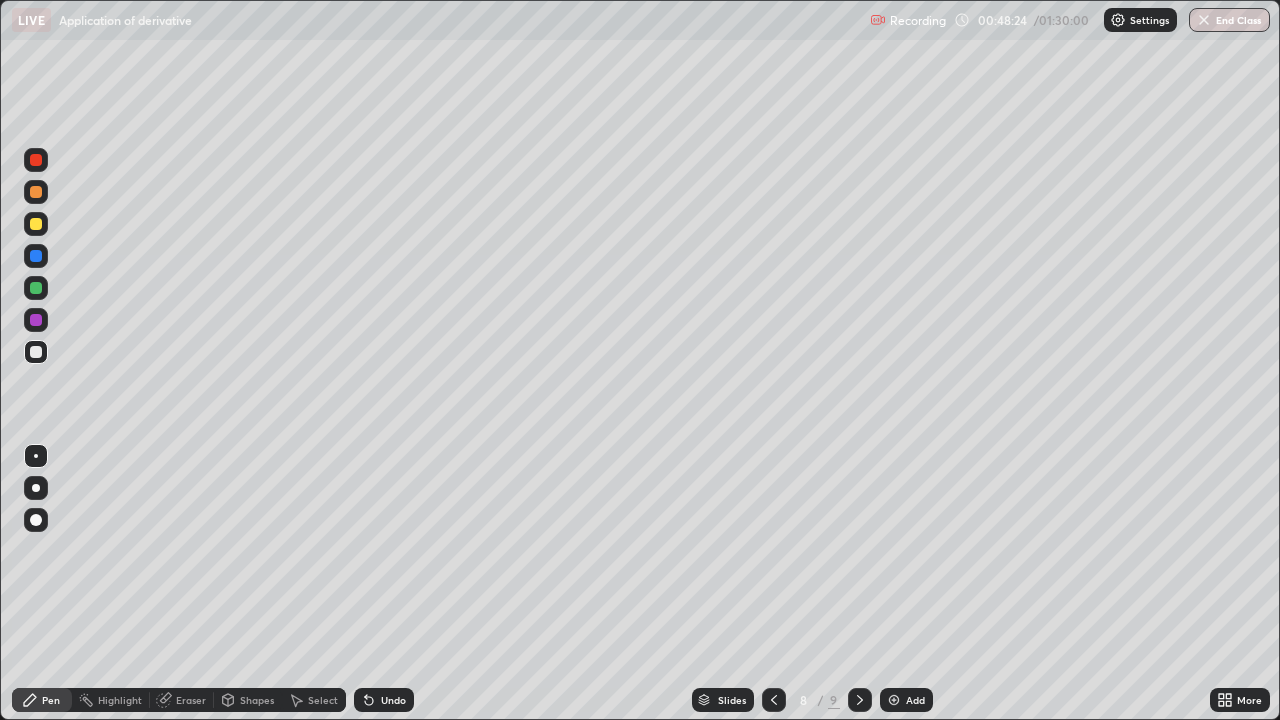 click on "Eraser" at bounding box center [191, 700] 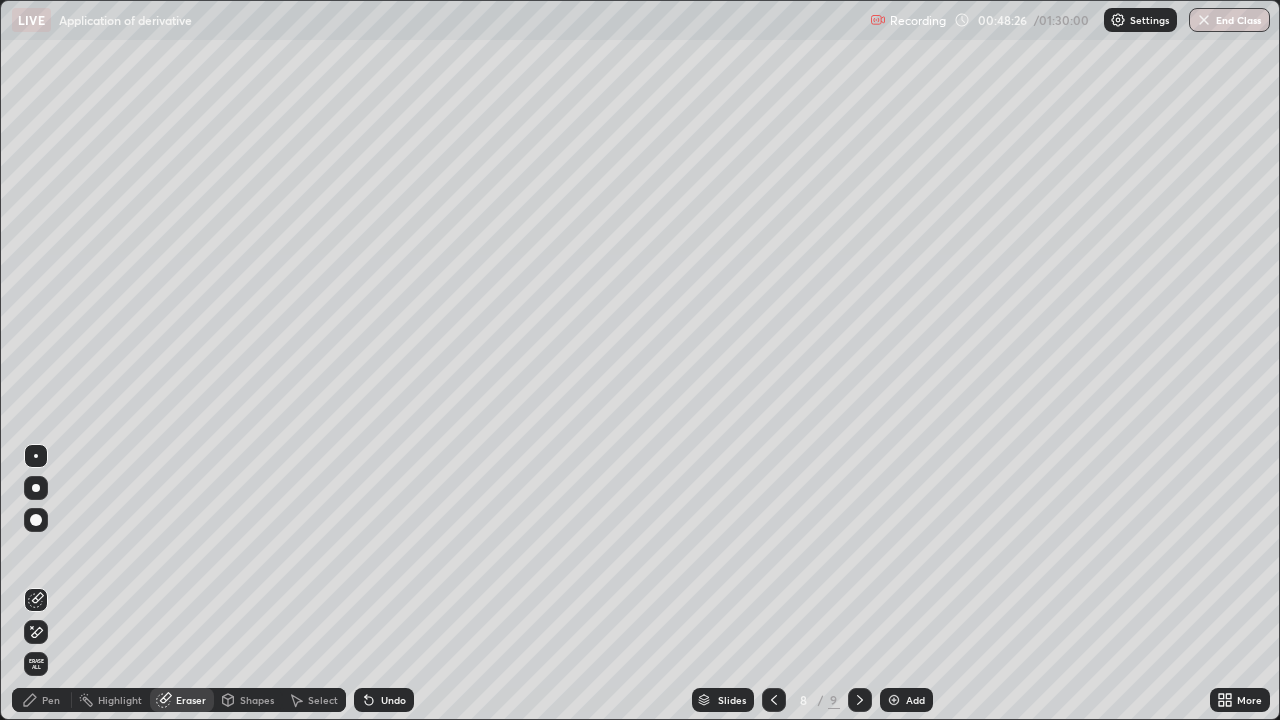 click on "Pen" at bounding box center (42, 700) 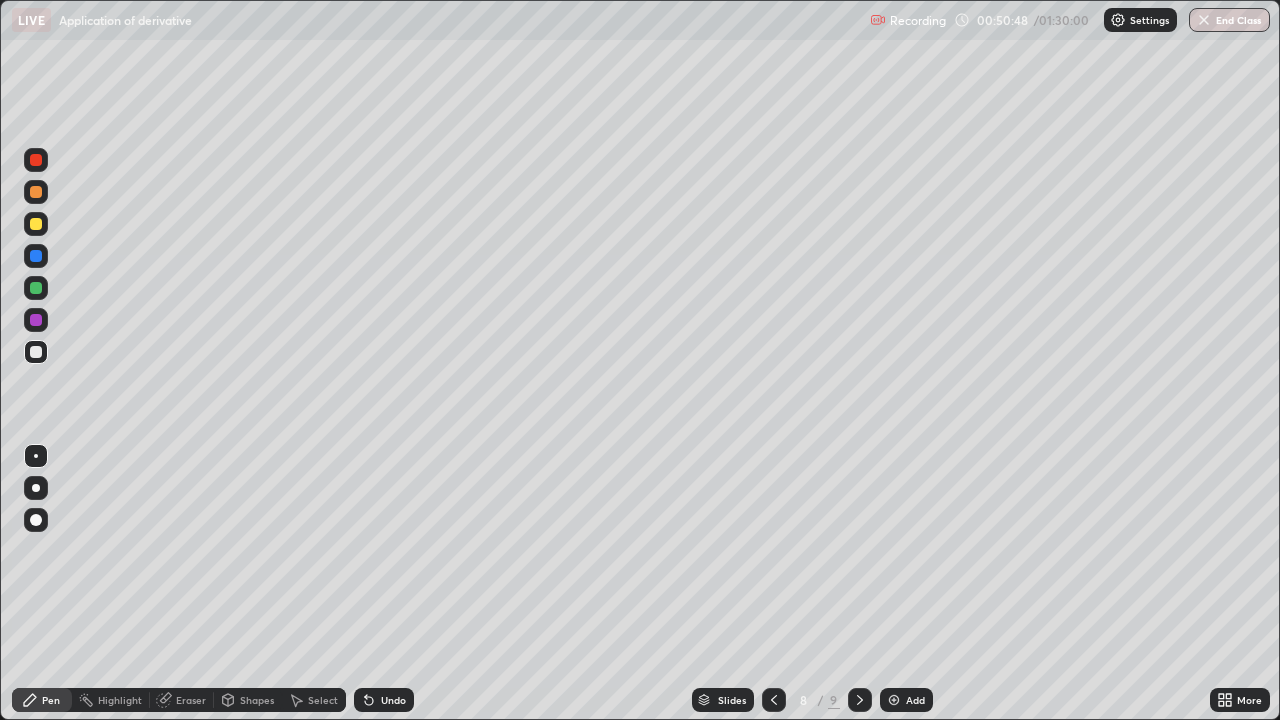click at bounding box center (774, 700) 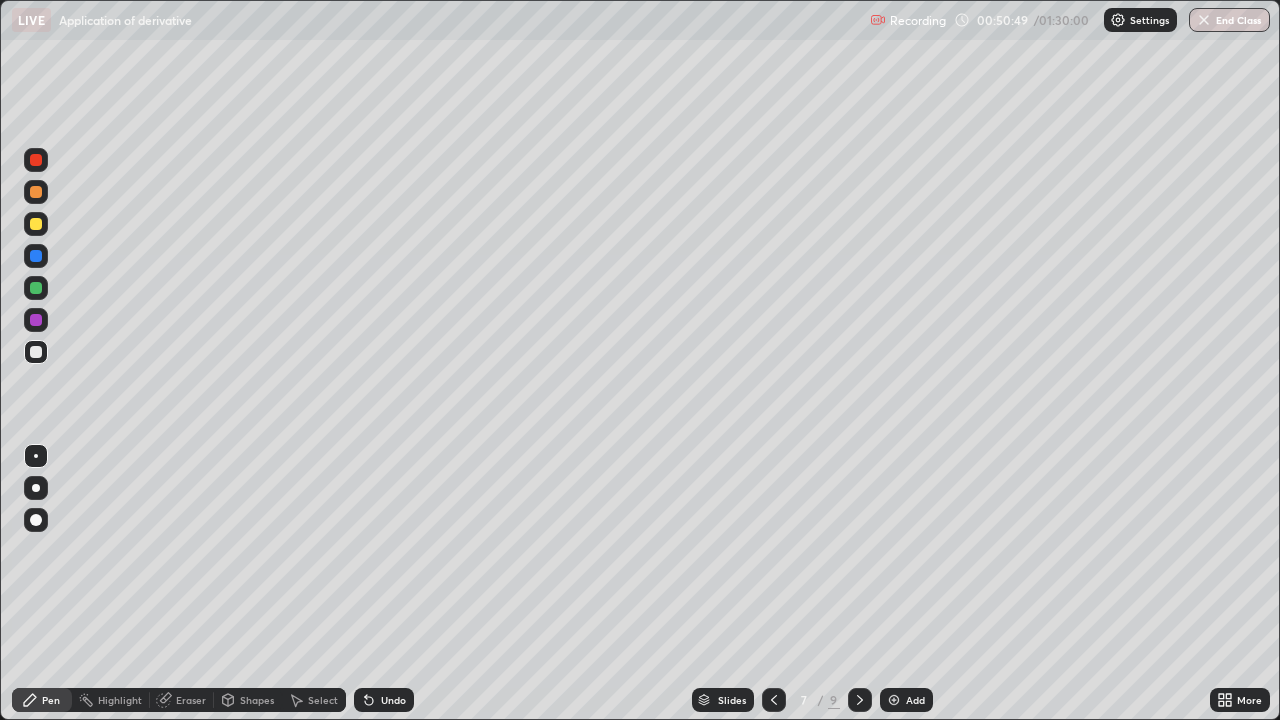 click at bounding box center [774, 700] 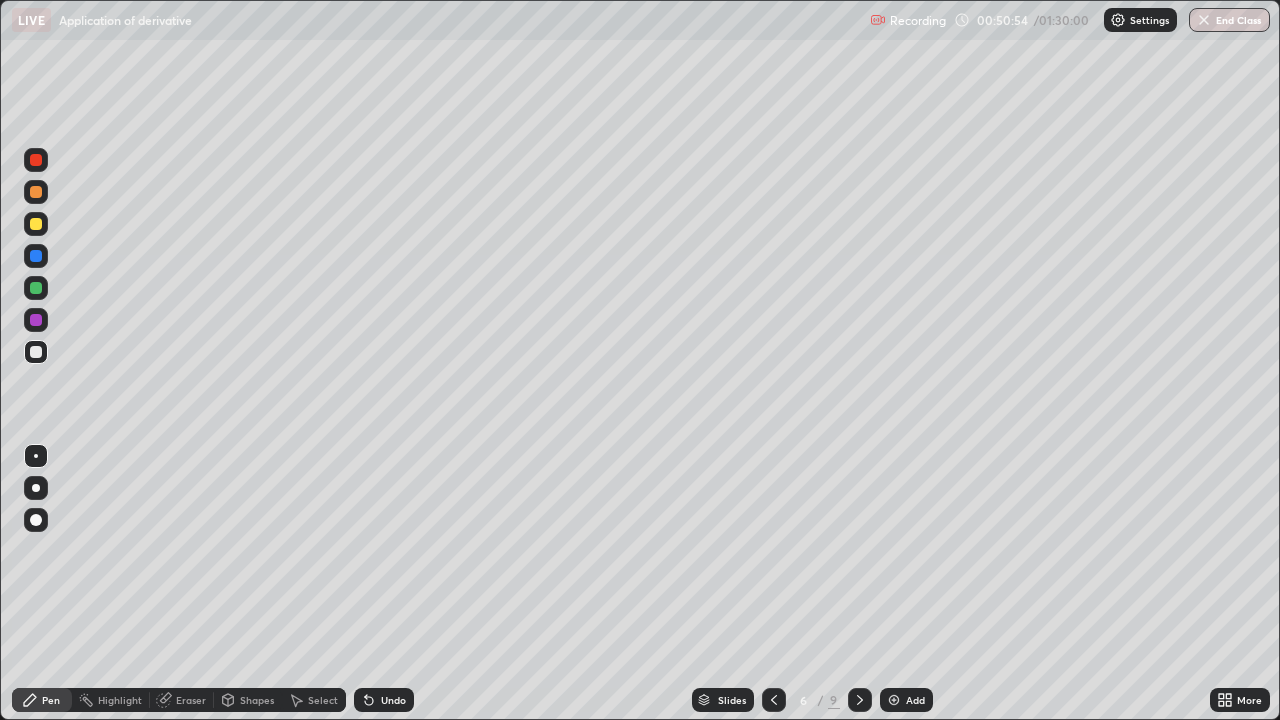 click 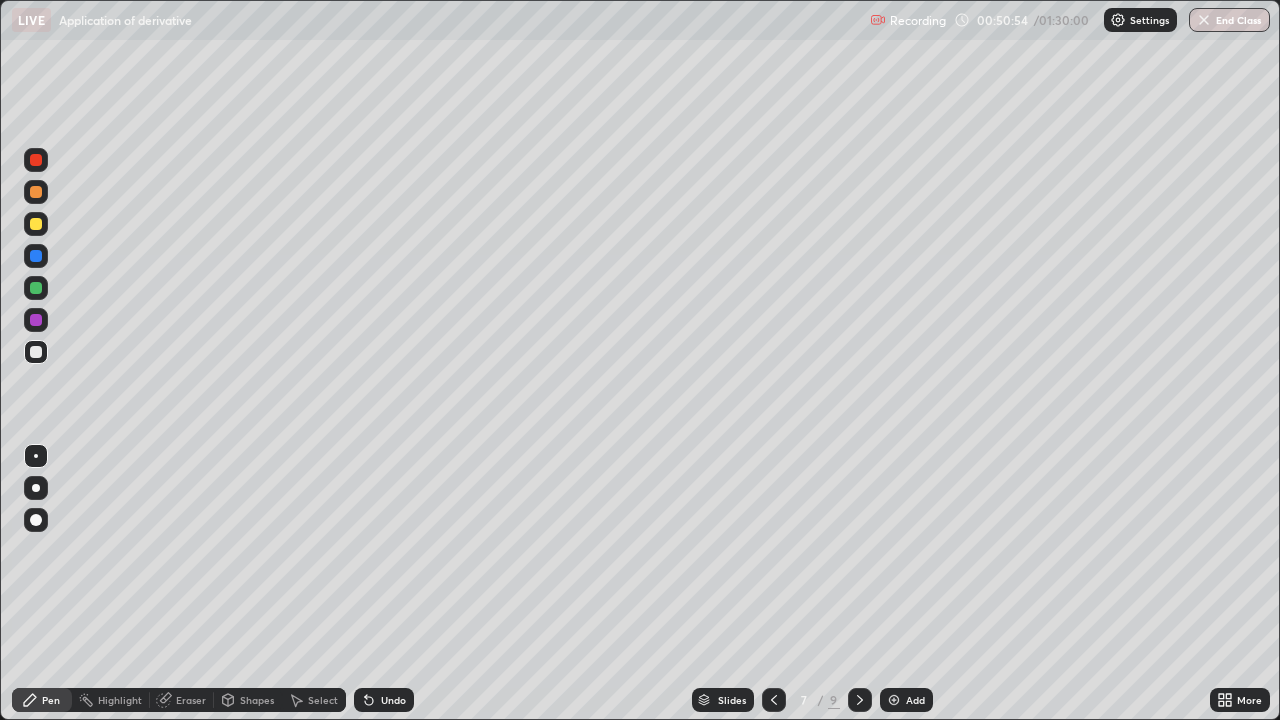 click 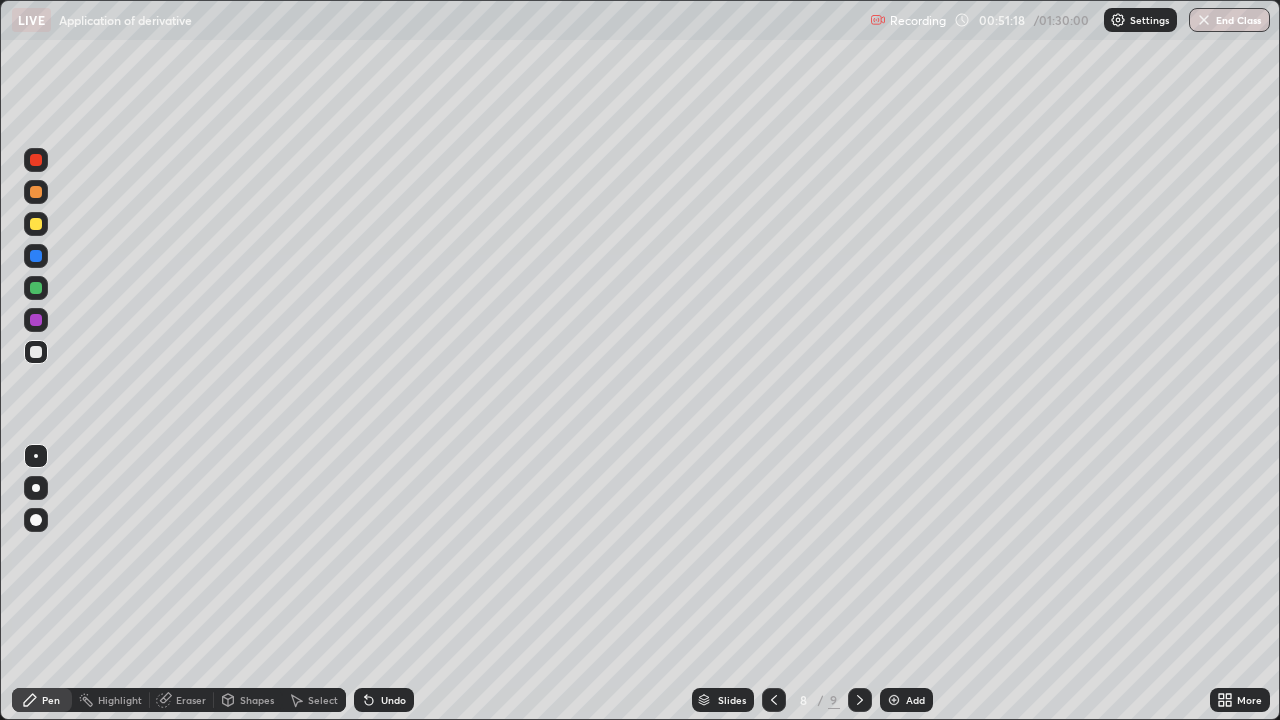 click 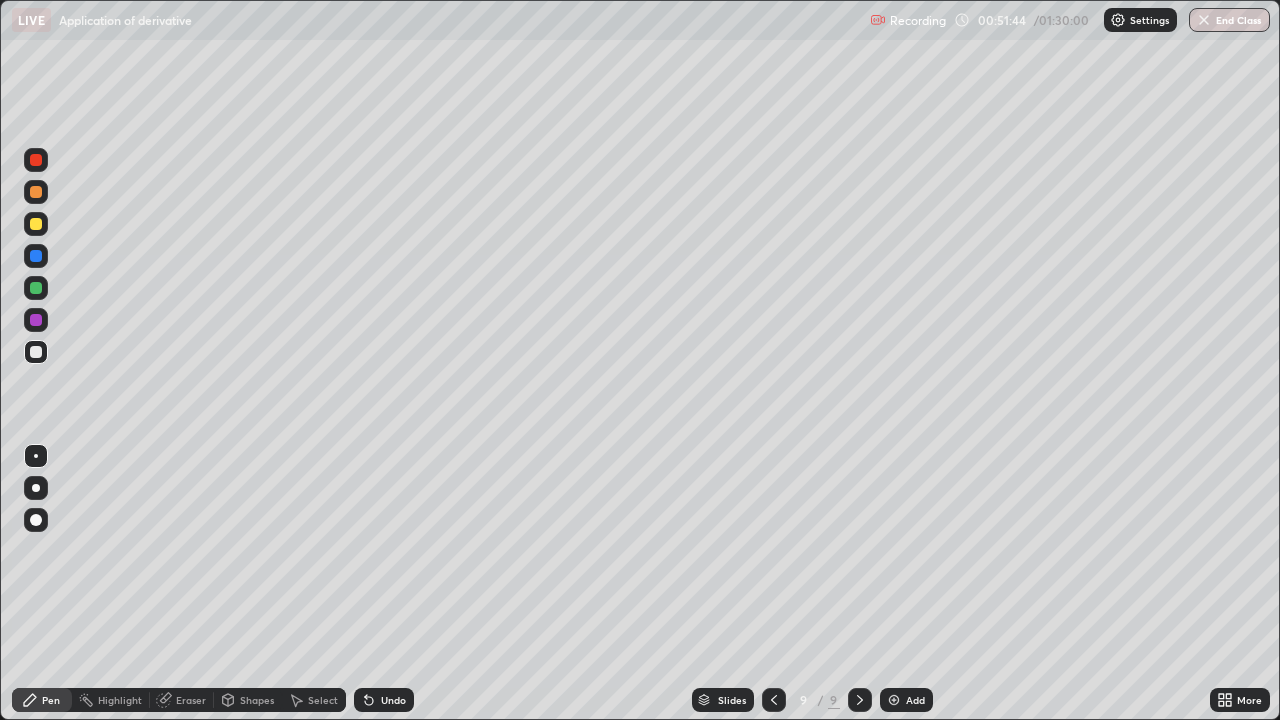 click on "Undo" at bounding box center (393, 700) 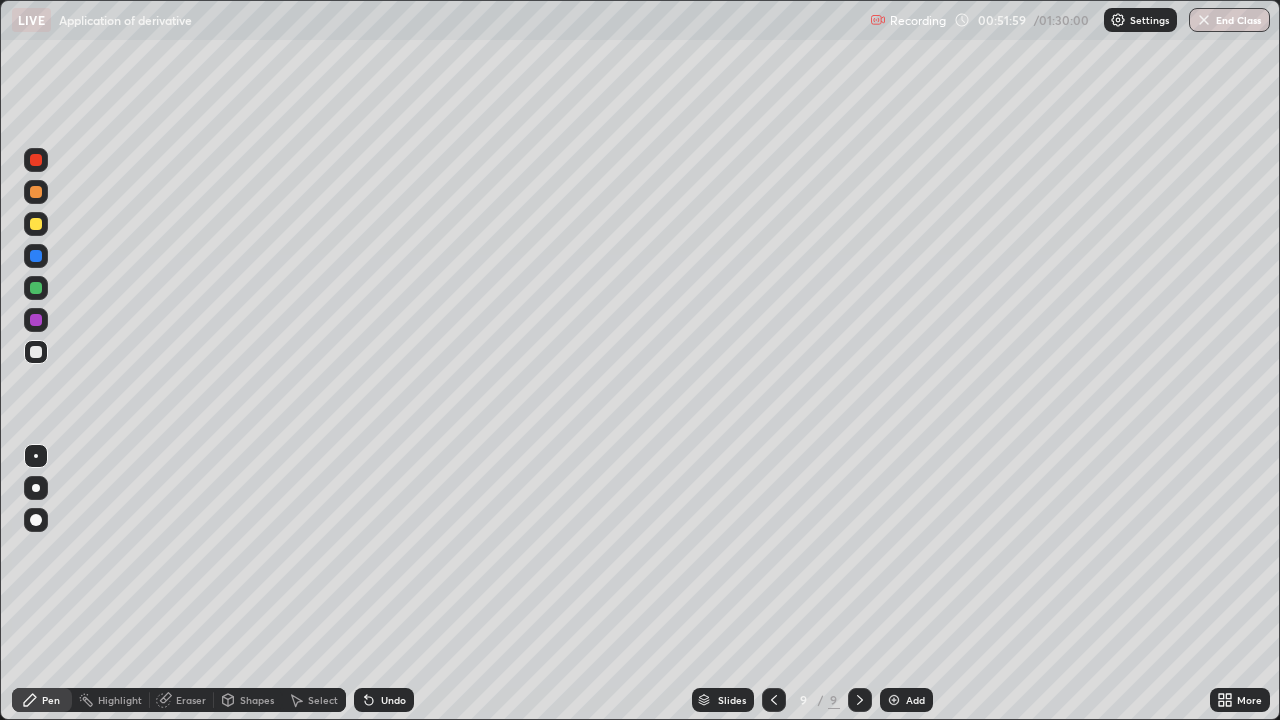 click on "Undo" at bounding box center (393, 700) 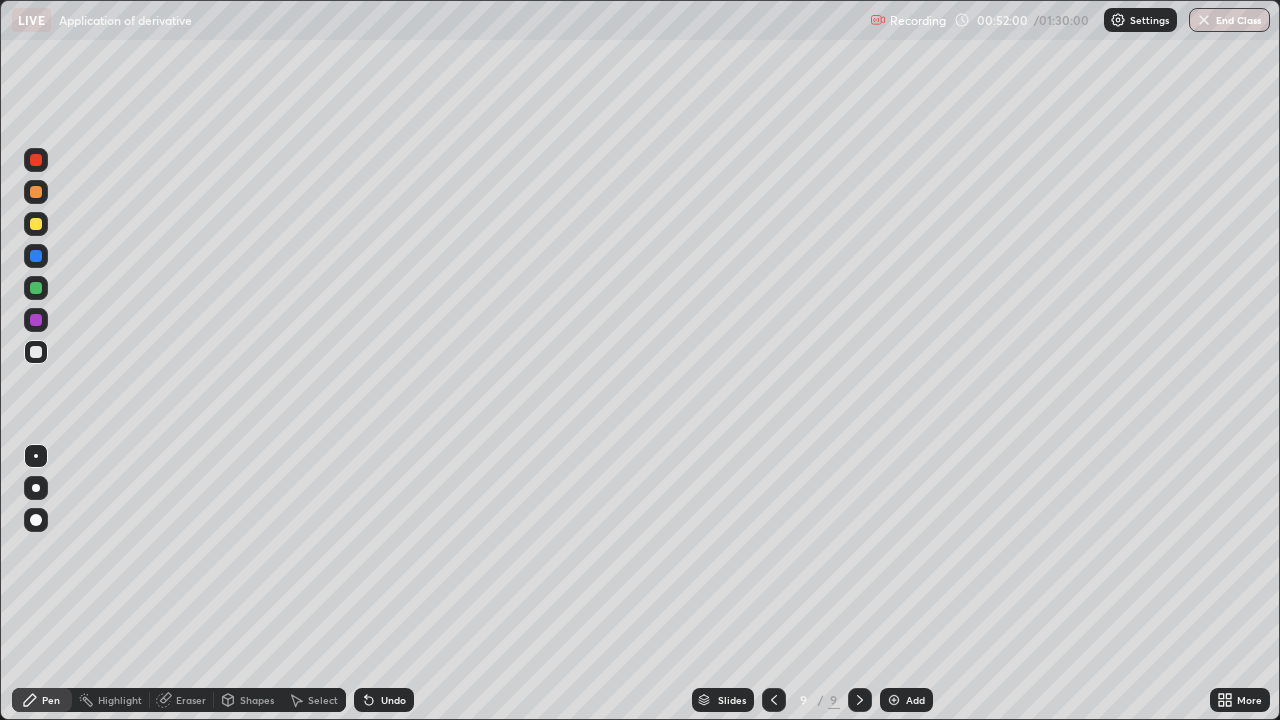 click on "Undo" at bounding box center [384, 700] 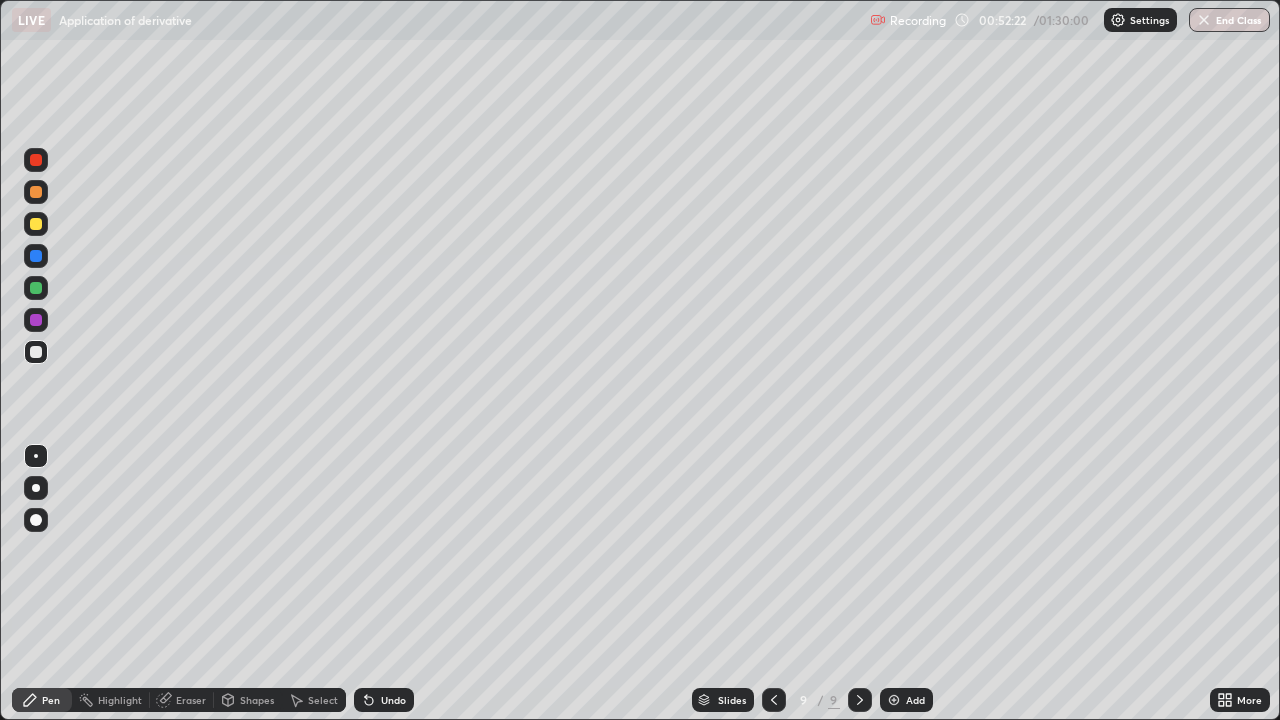 click on "Undo" at bounding box center [393, 700] 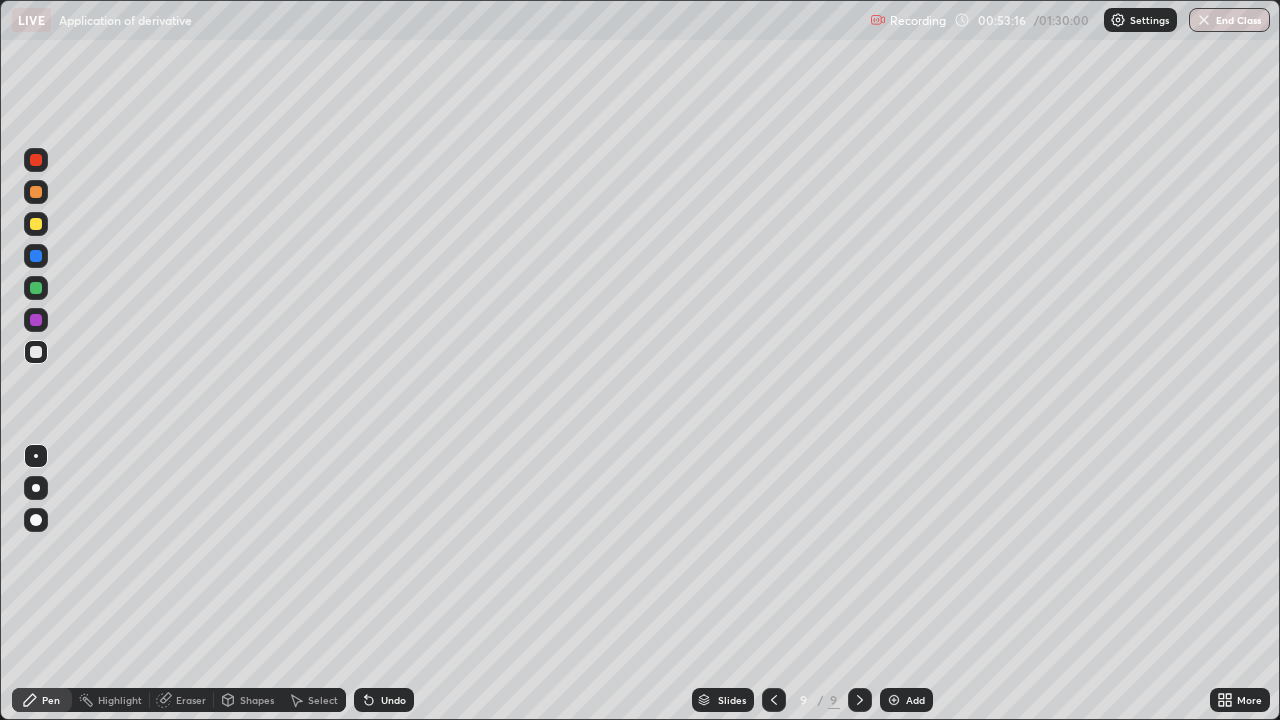 click on "Eraser" at bounding box center (191, 700) 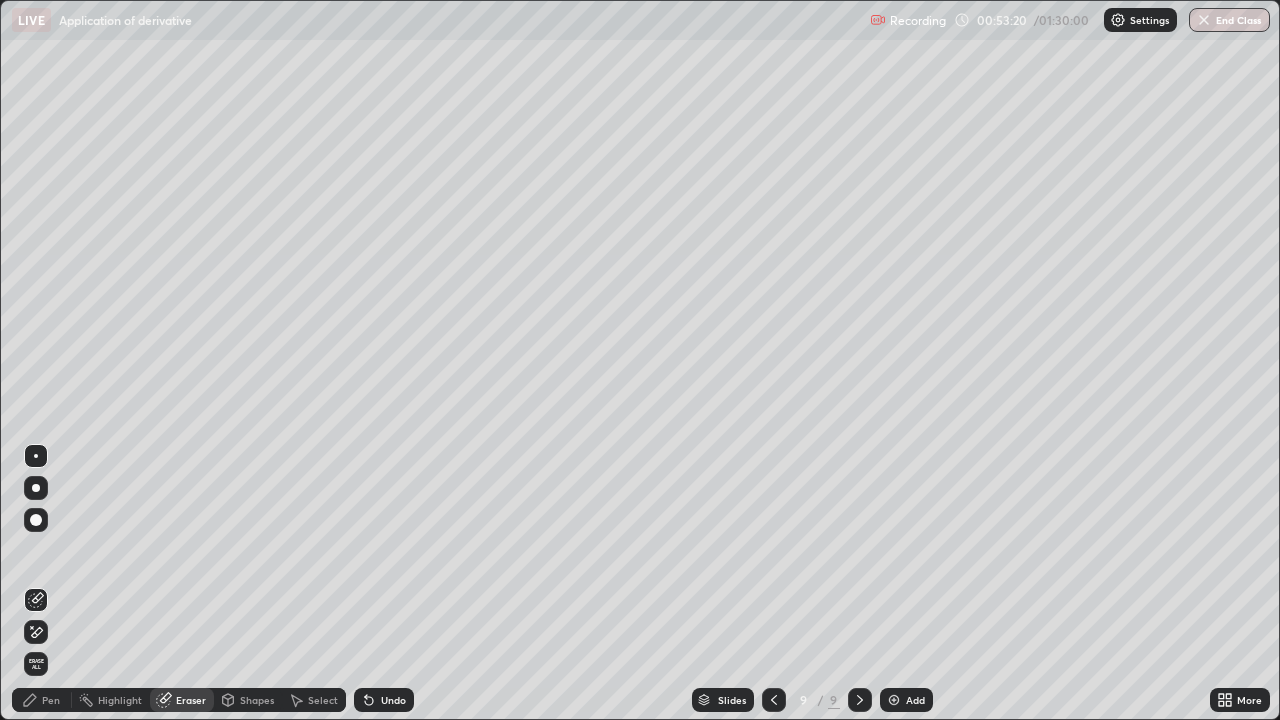 click on "Pen" at bounding box center (51, 700) 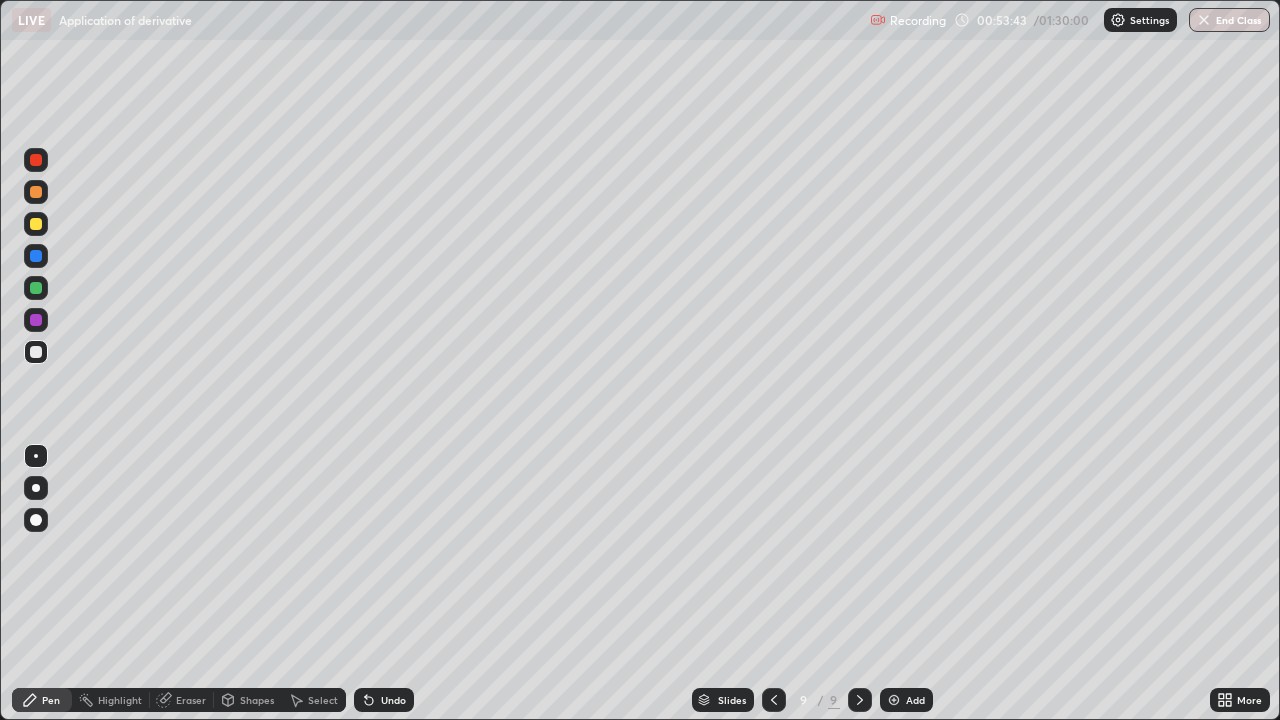click on "Eraser" at bounding box center (191, 700) 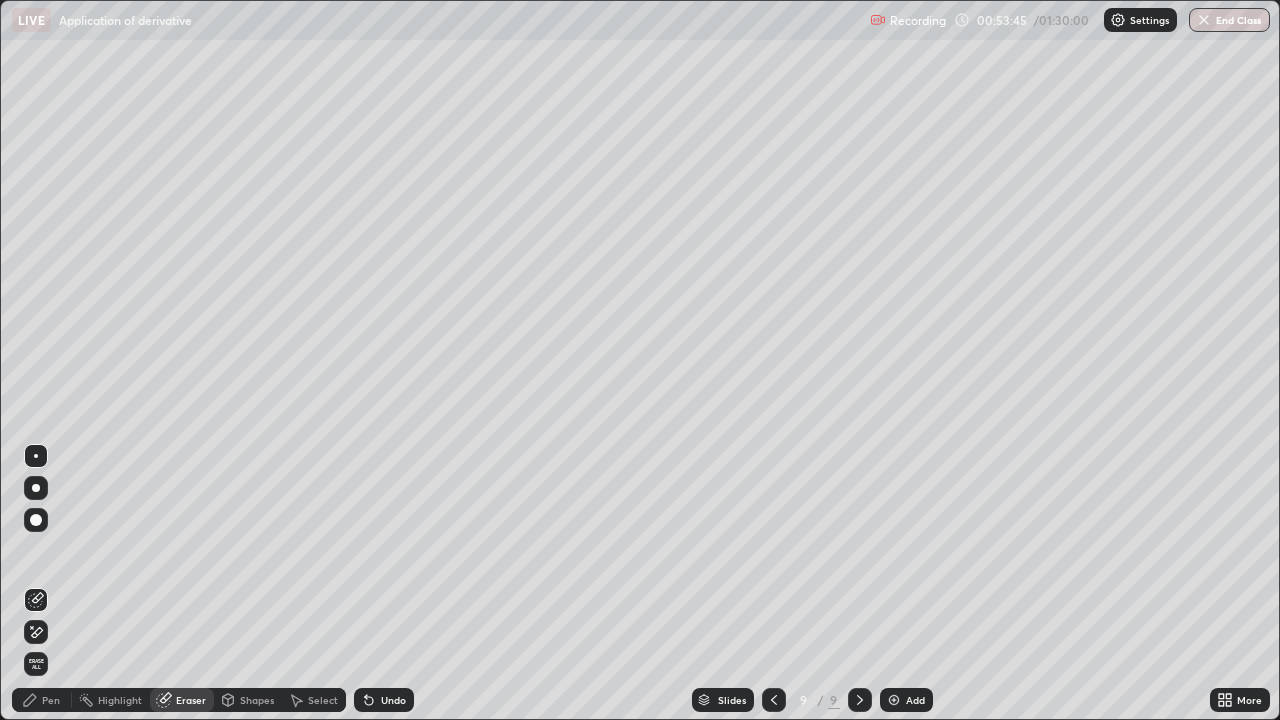 click on "Pen" at bounding box center [42, 700] 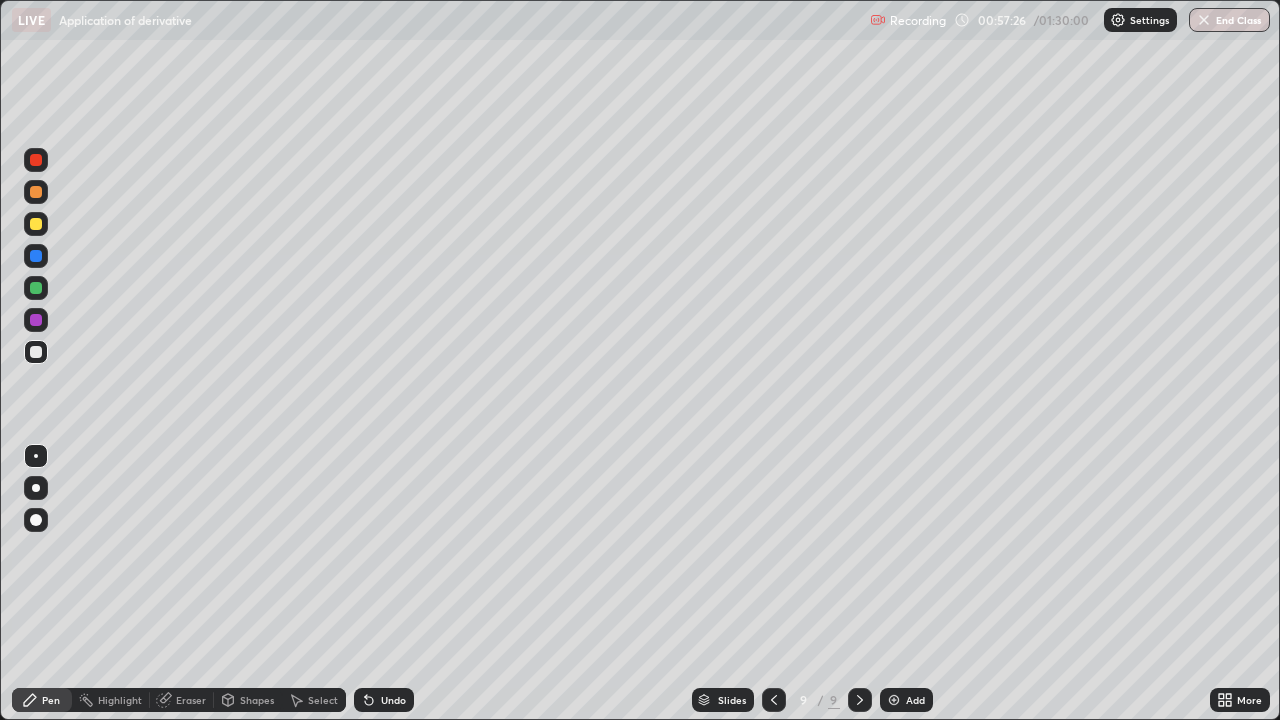 click on "Add" at bounding box center (915, 700) 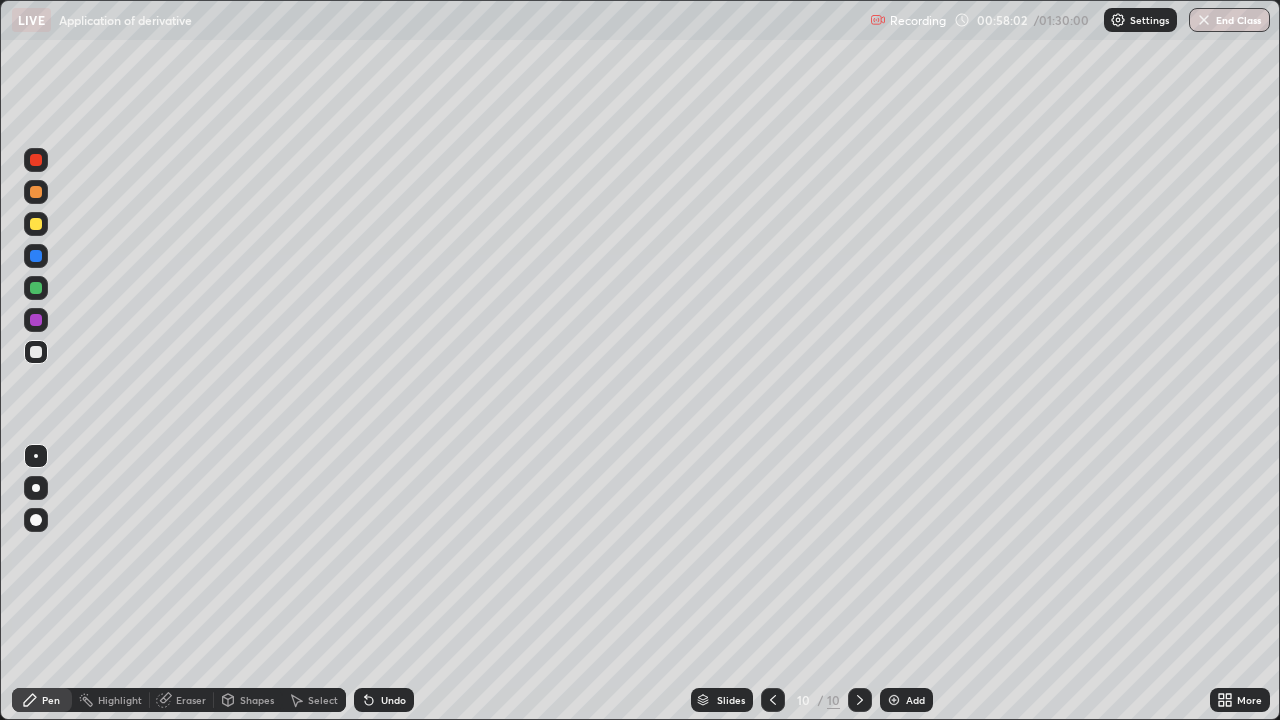 click at bounding box center (36, 352) 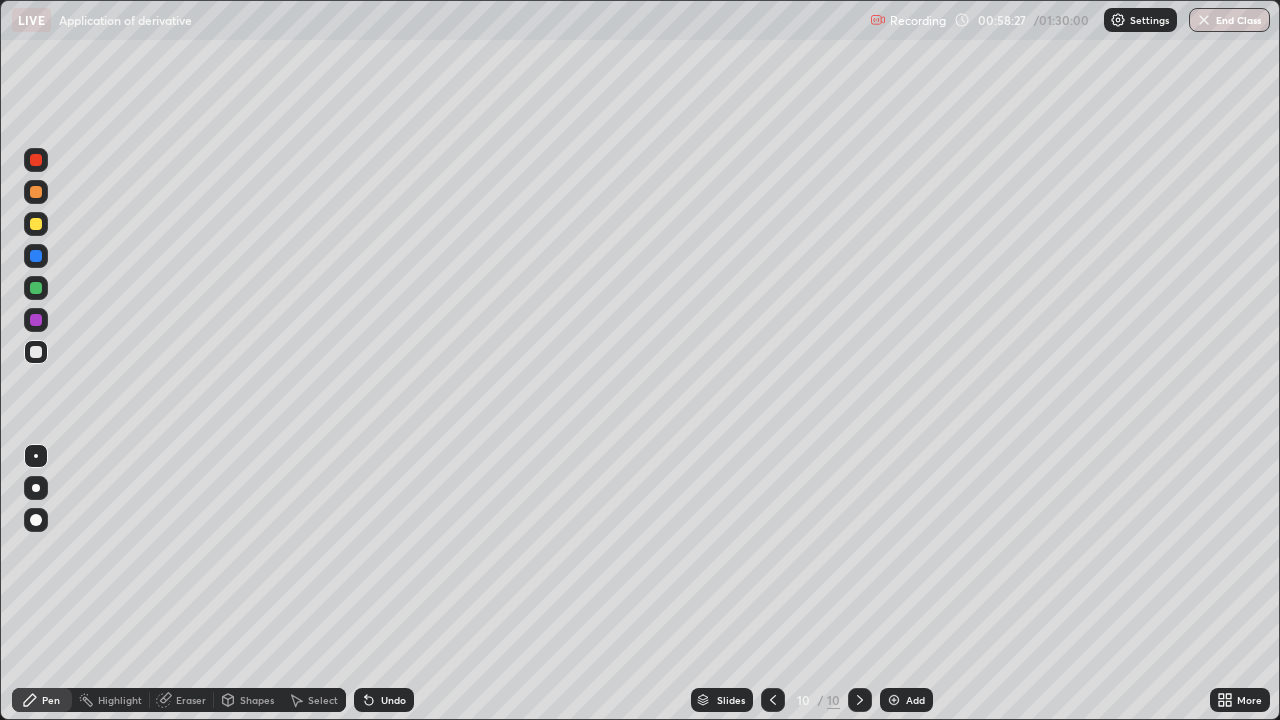 click on "Undo" at bounding box center [384, 700] 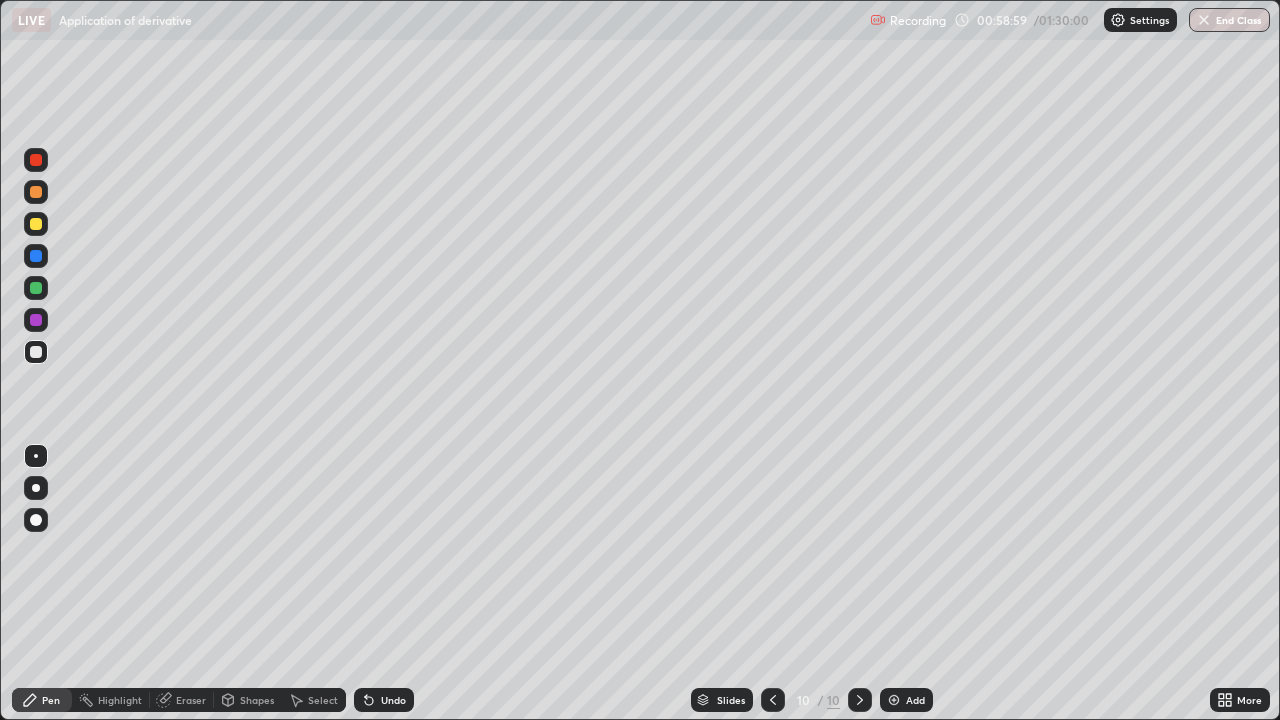 click at bounding box center [36, 224] 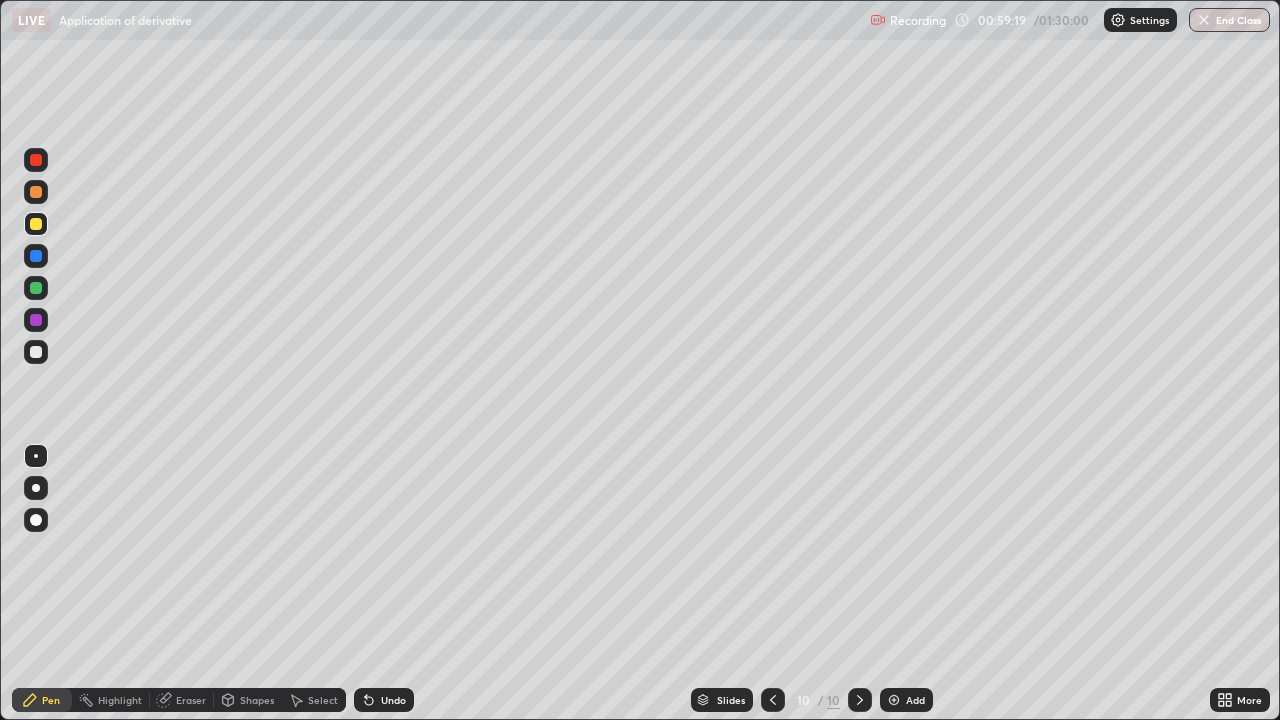 click on "Undo" at bounding box center (384, 700) 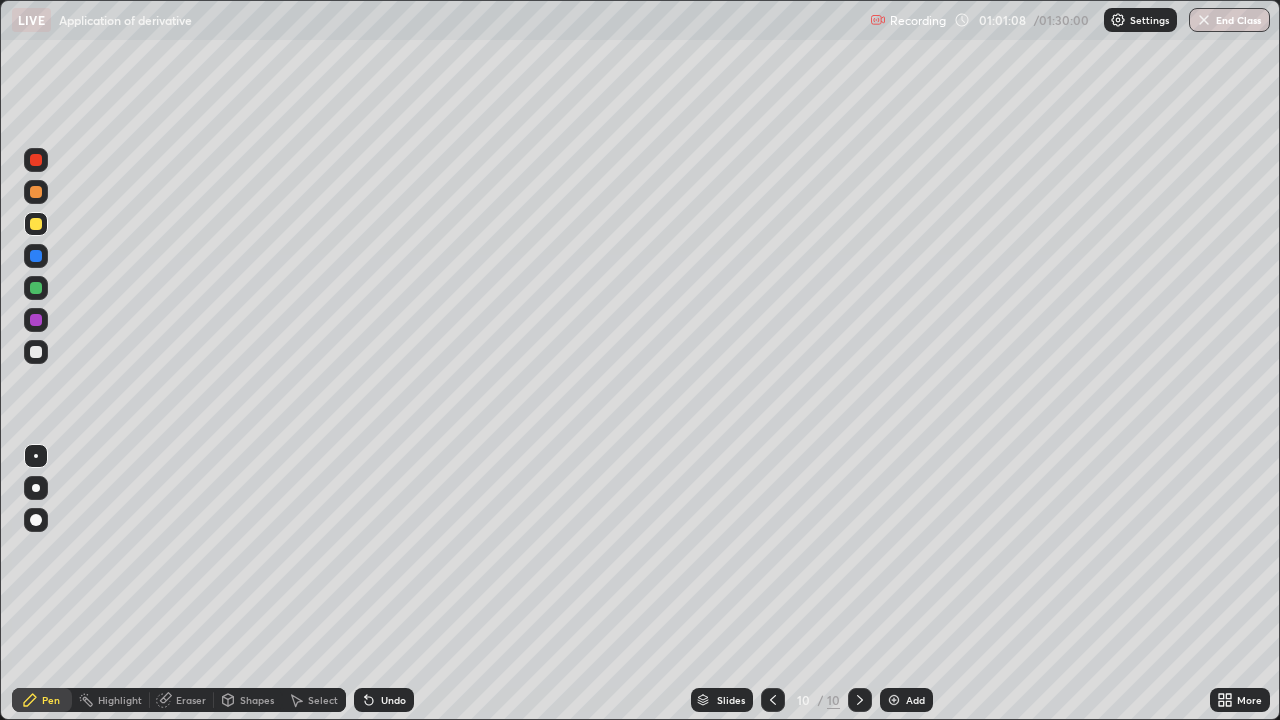 click at bounding box center (773, 700) 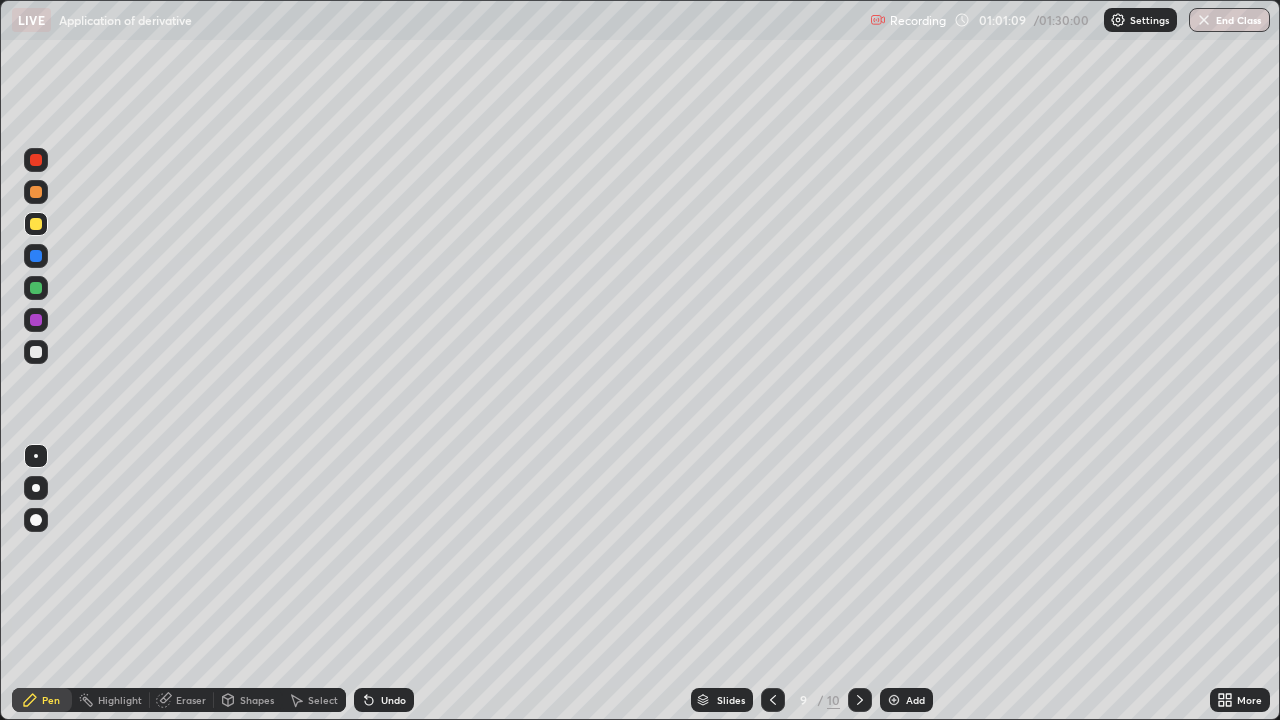 click 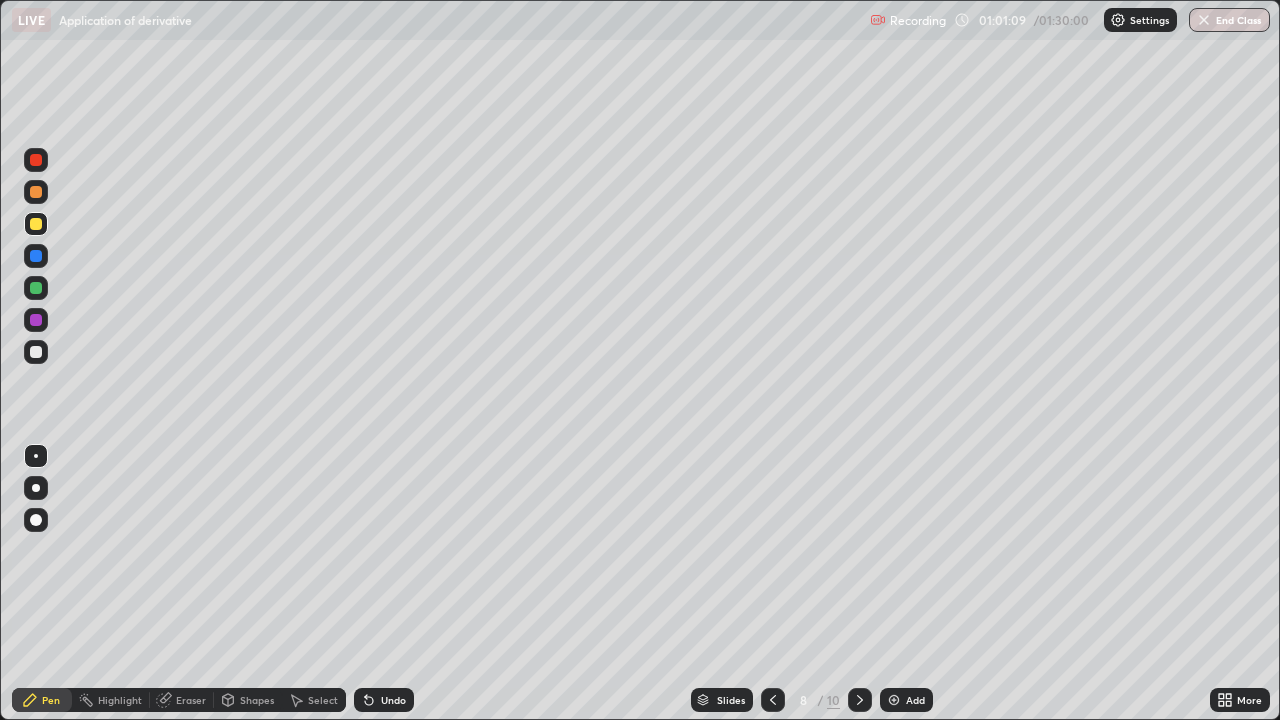 click 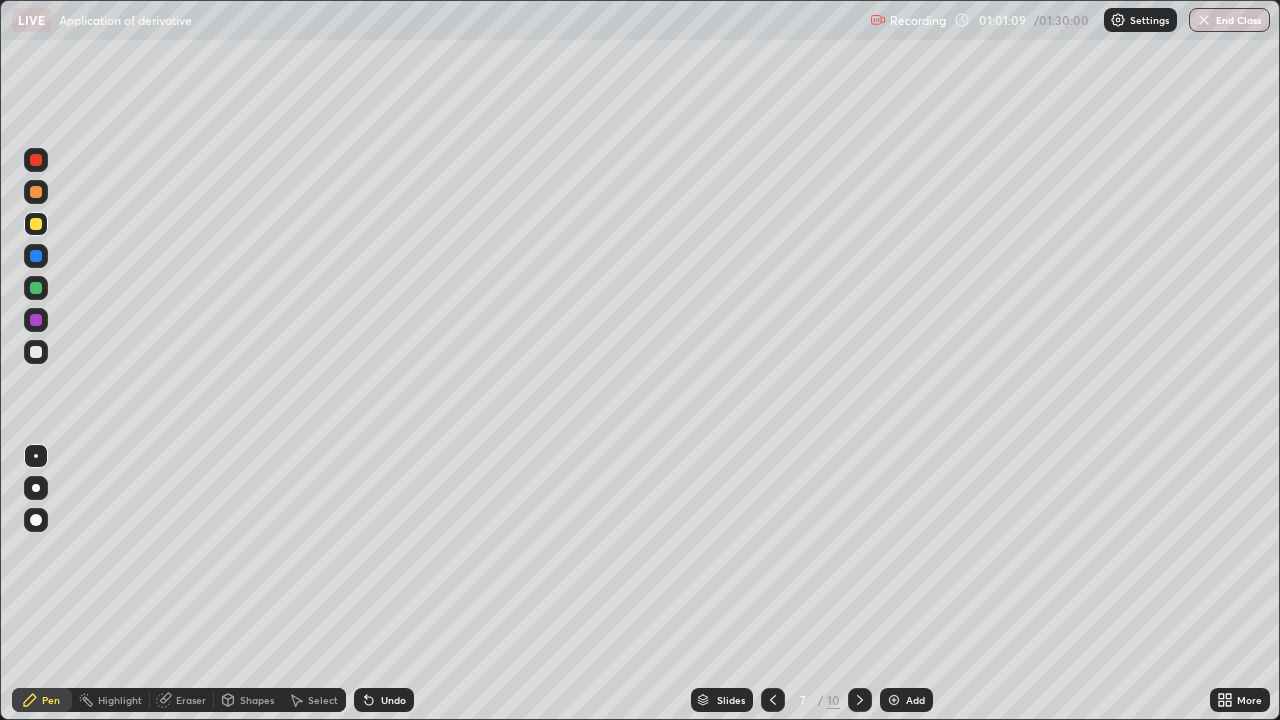 click 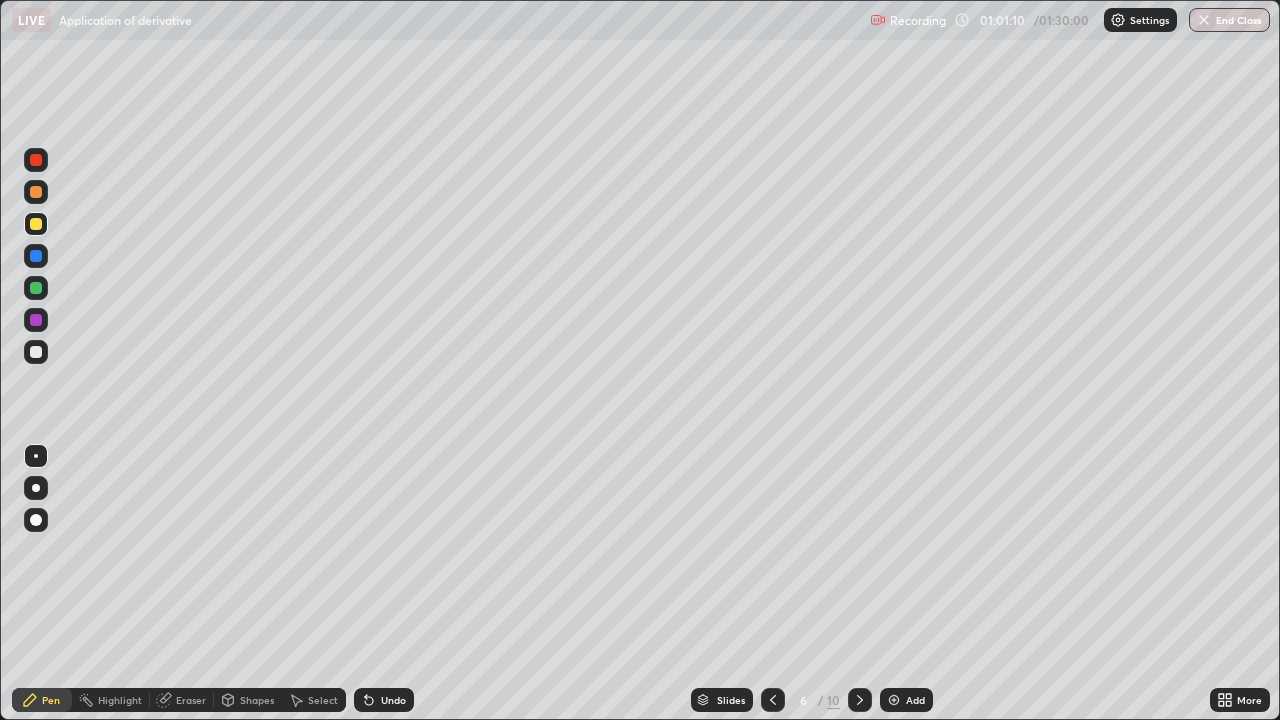 click at bounding box center (773, 700) 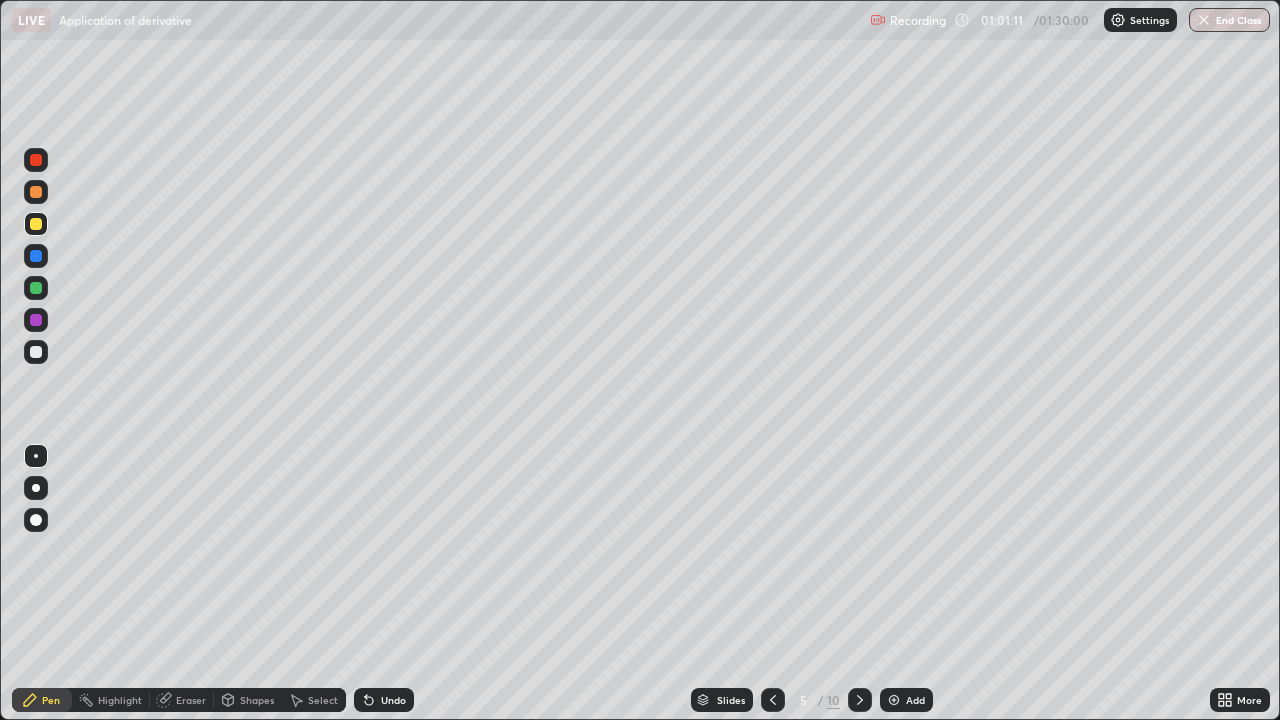 click at bounding box center [773, 700] 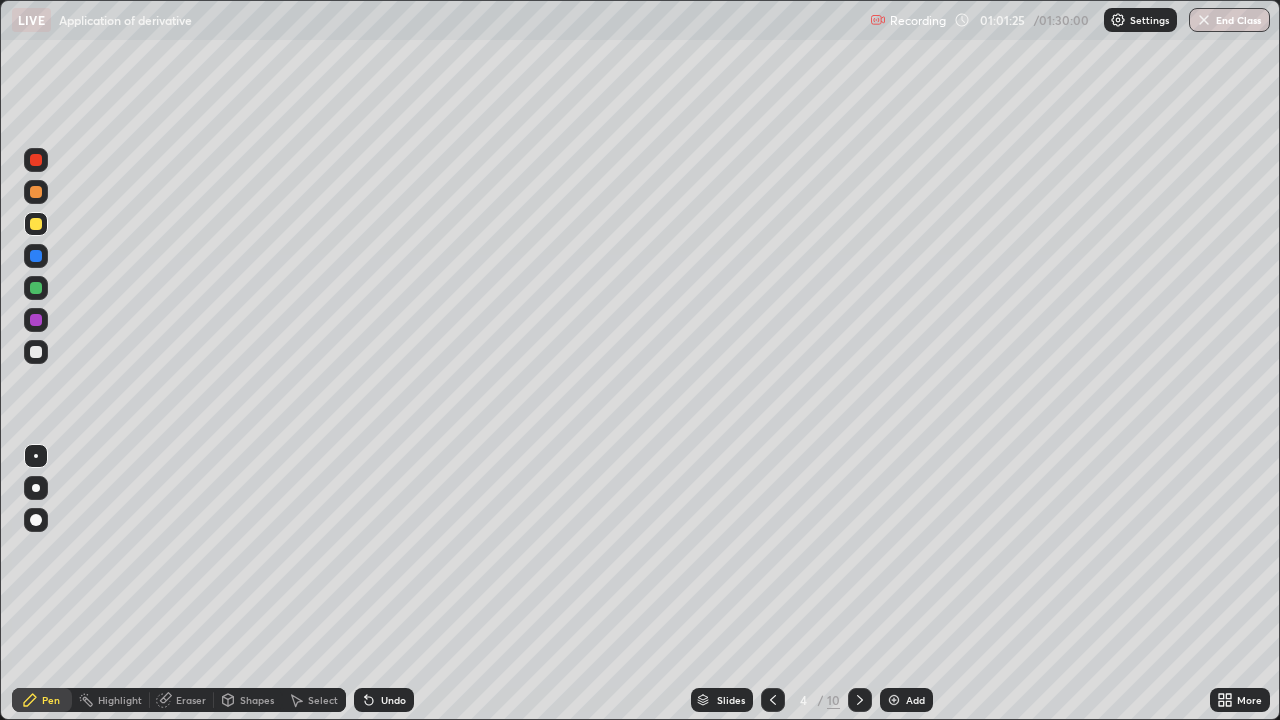 click on "Slides 4 / 10 Add" at bounding box center (812, 700) 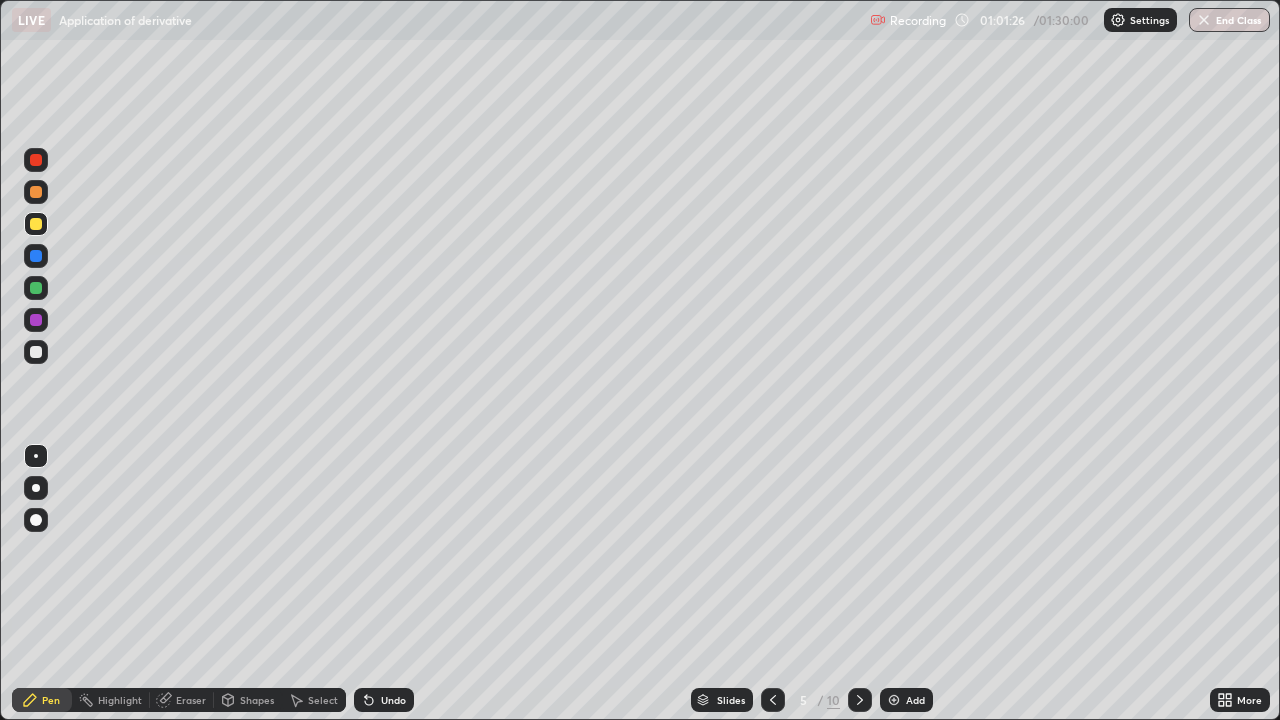 click 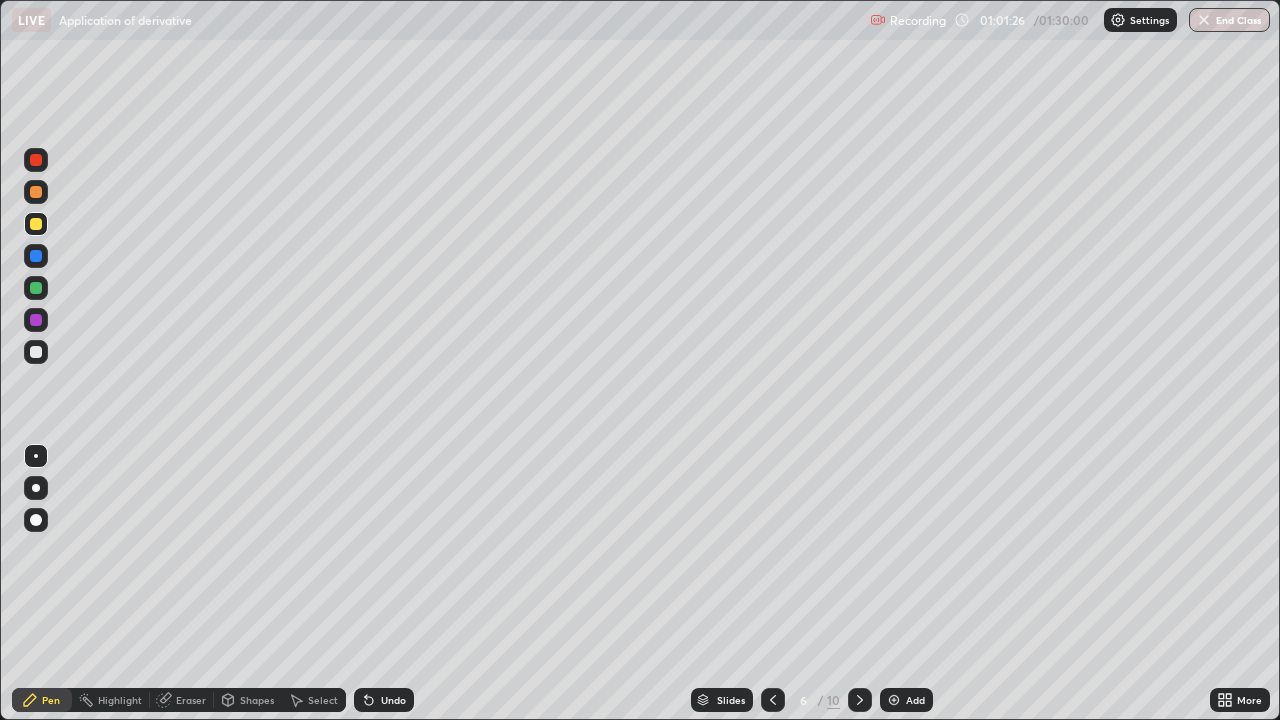 click 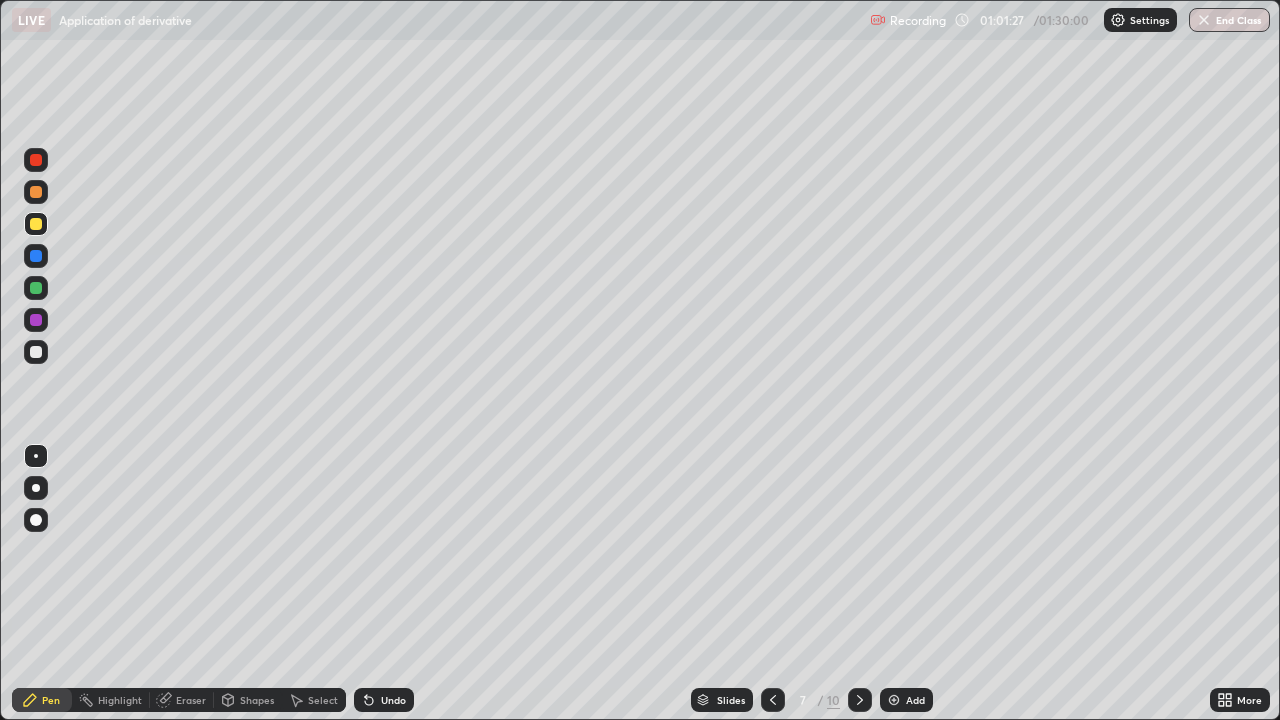 click 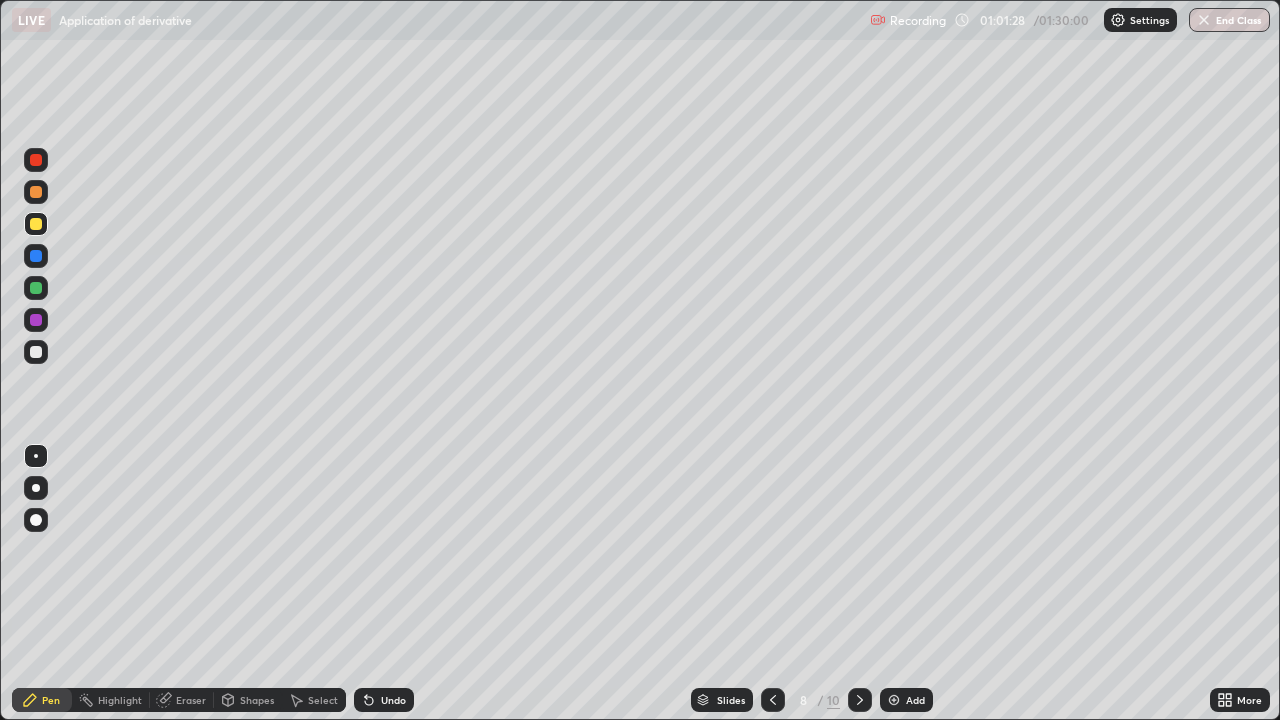 click 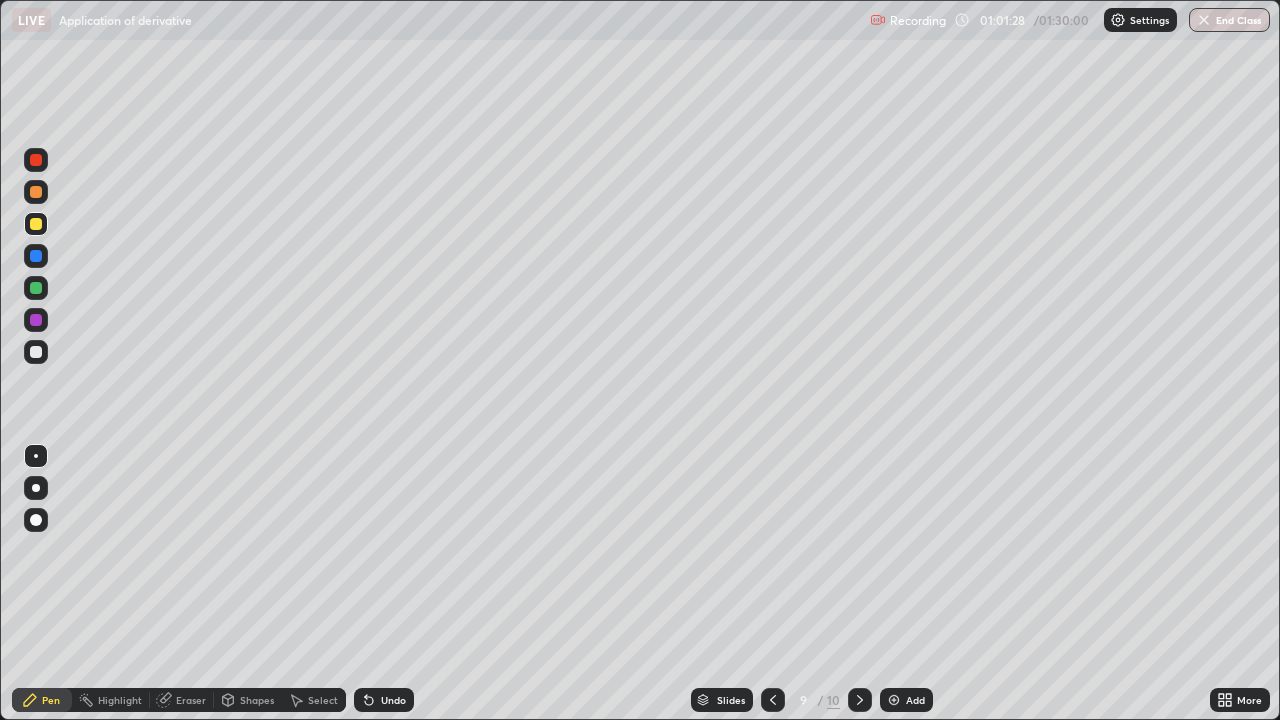 click 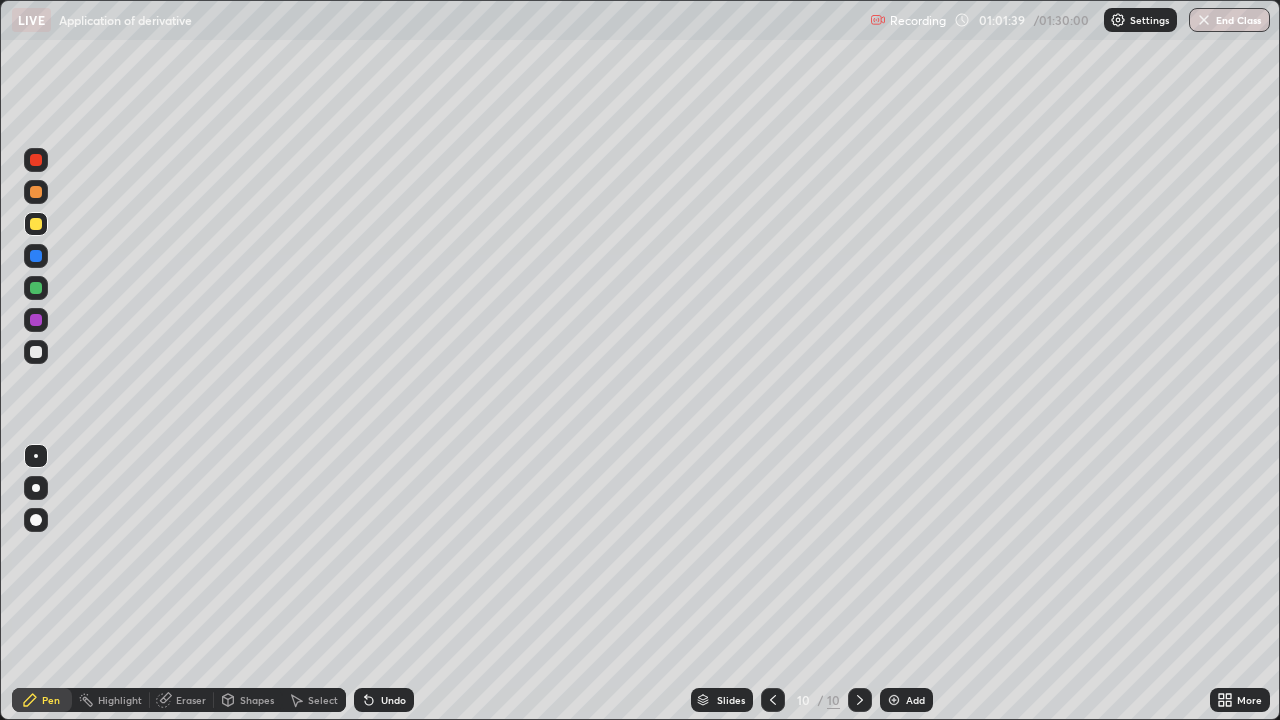 click on "Undo" at bounding box center (393, 700) 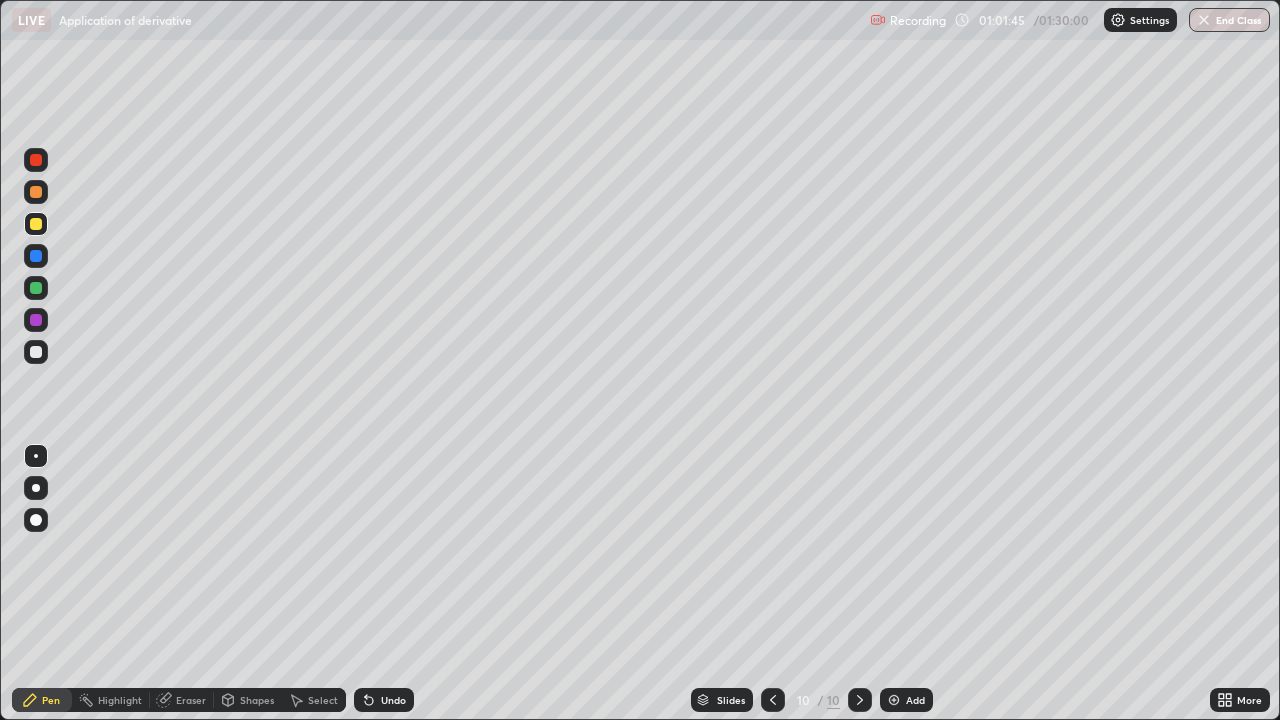 click at bounding box center [36, 352] 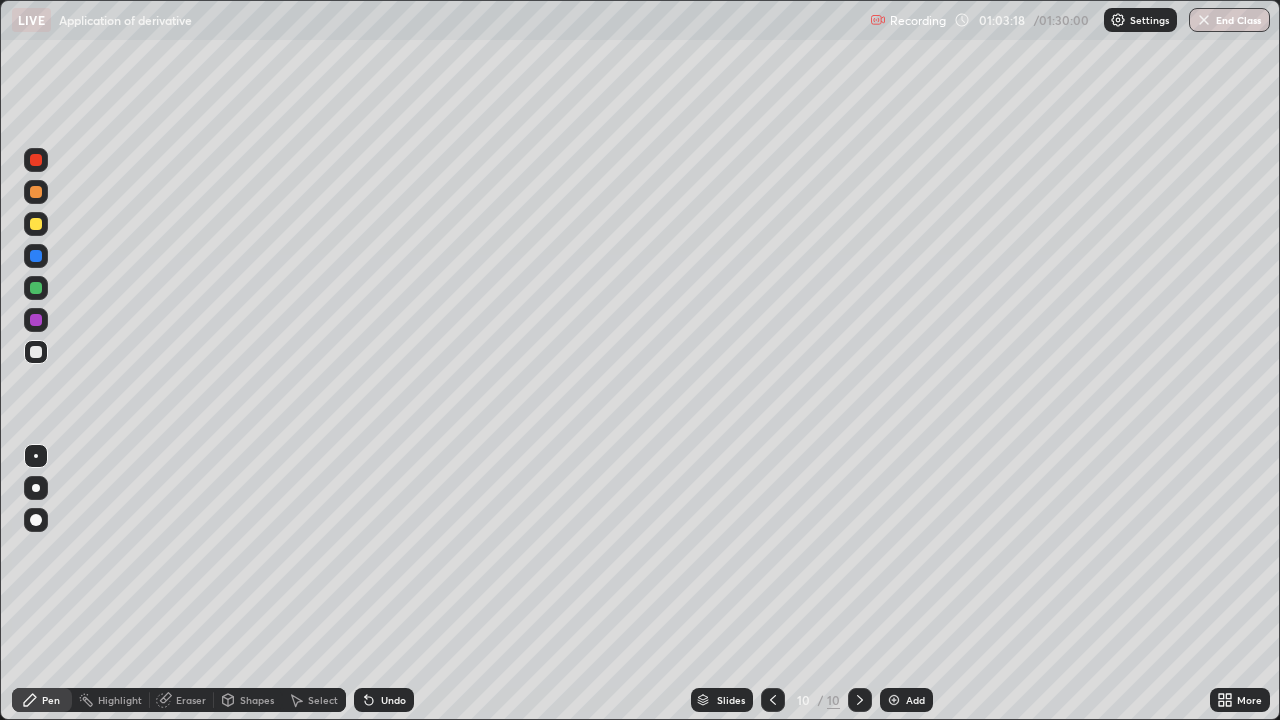 click on "Eraser" at bounding box center [191, 700] 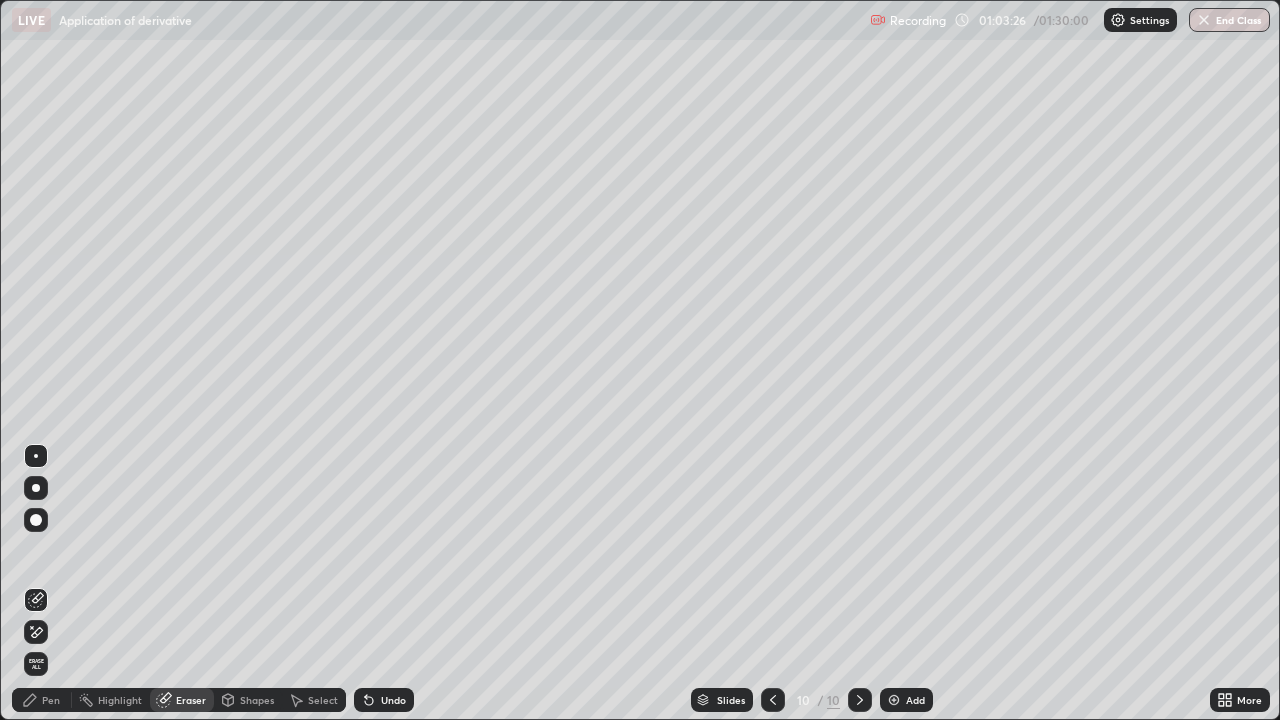 click on "Pen" at bounding box center (51, 700) 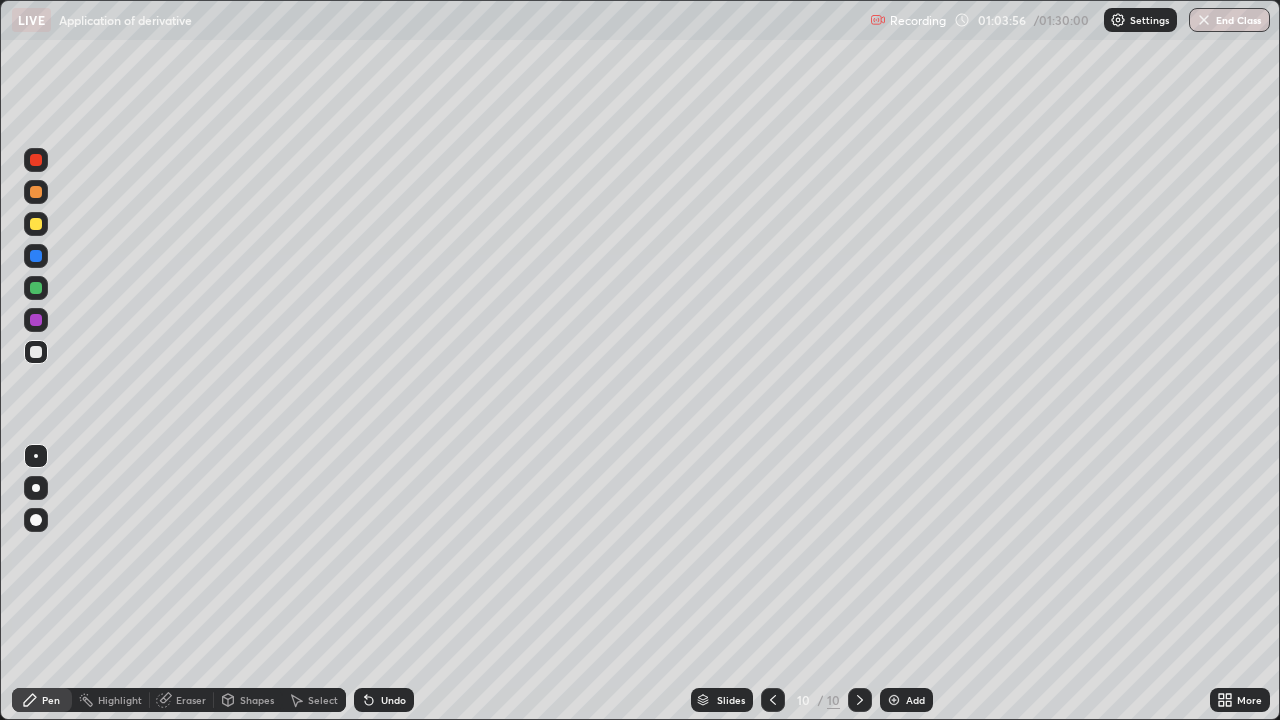 click on "Undo" at bounding box center (393, 700) 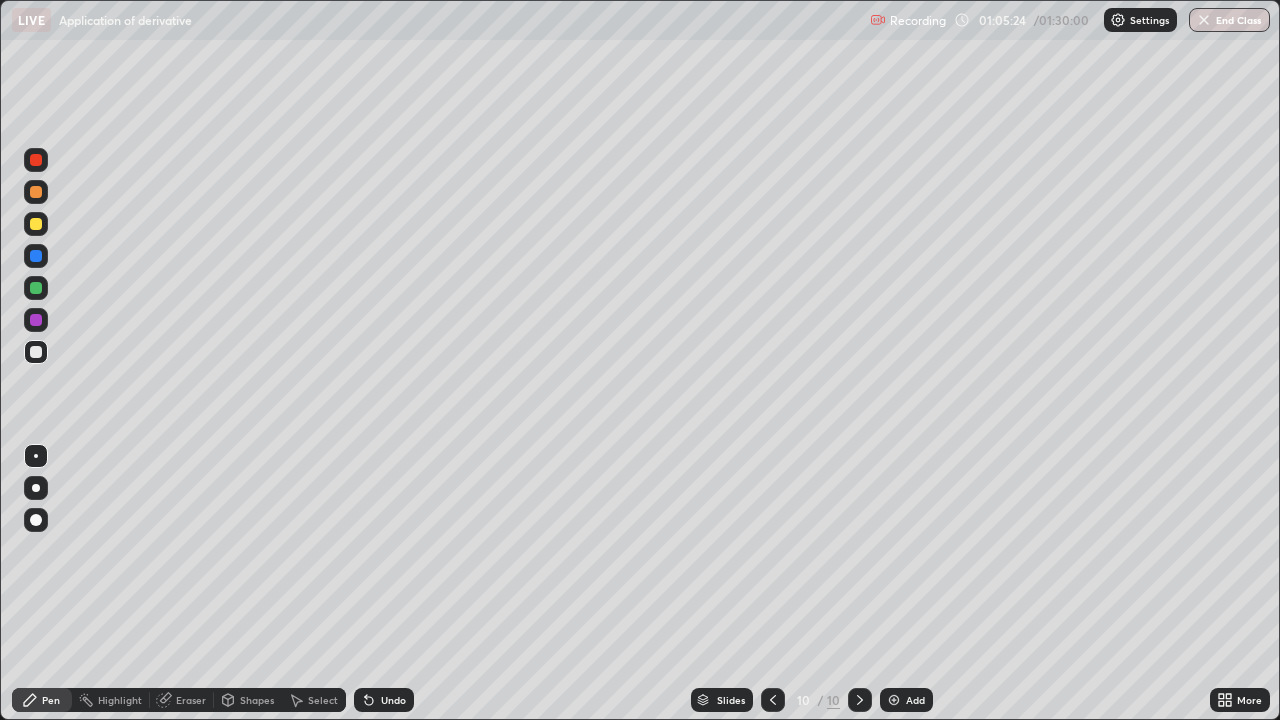 click on "Eraser" at bounding box center [191, 700] 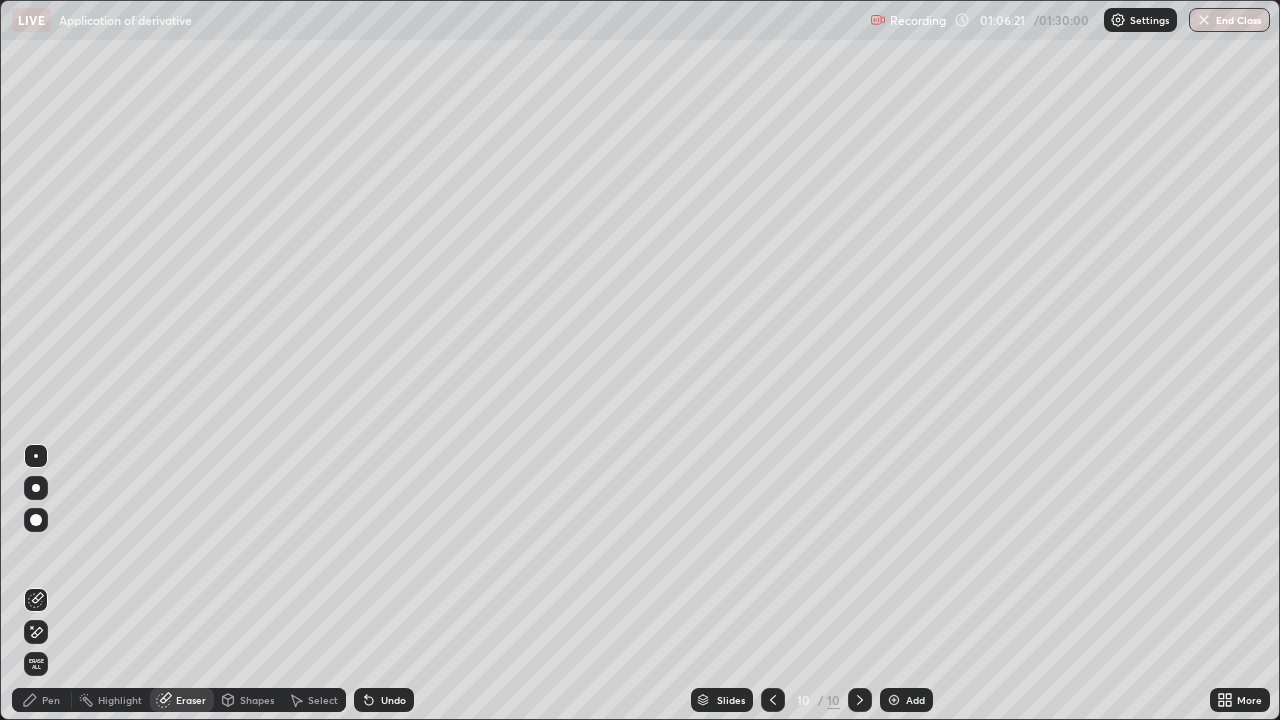 click on "Add" at bounding box center (915, 700) 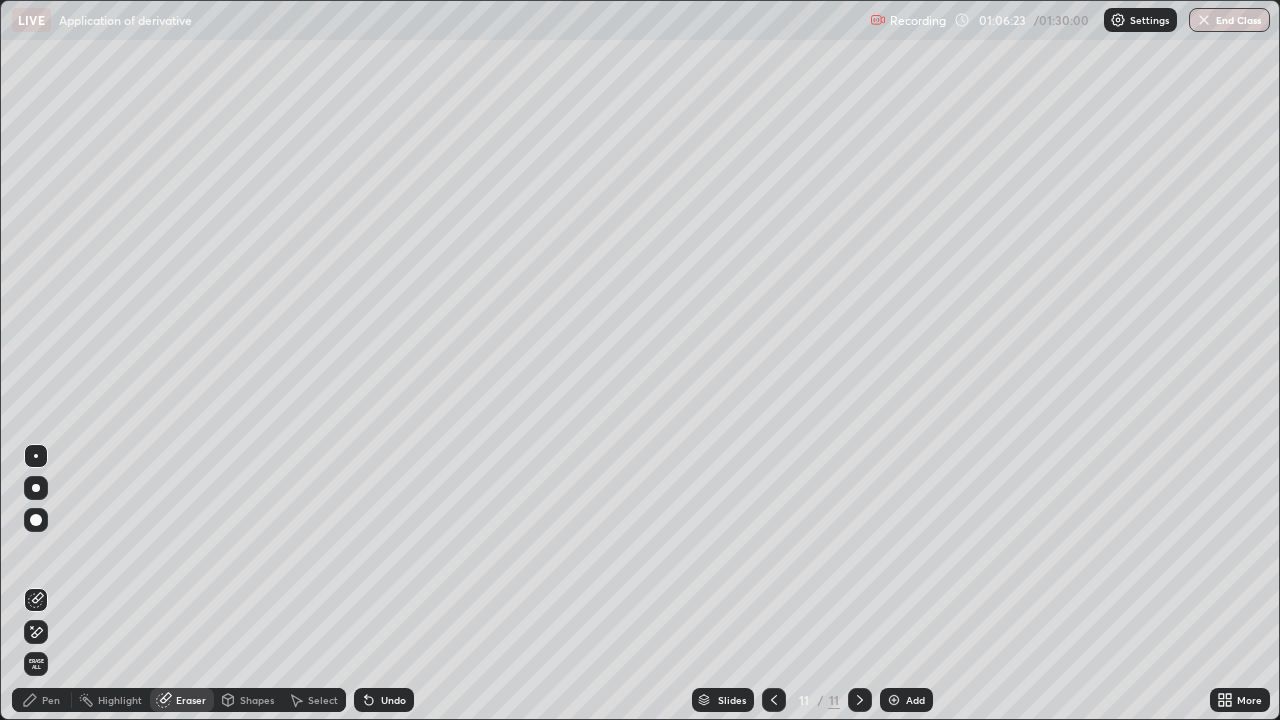click on "Pen" at bounding box center (42, 700) 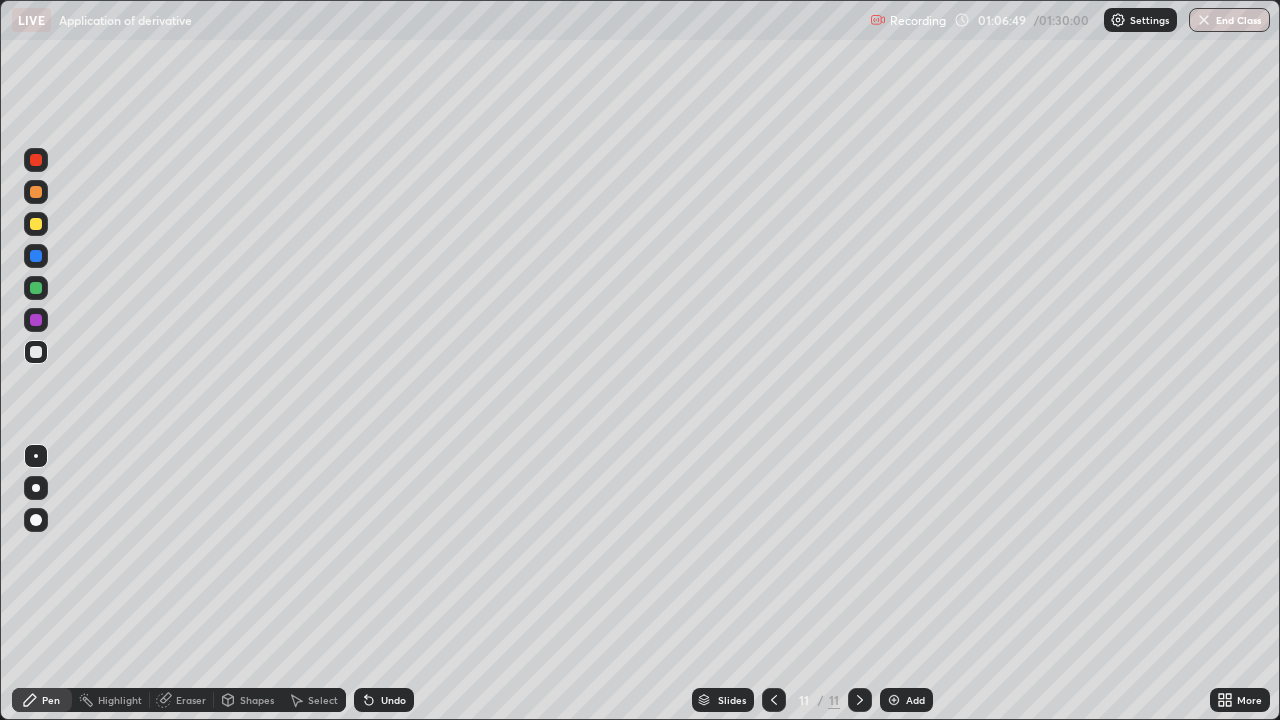 click 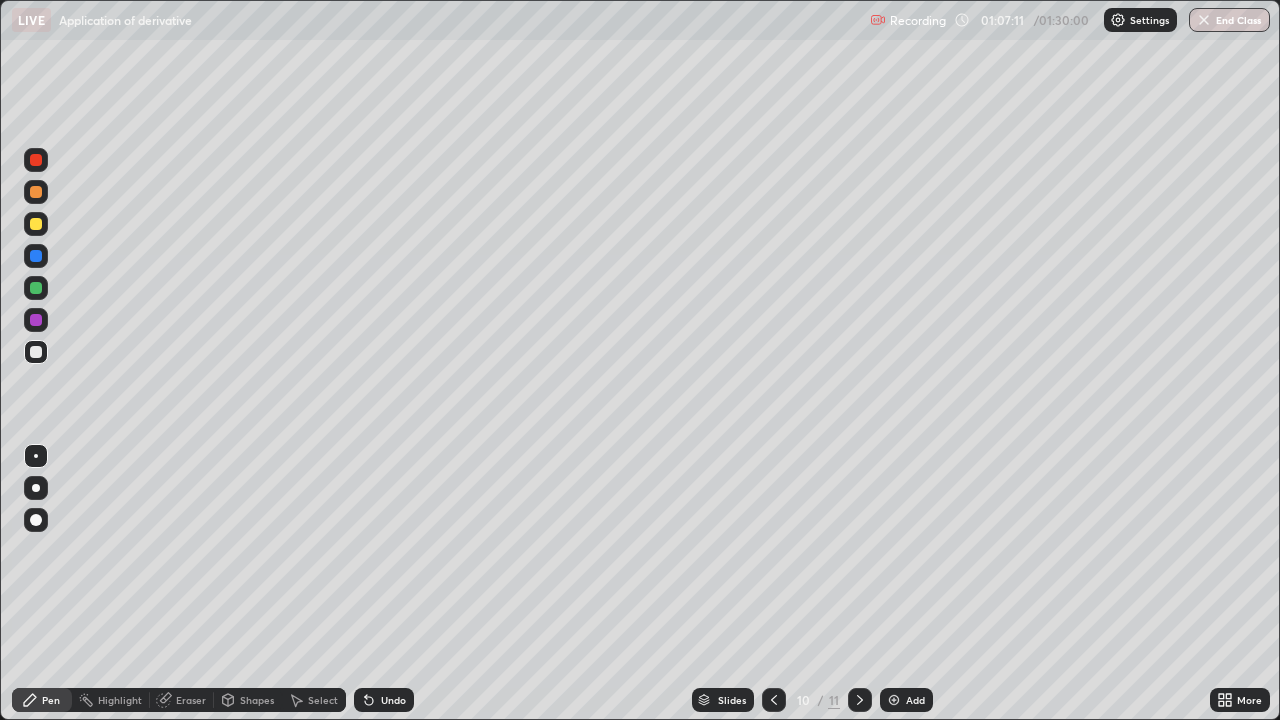 click 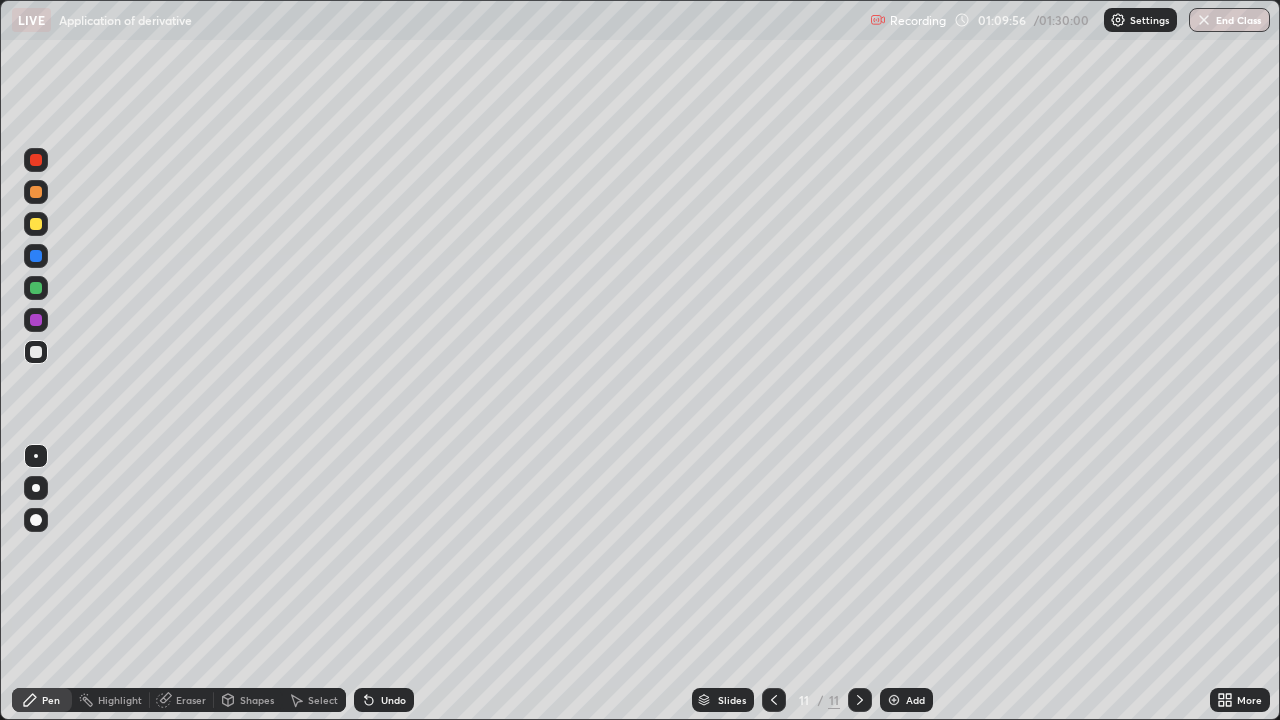 click on "Undo" at bounding box center [384, 700] 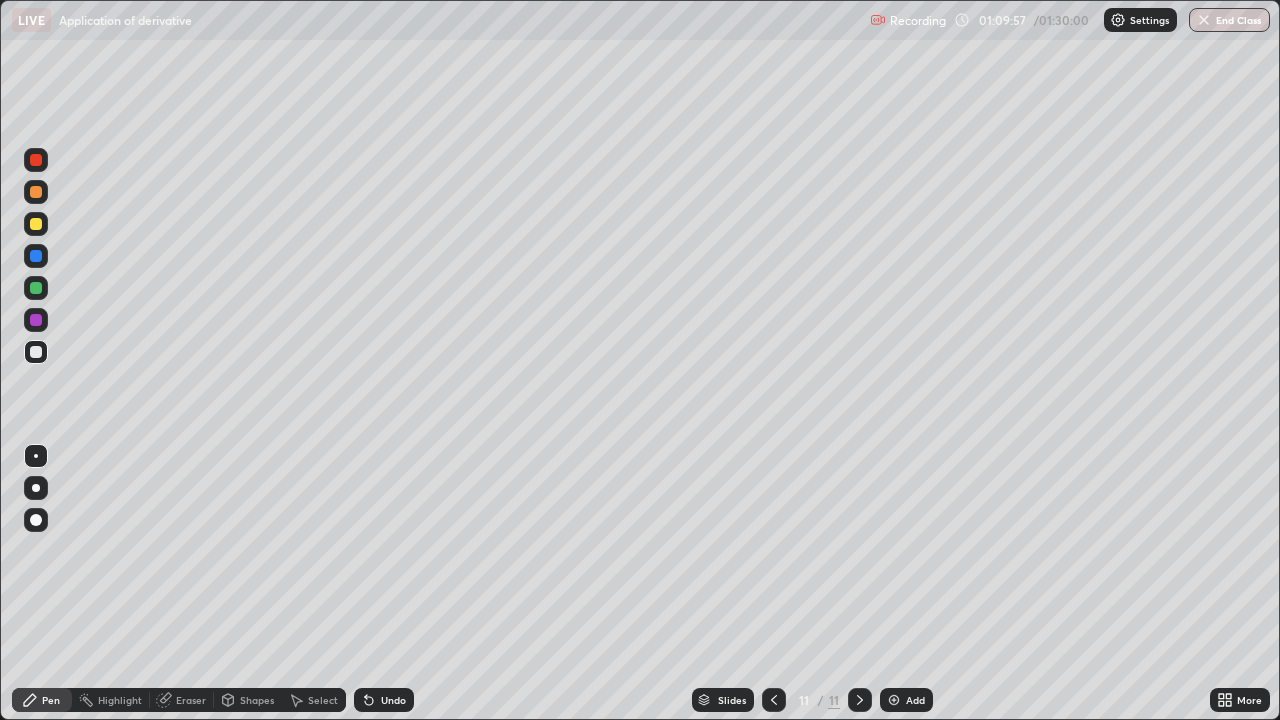 click on "Undo" at bounding box center (393, 700) 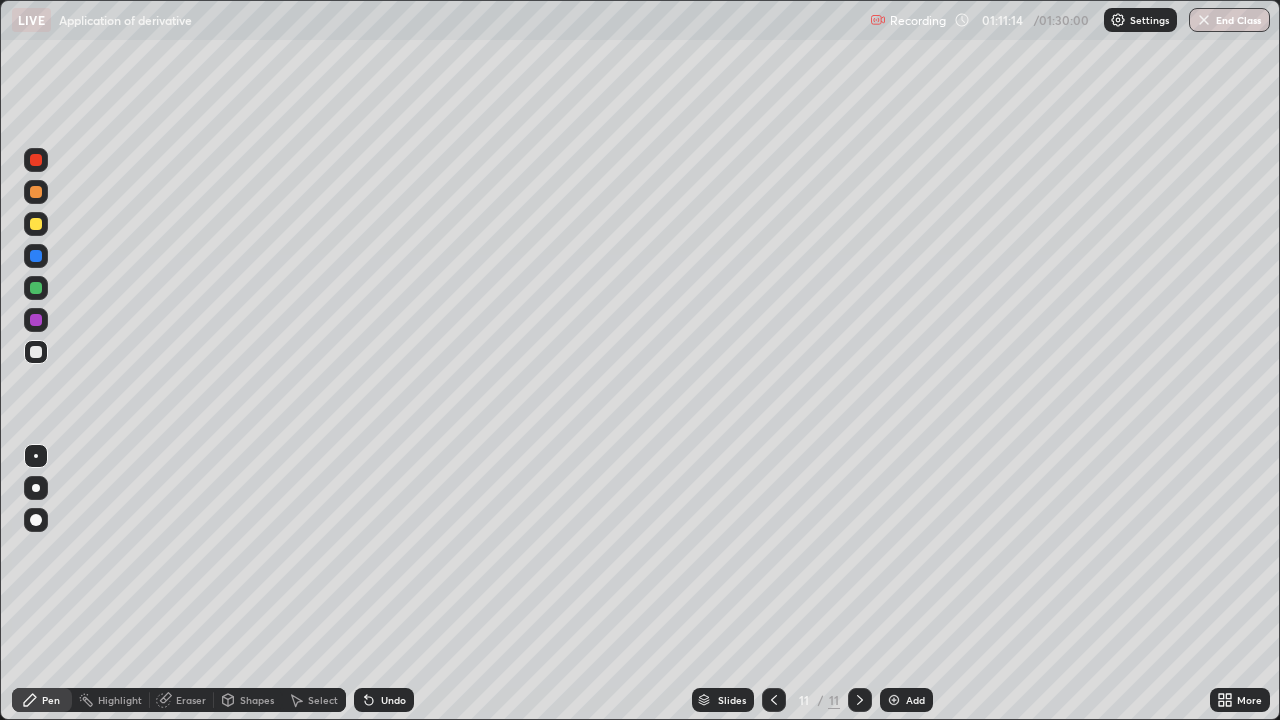 click on "Undo" at bounding box center (393, 700) 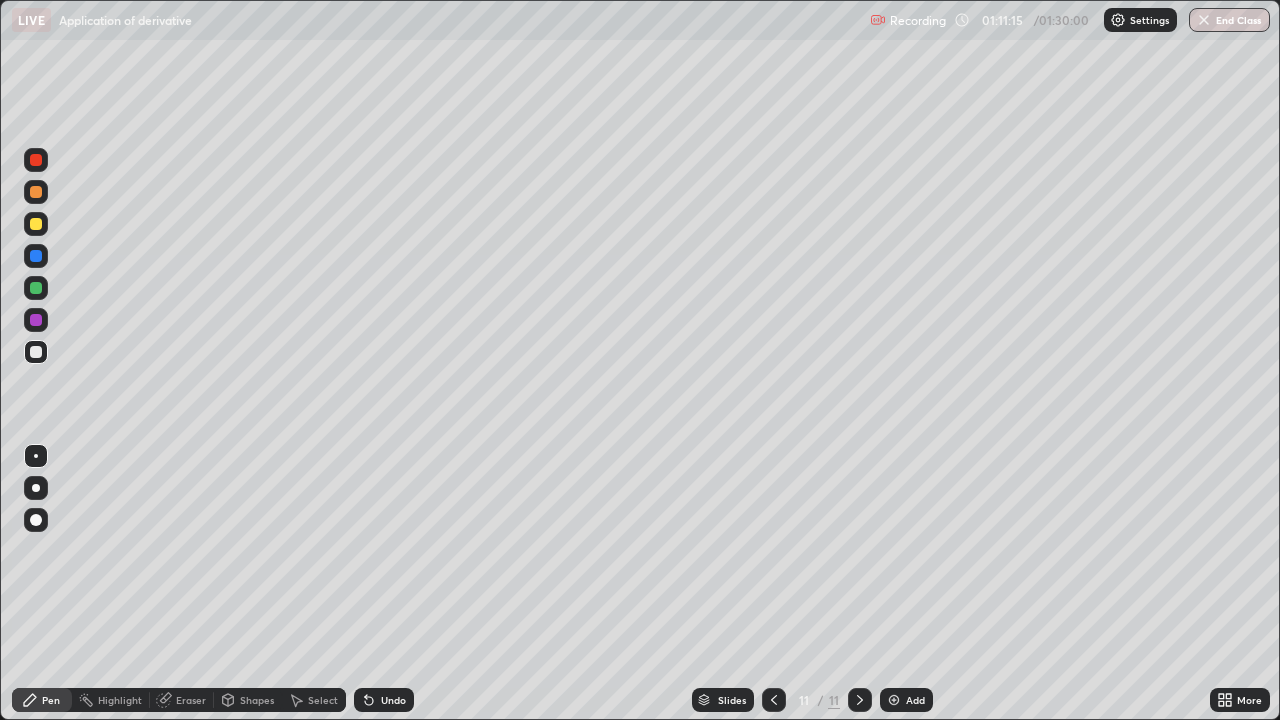 click on "Undo" at bounding box center [384, 700] 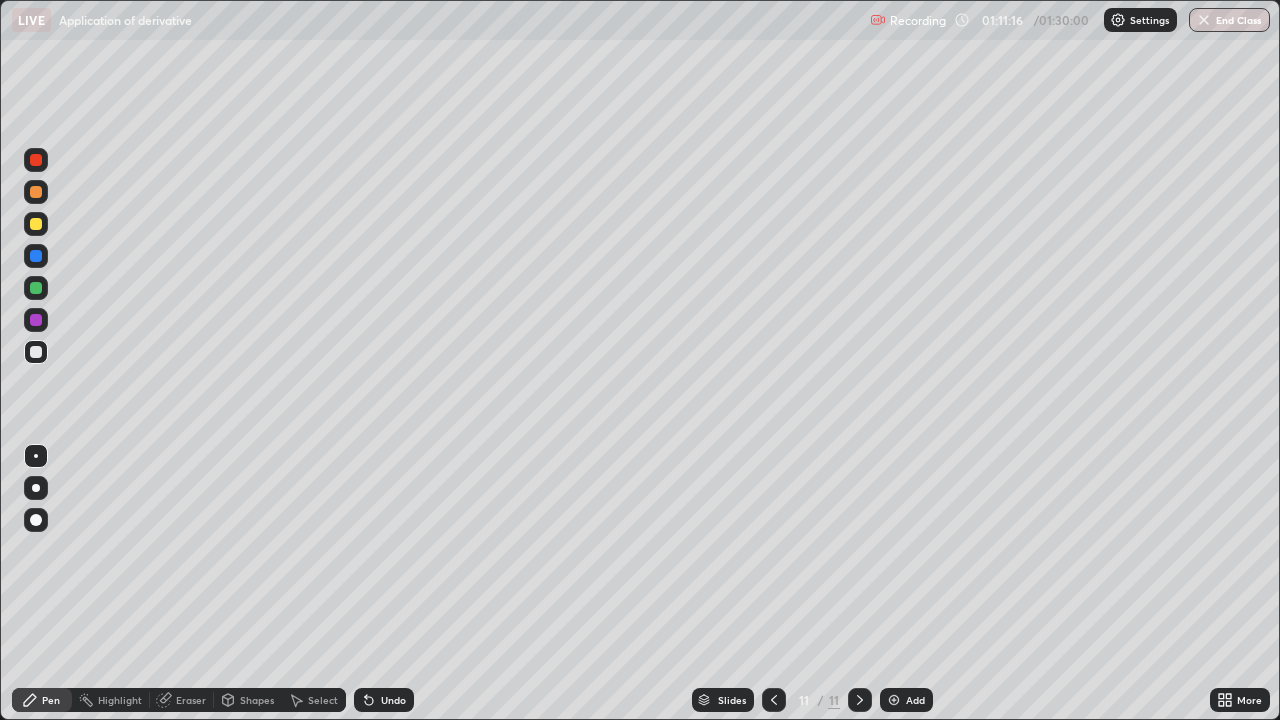 click on "Undo" at bounding box center [393, 700] 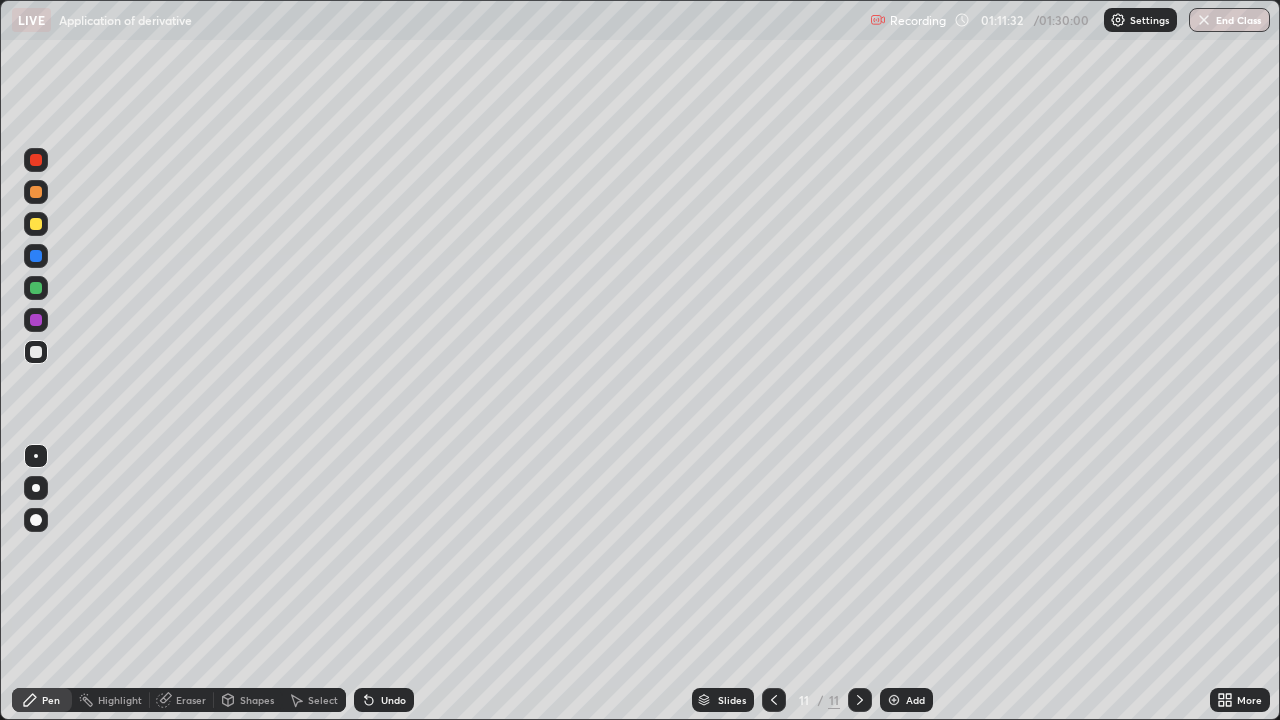 click on "Select" at bounding box center [314, 700] 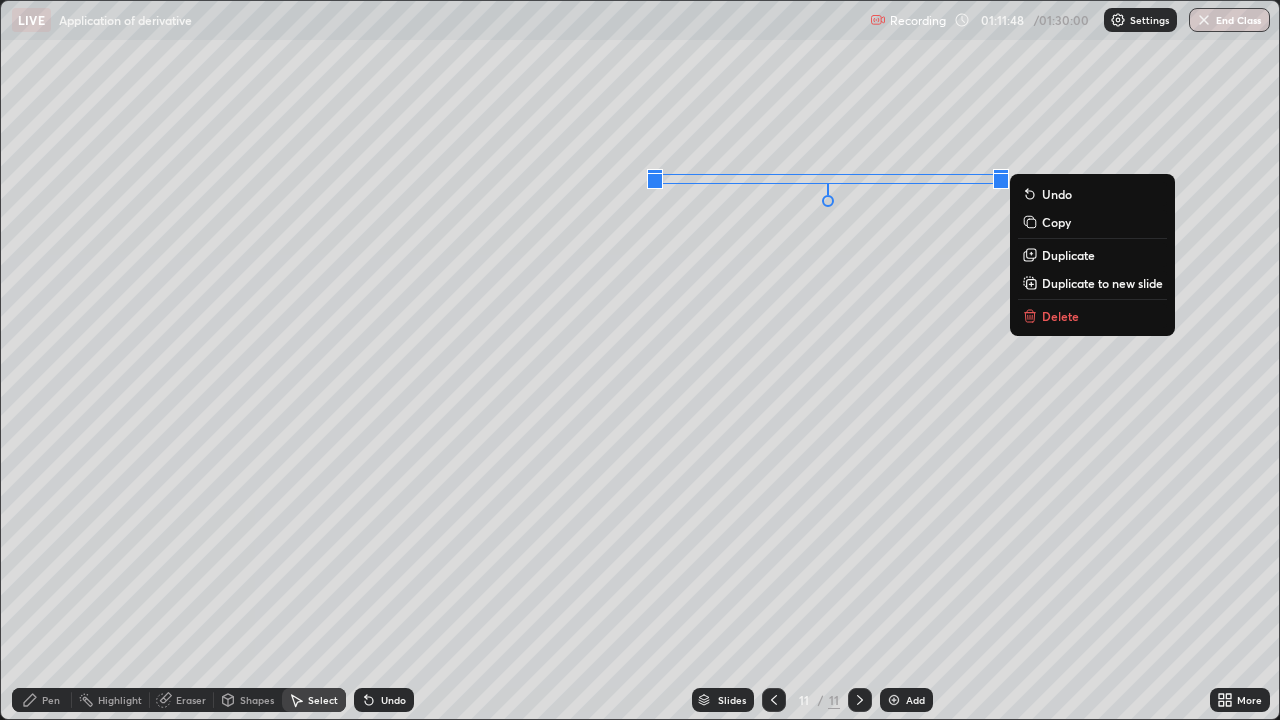 click on "Pen" at bounding box center (42, 700) 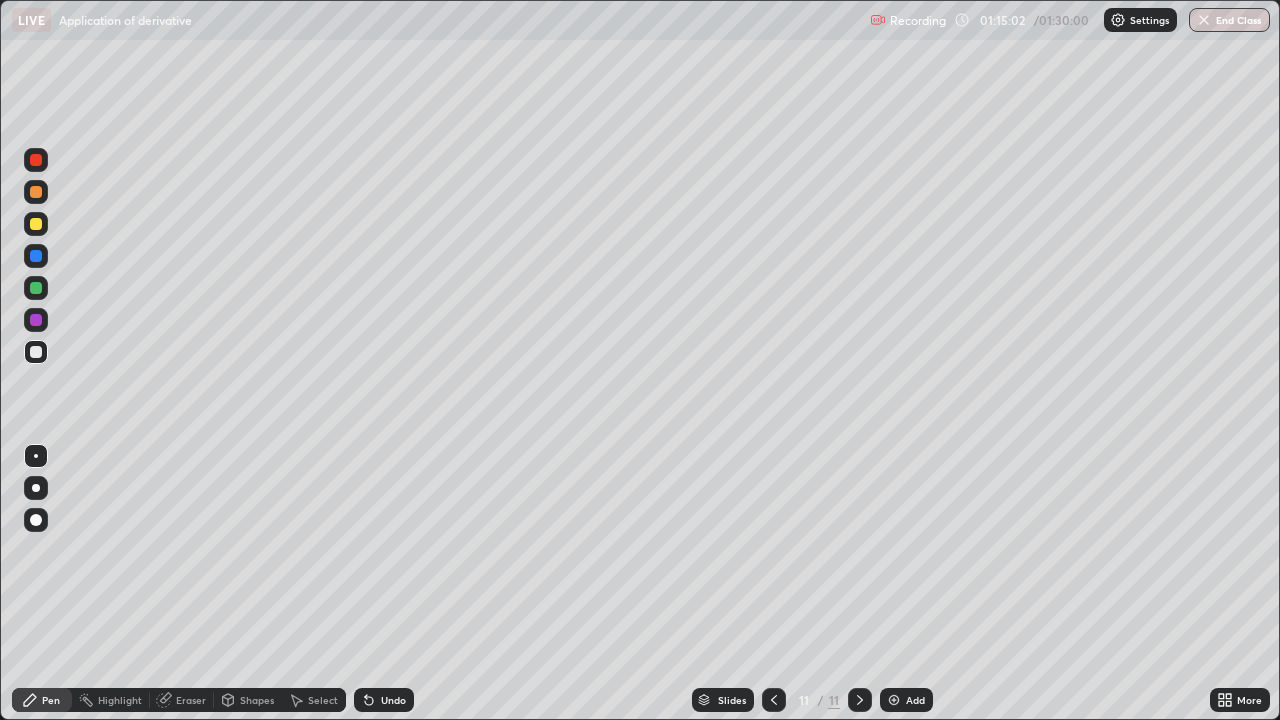 click on "Undo" at bounding box center (393, 700) 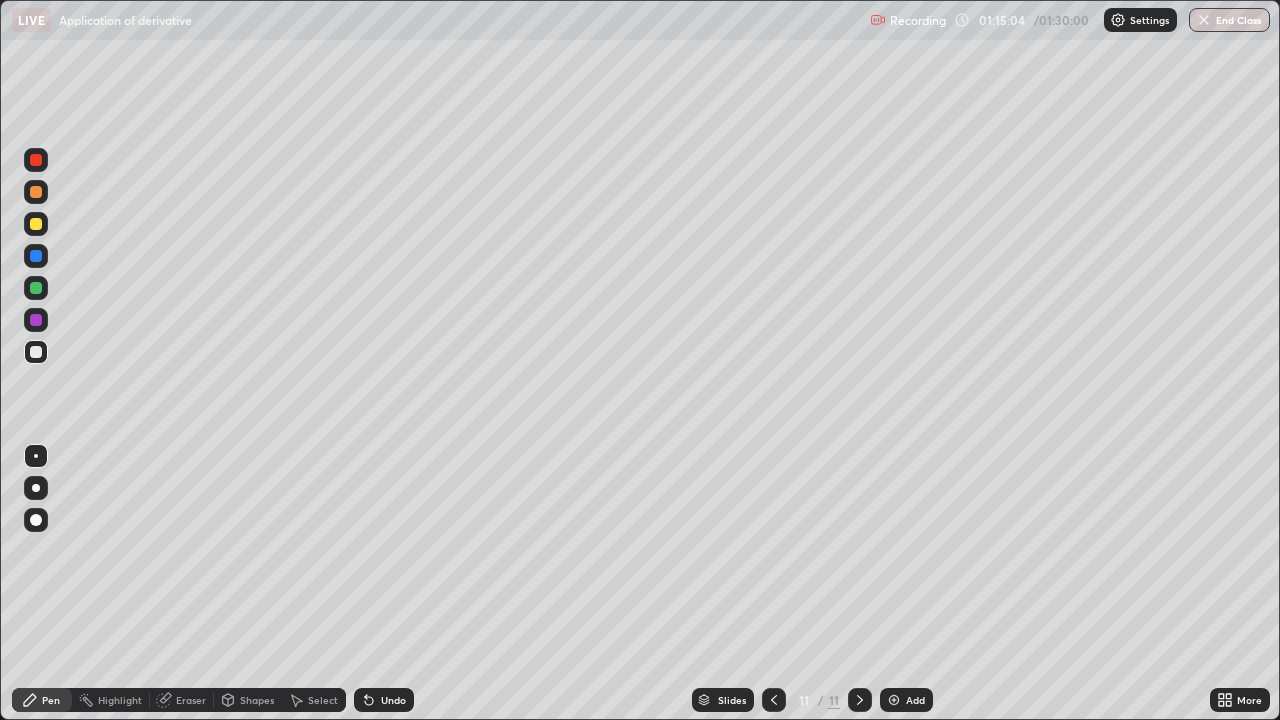 click on "Shapes" at bounding box center (257, 700) 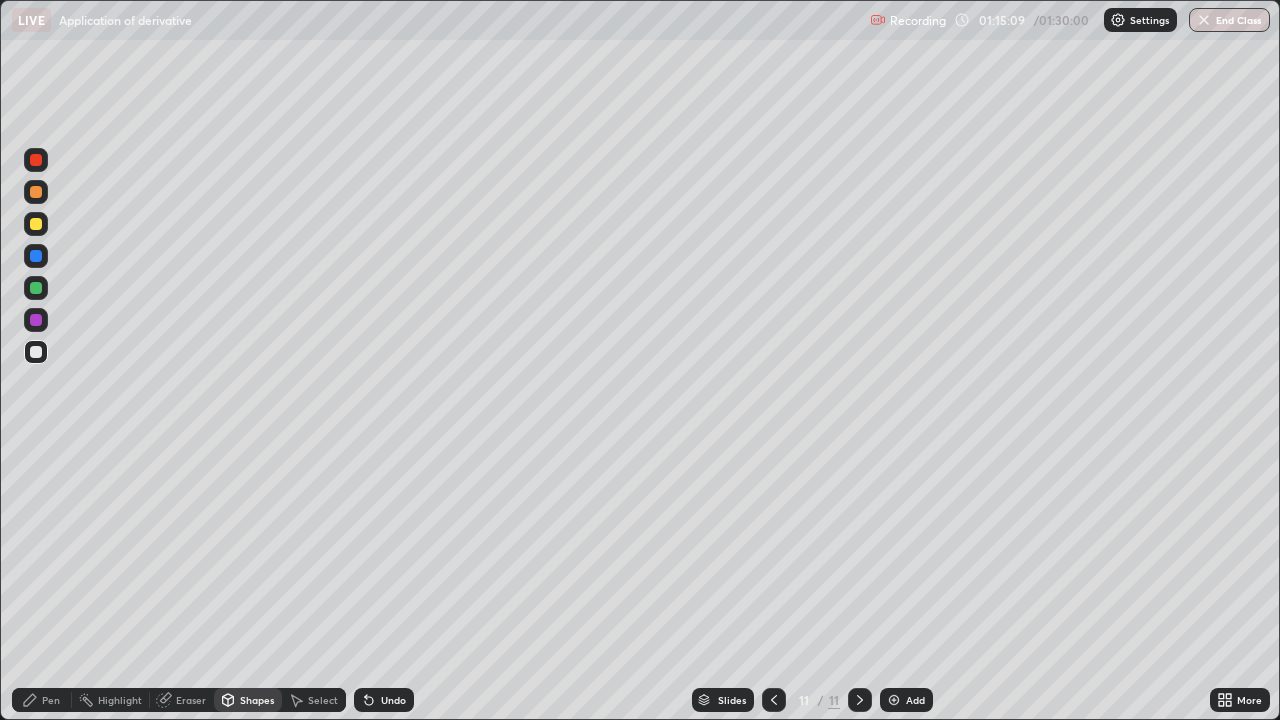 click on "Pen" at bounding box center (51, 700) 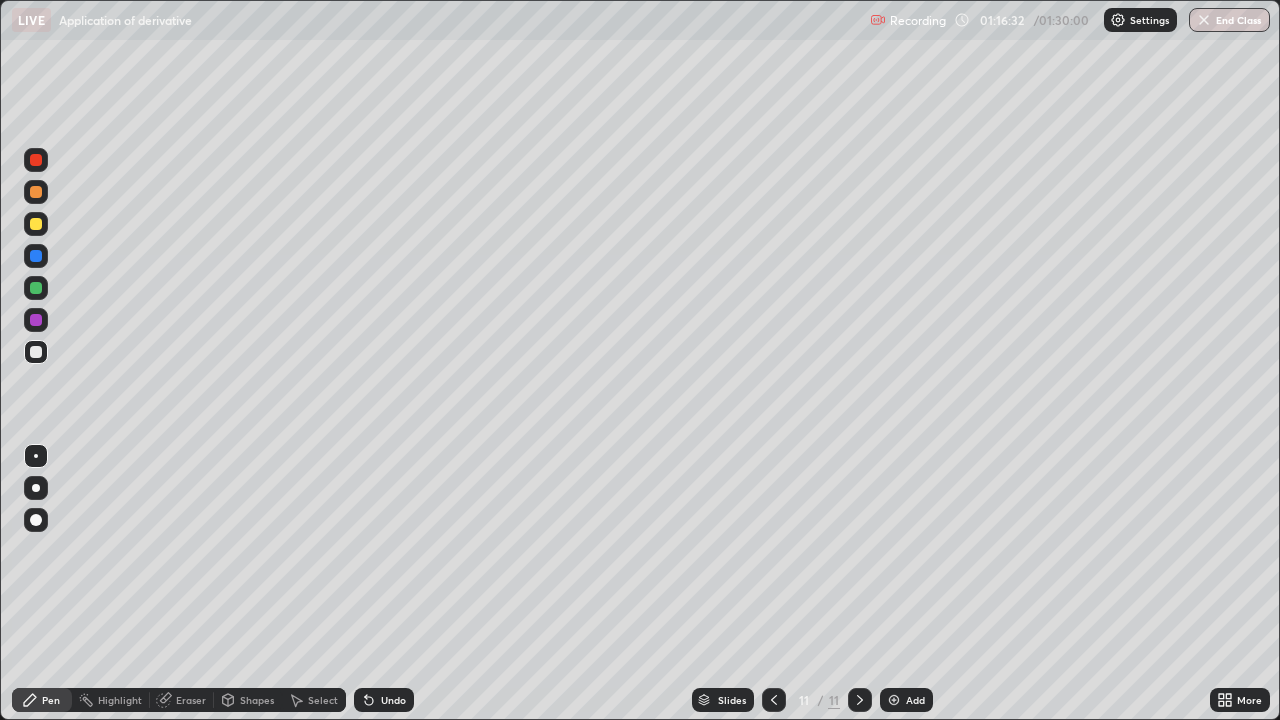 click at bounding box center (36, 288) 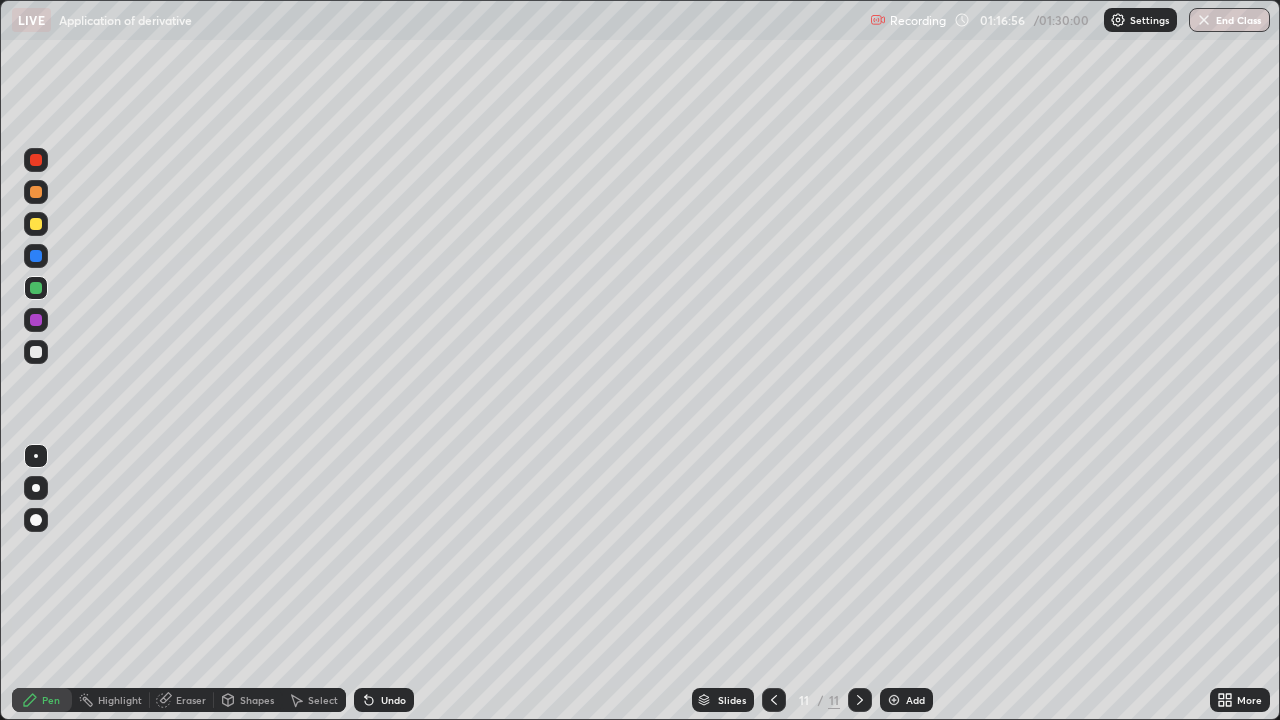 click at bounding box center (774, 700) 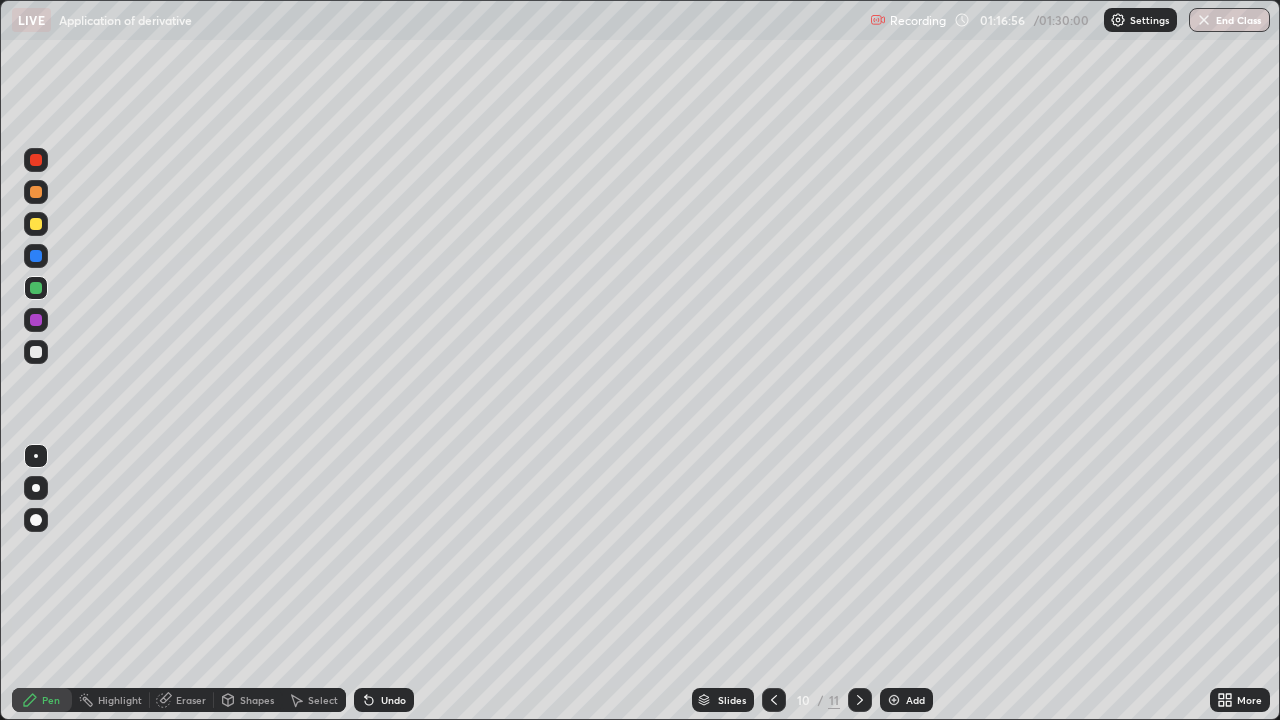 click 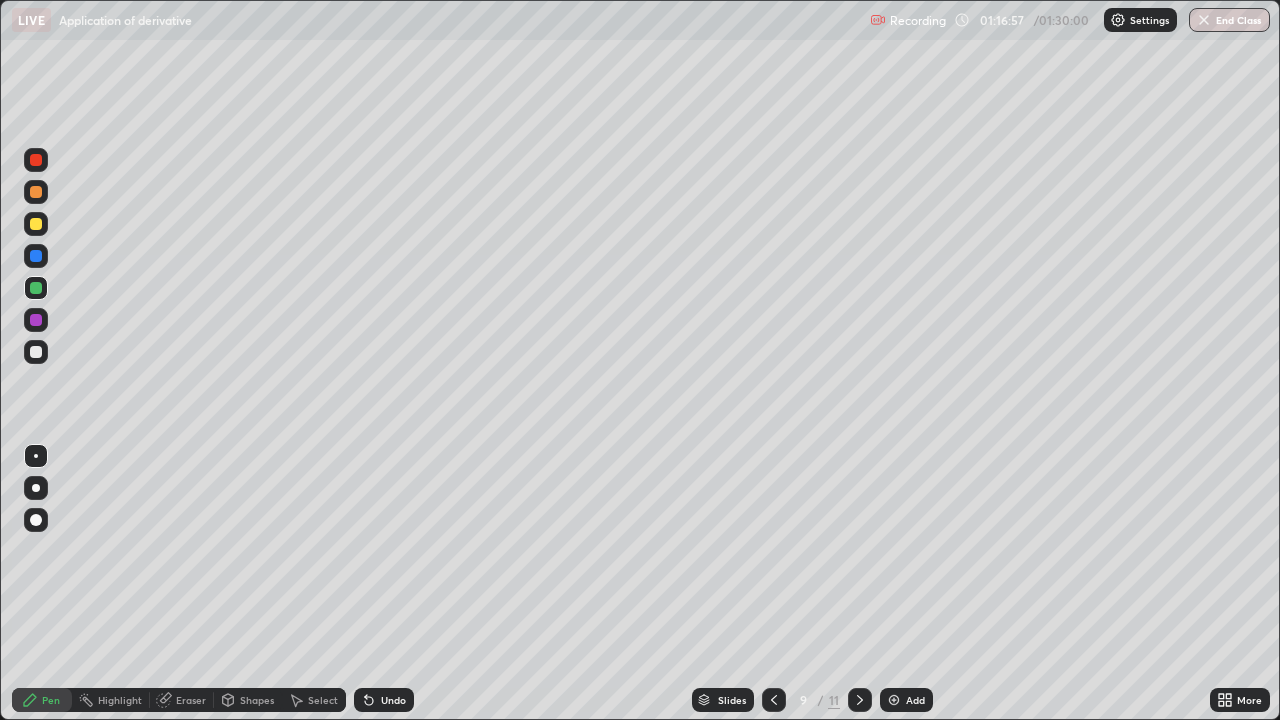 click 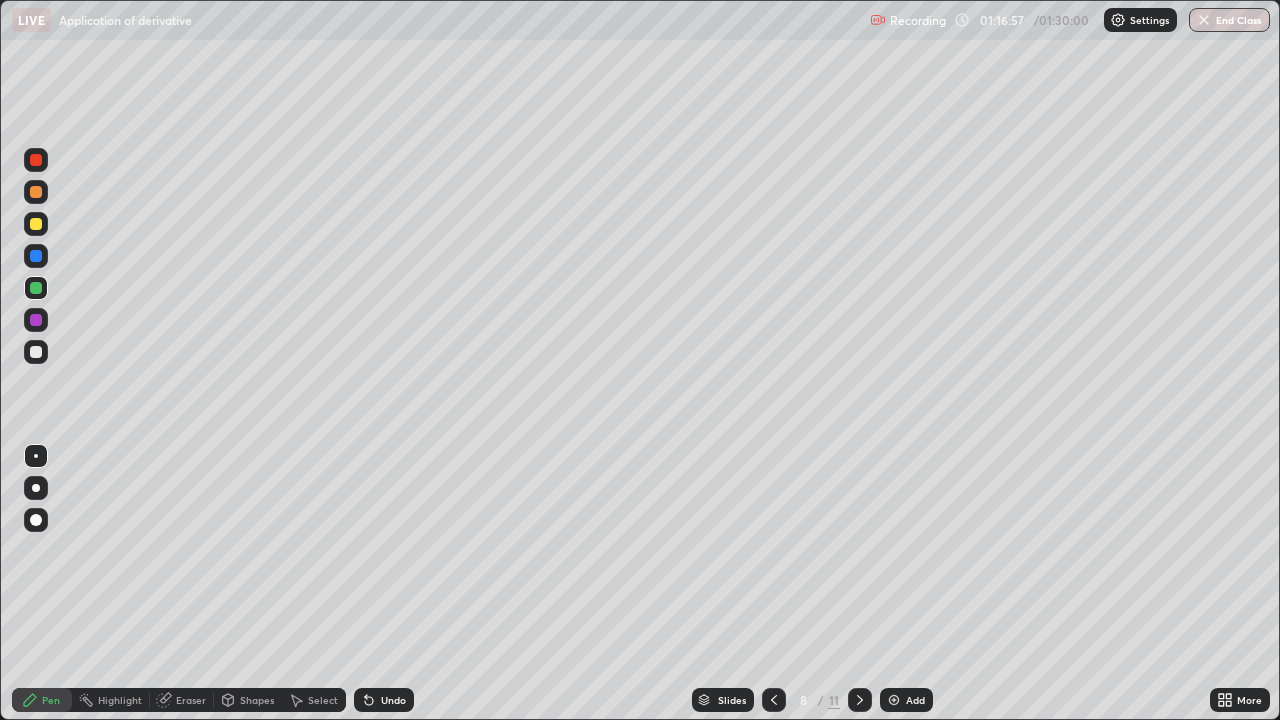 click 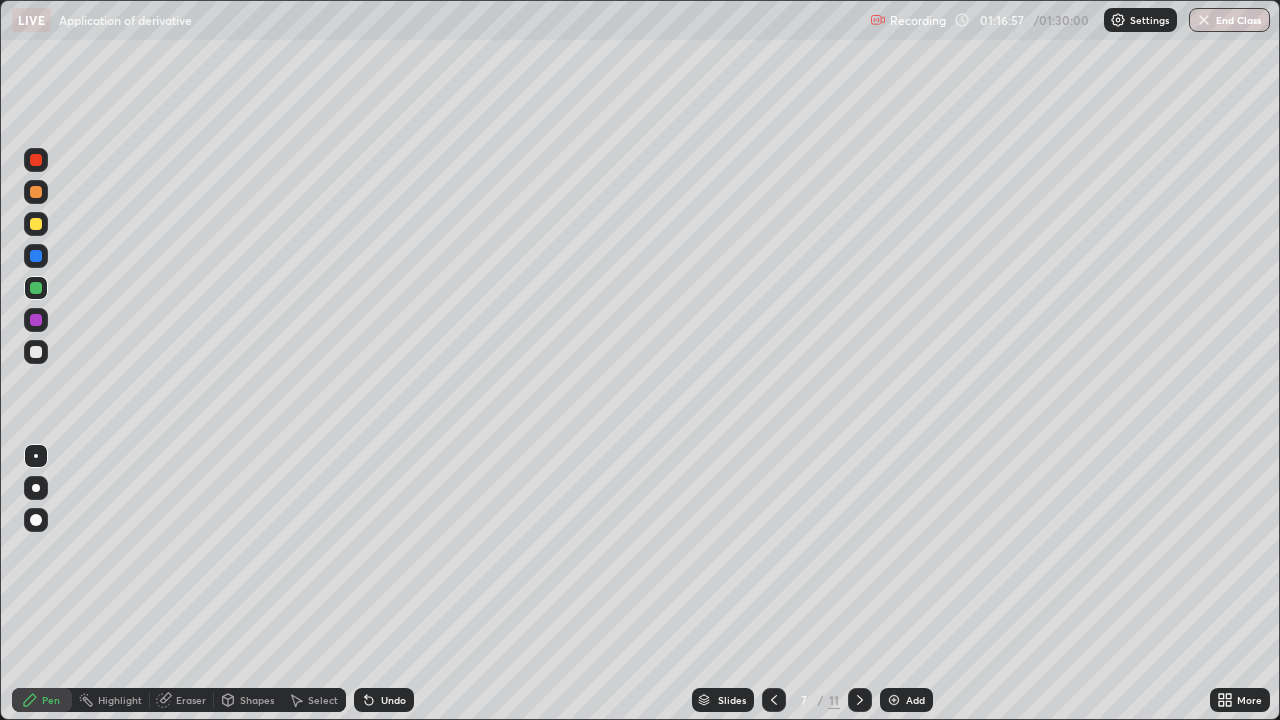click 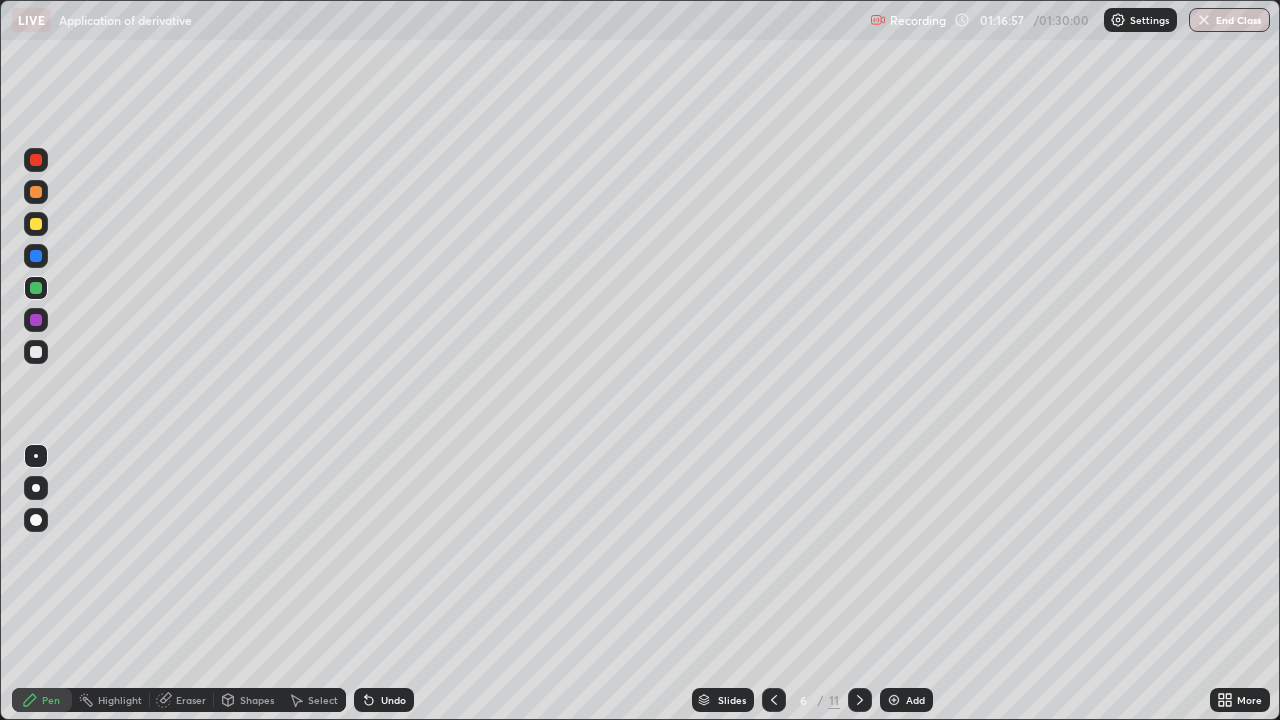 click 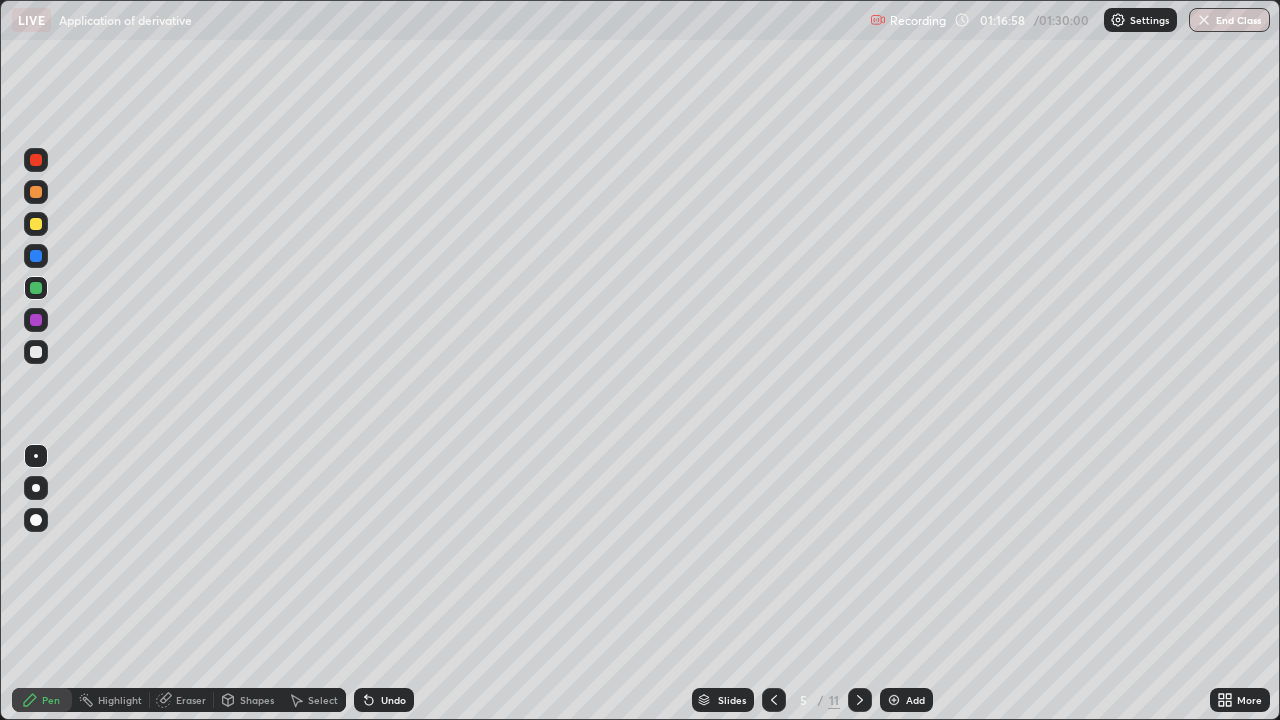 click 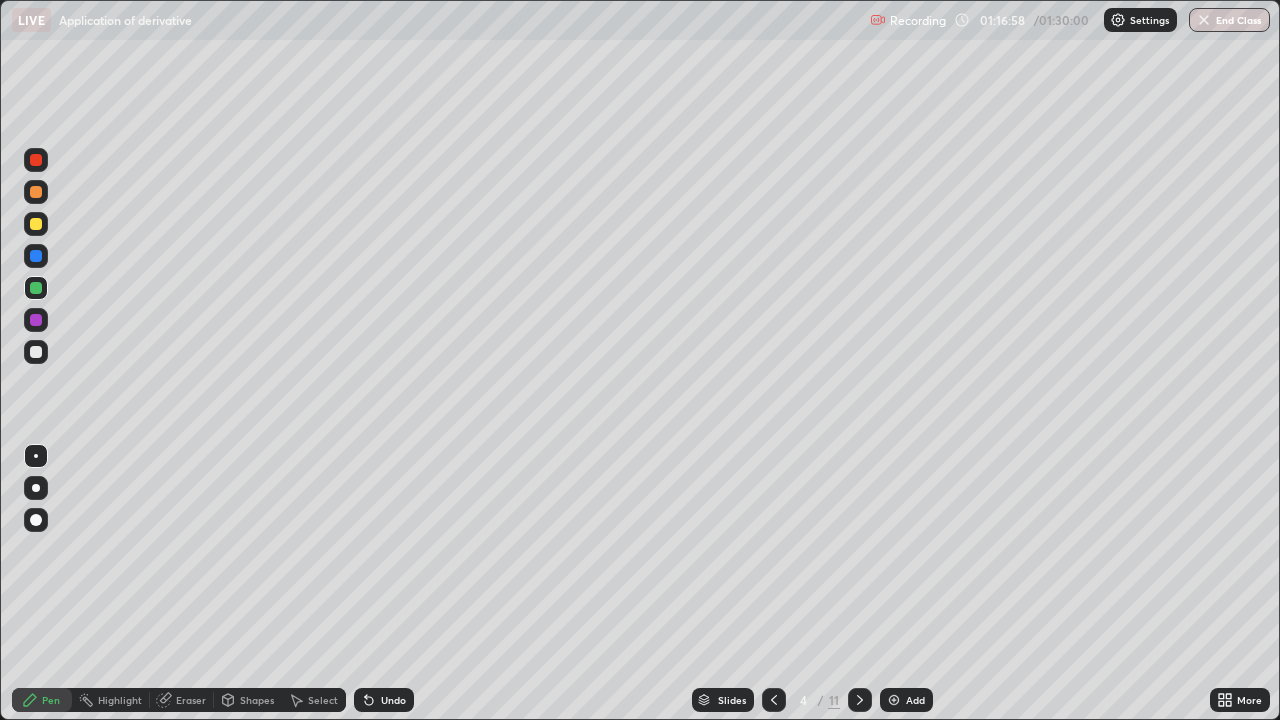 click 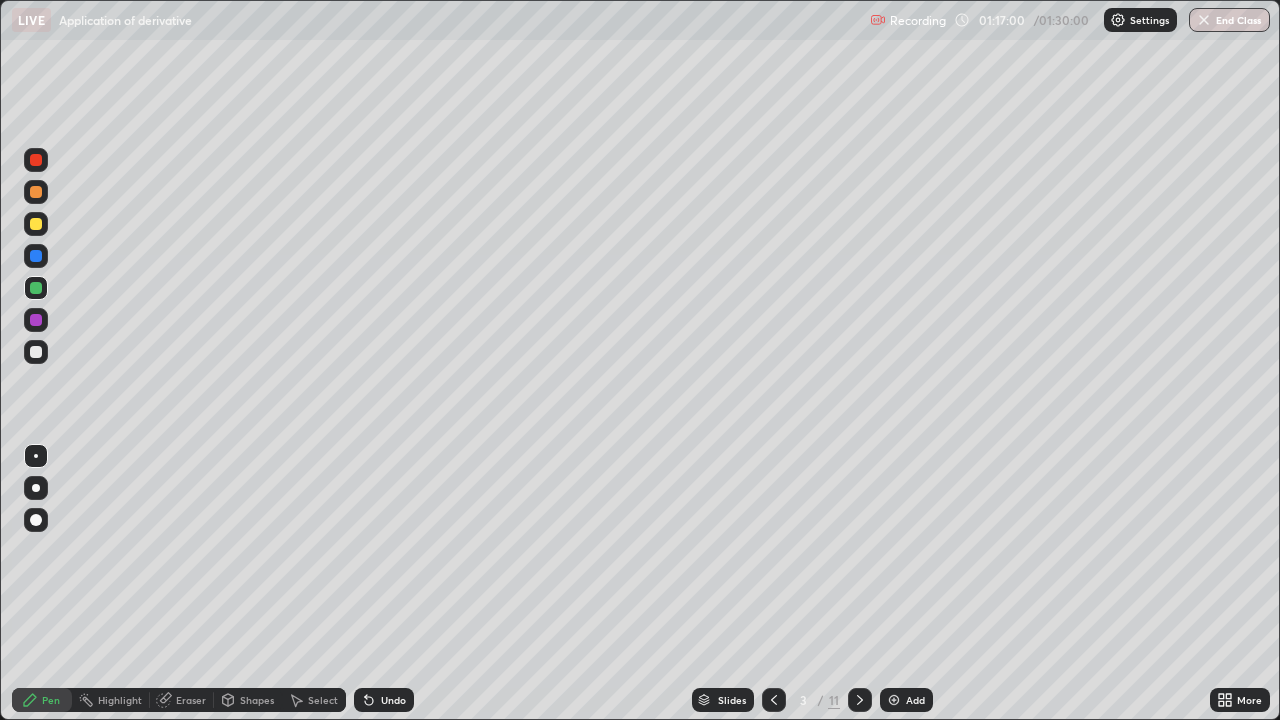 click 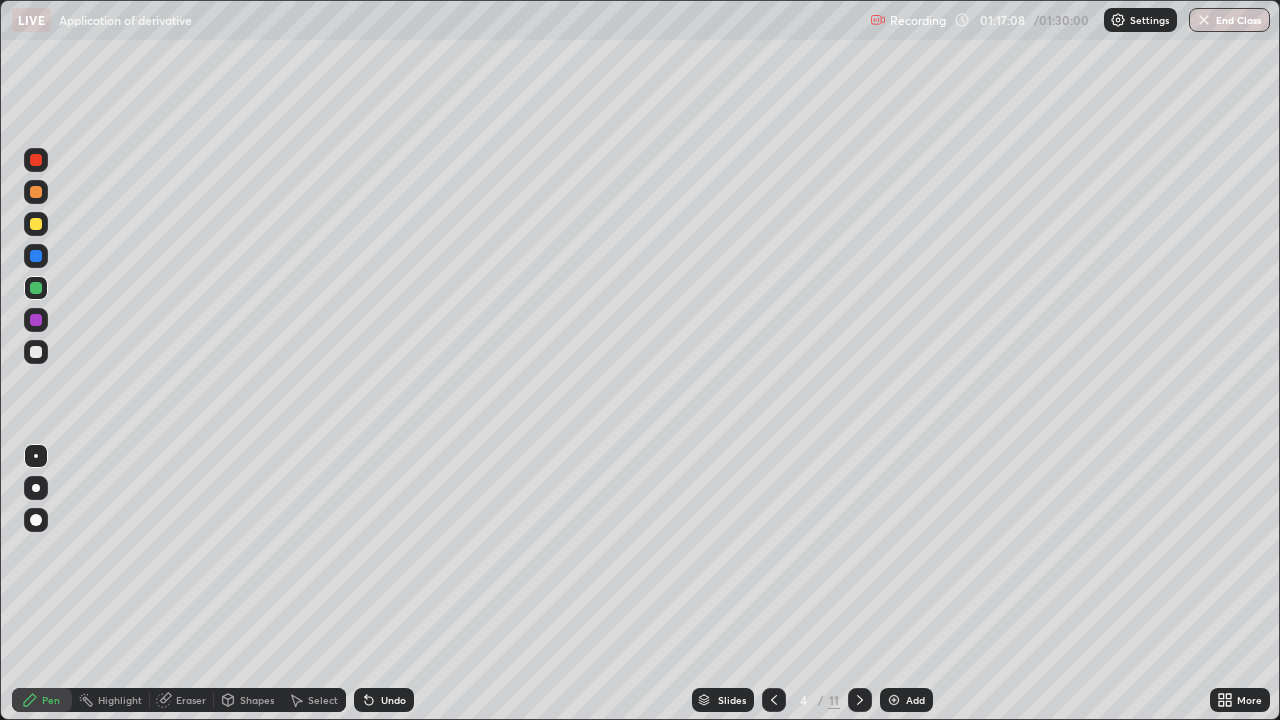 click 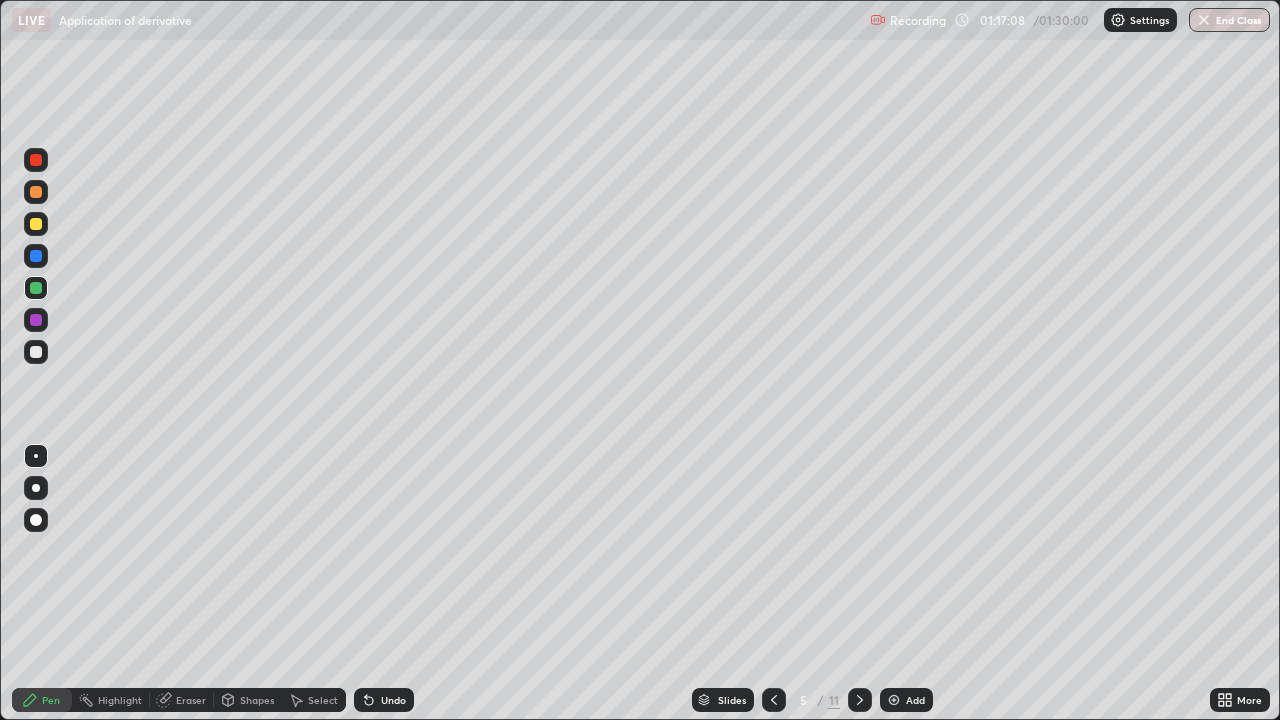 click at bounding box center [860, 700] 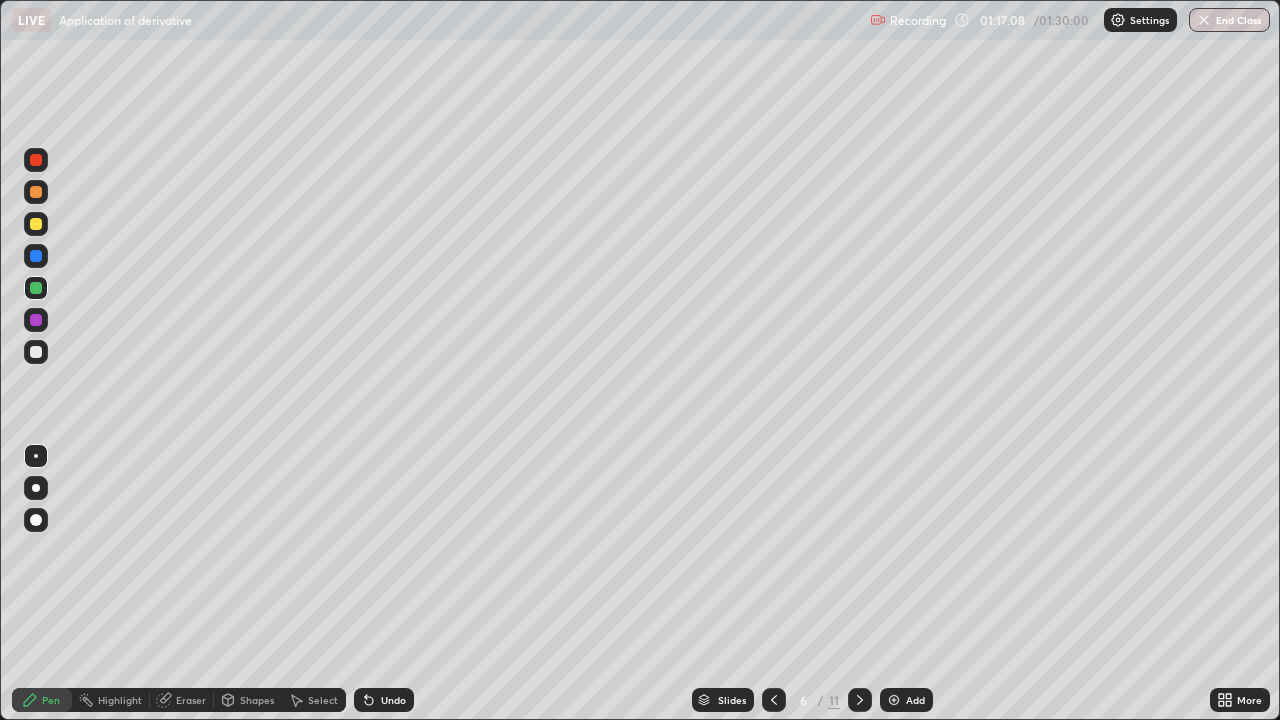 click 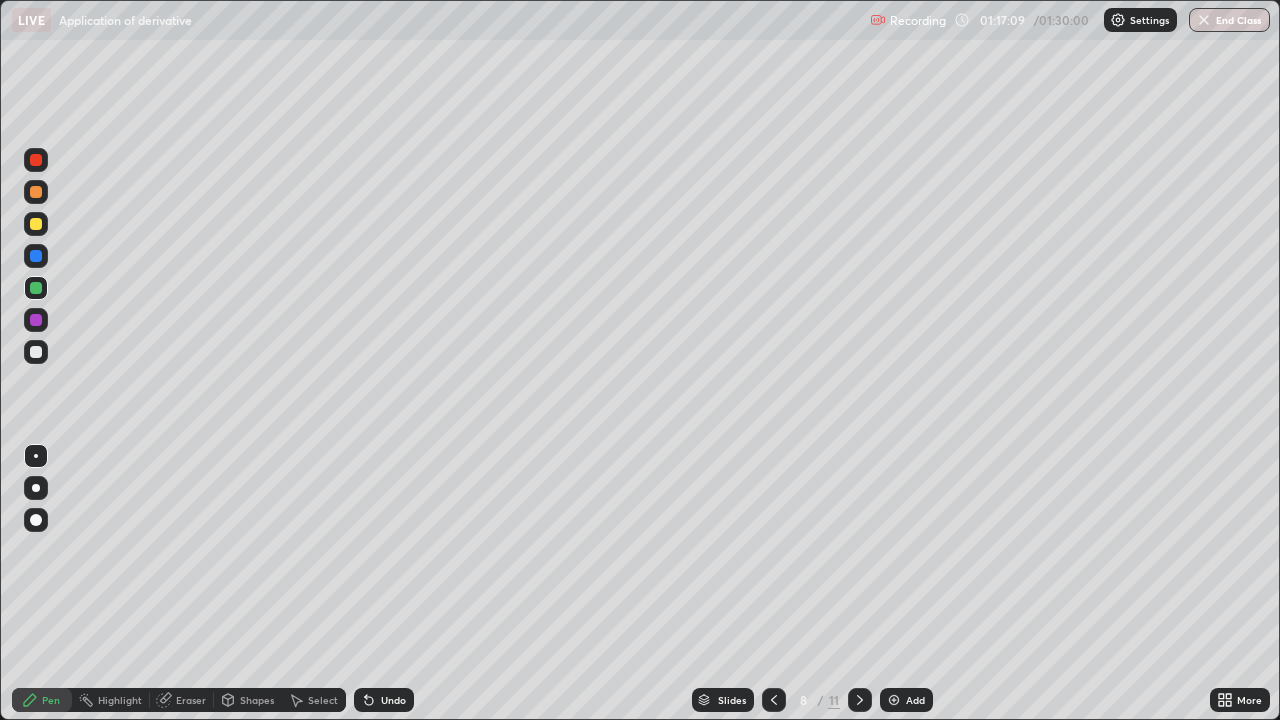 click 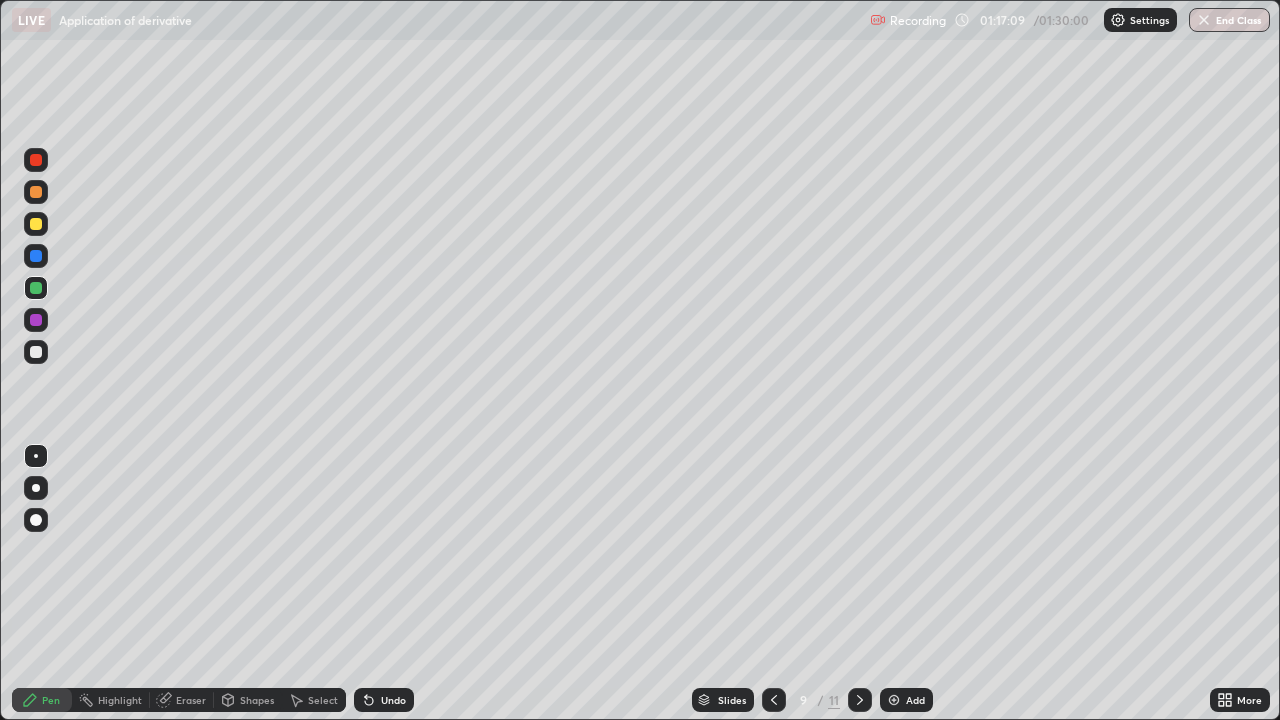 click 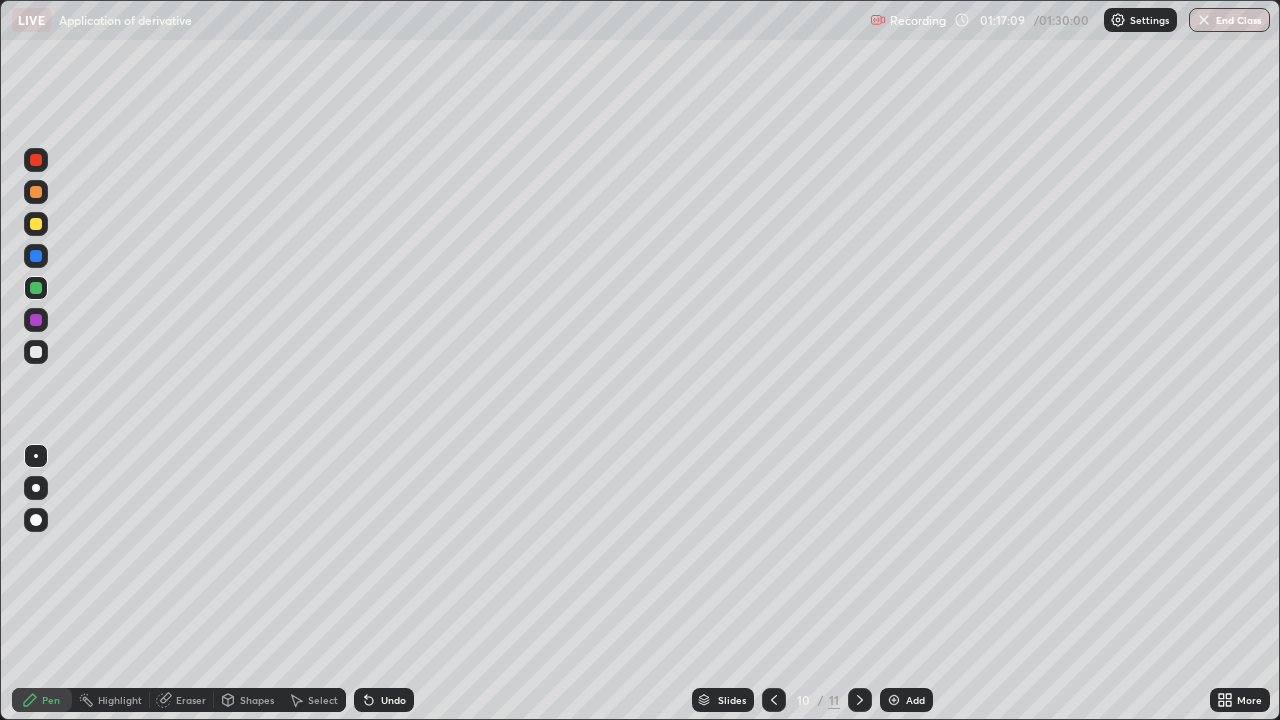 click 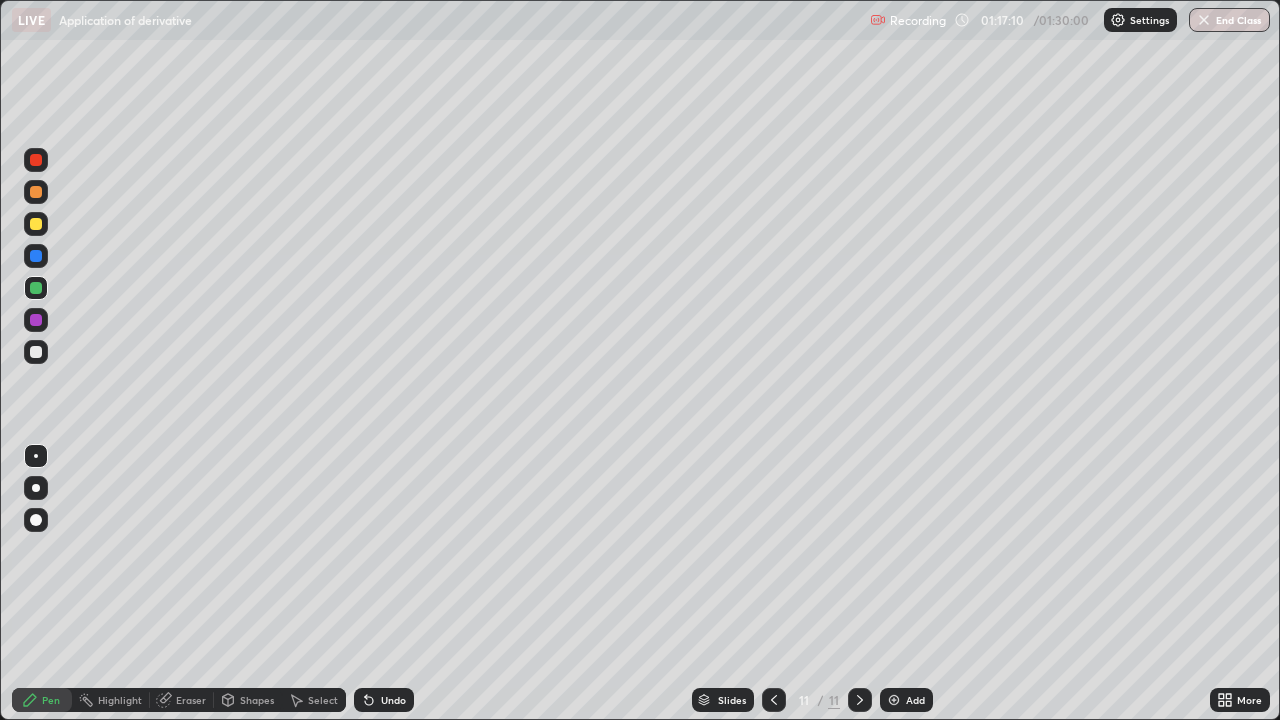 click 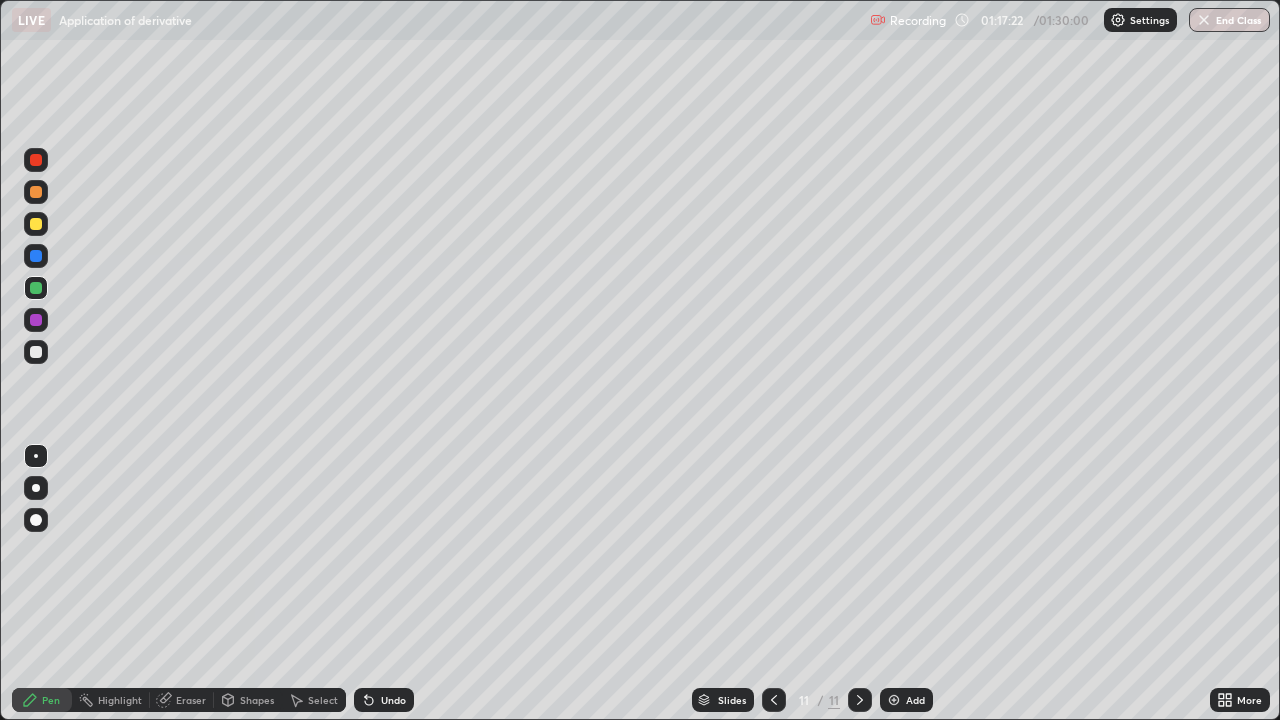 click at bounding box center [36, 224] 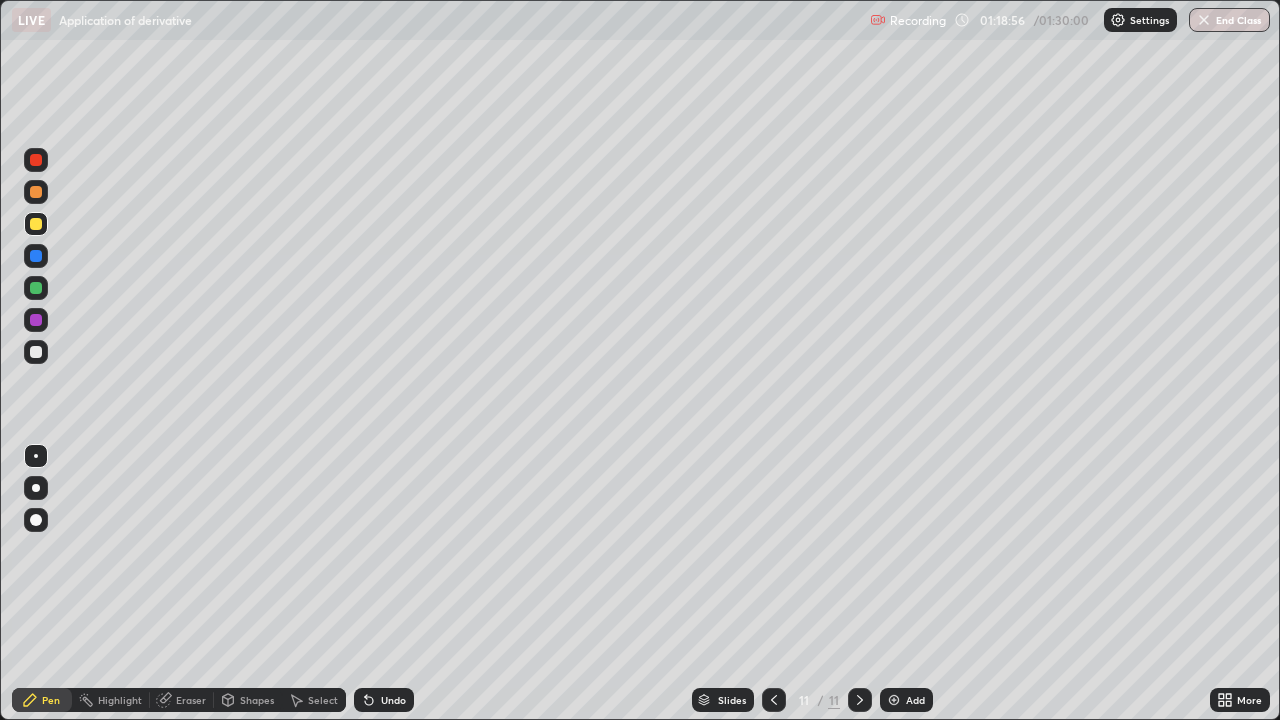 click on "Add" at bounding box center [915, 700] 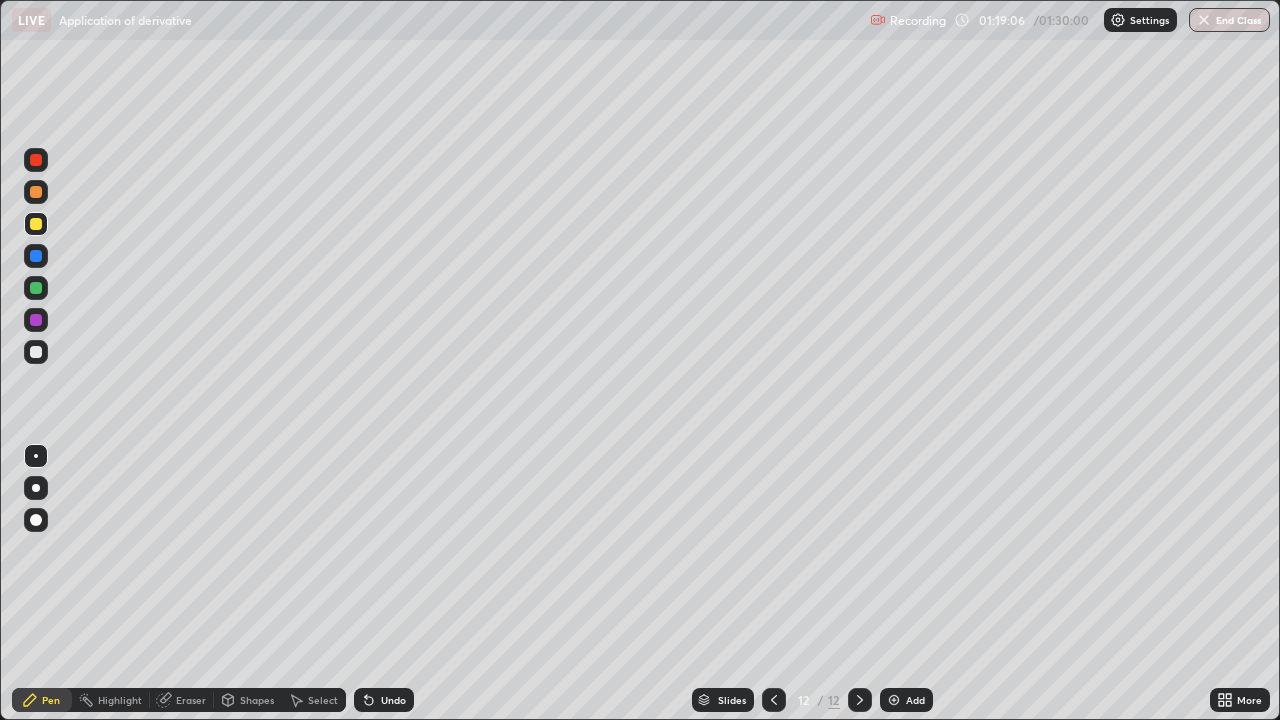 click on "Eraser" at bounding box center [191, 700] 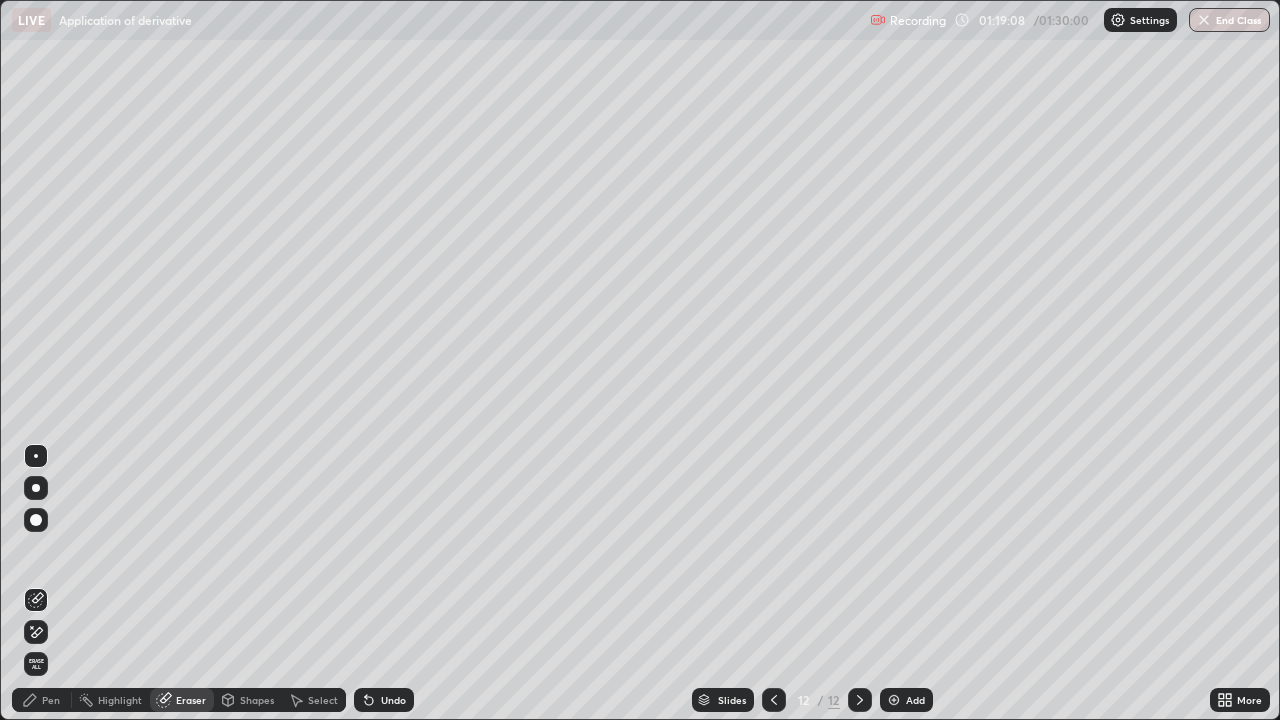 click 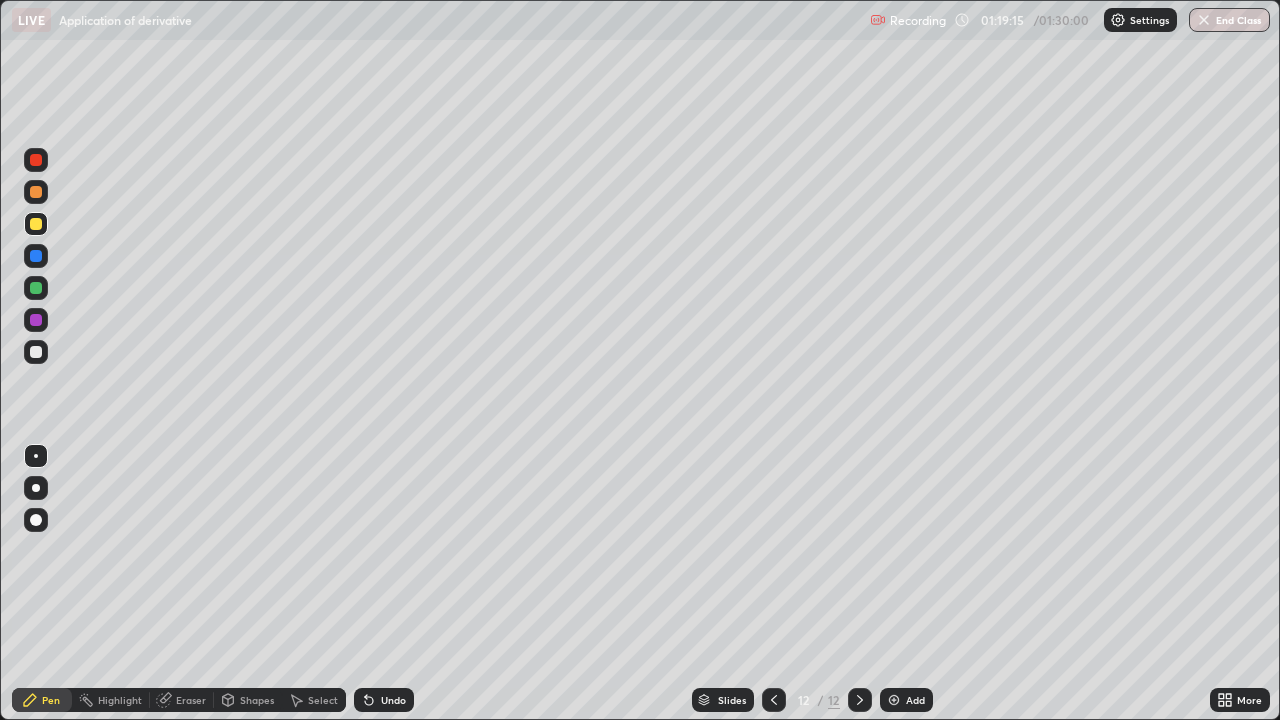 click 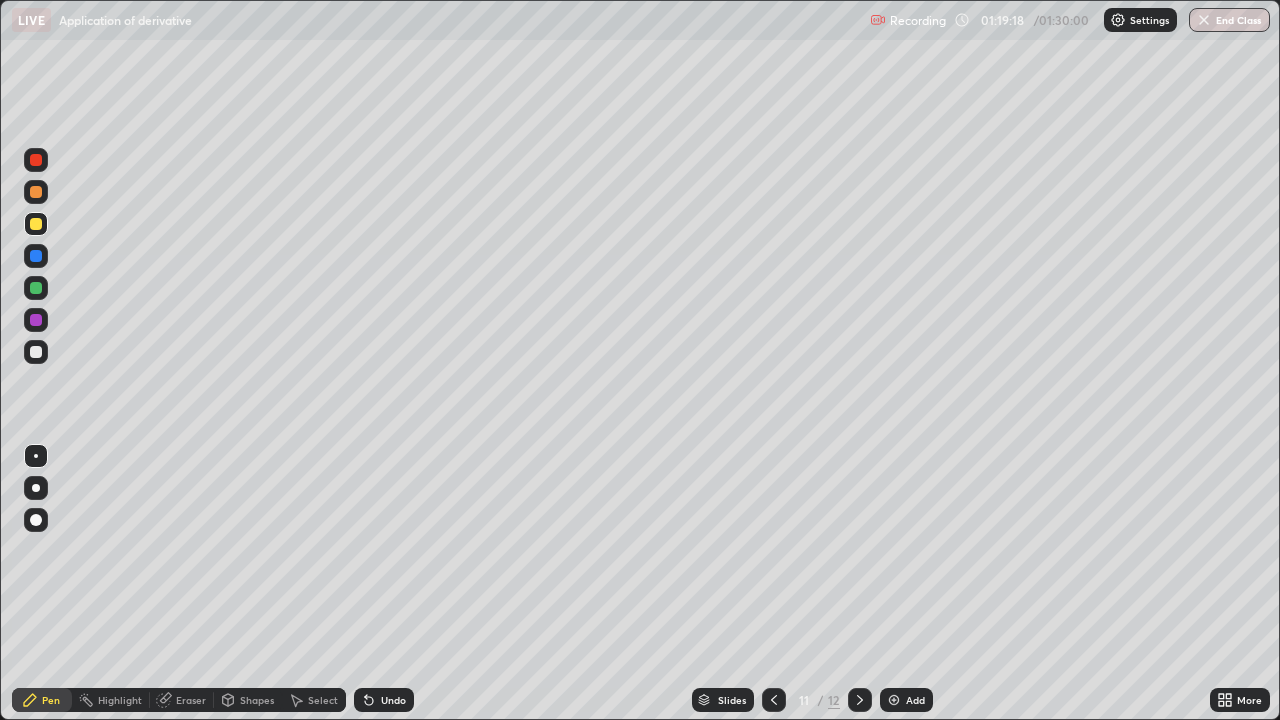 click 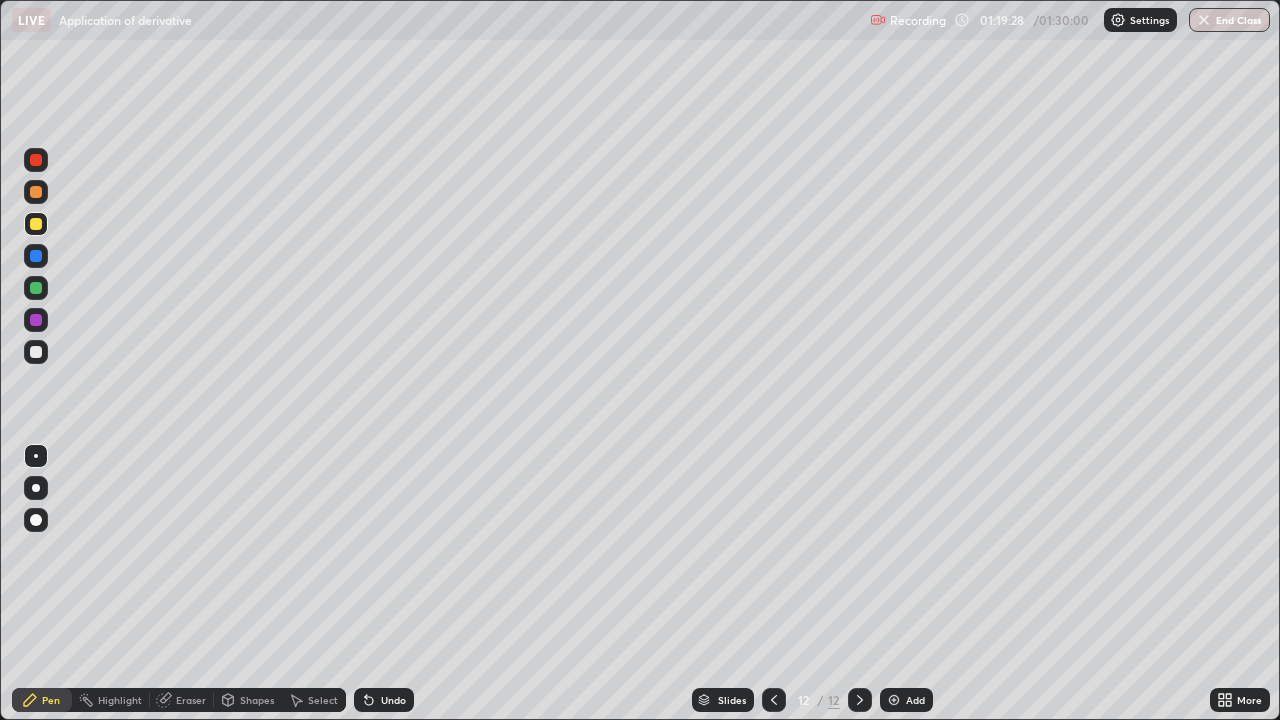 click 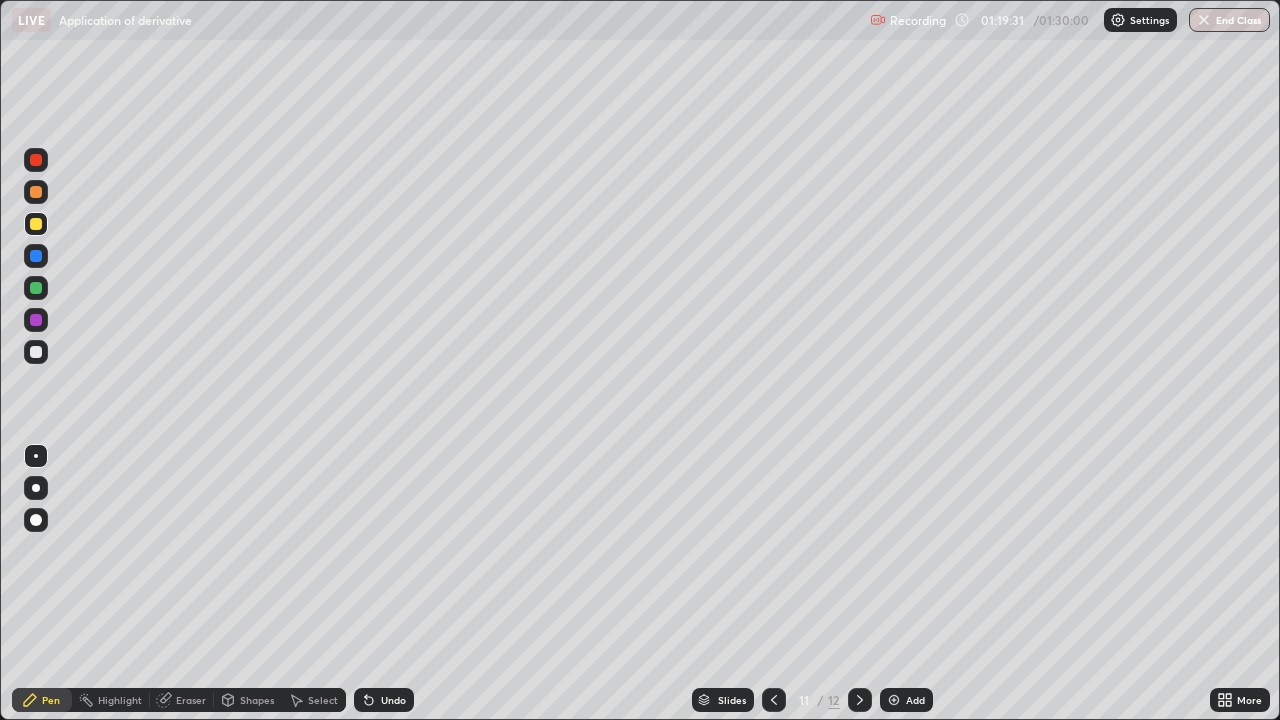 click 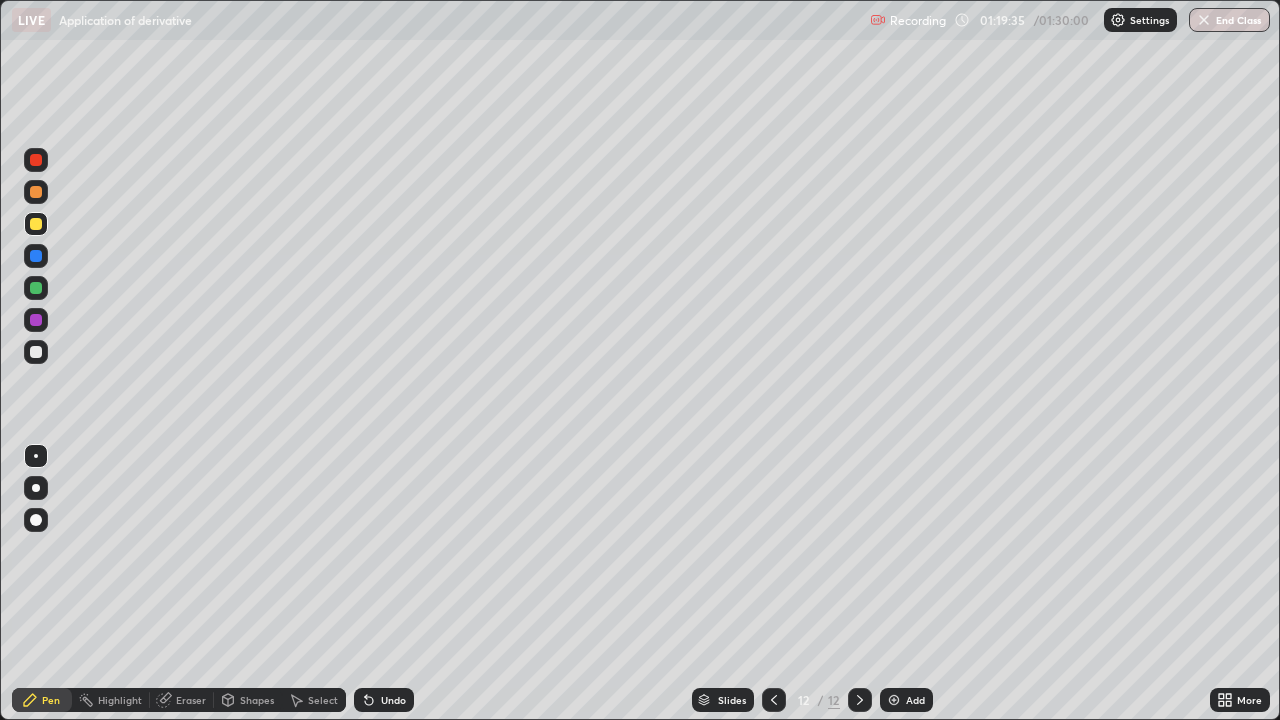 click at bounding box center (36, 352) 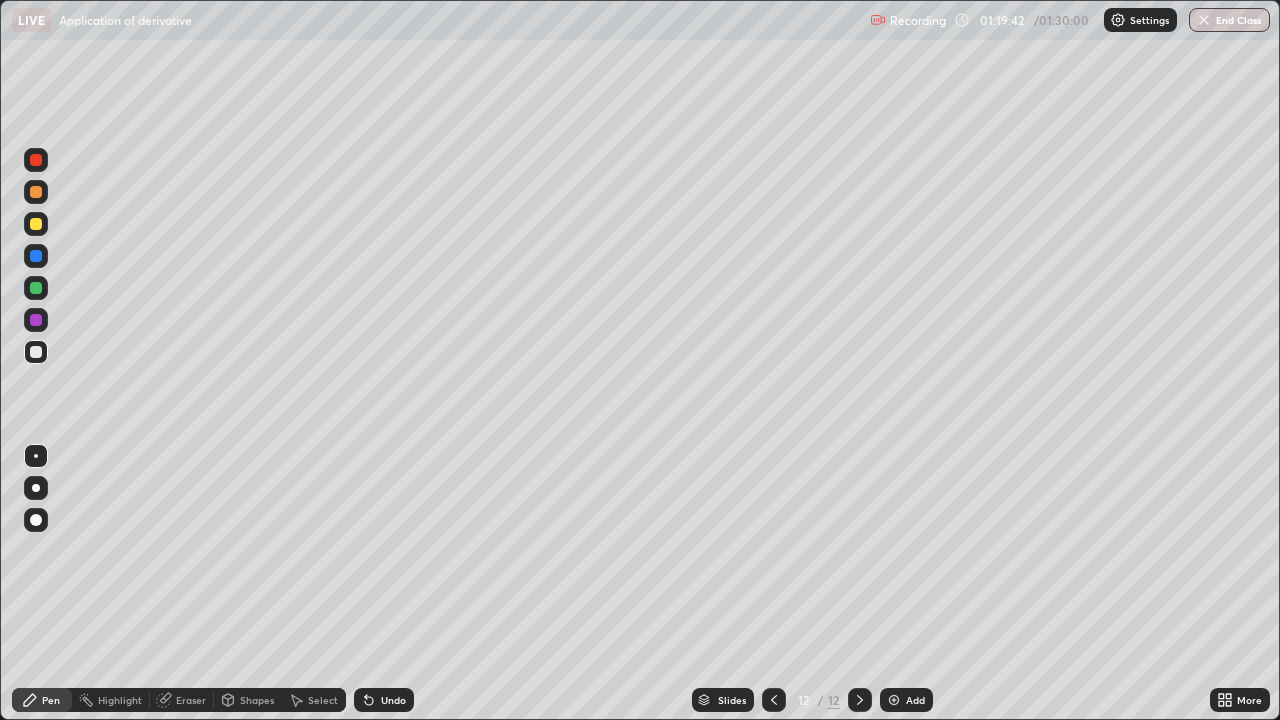 click on "Undo" at bounding box center [393, 700] 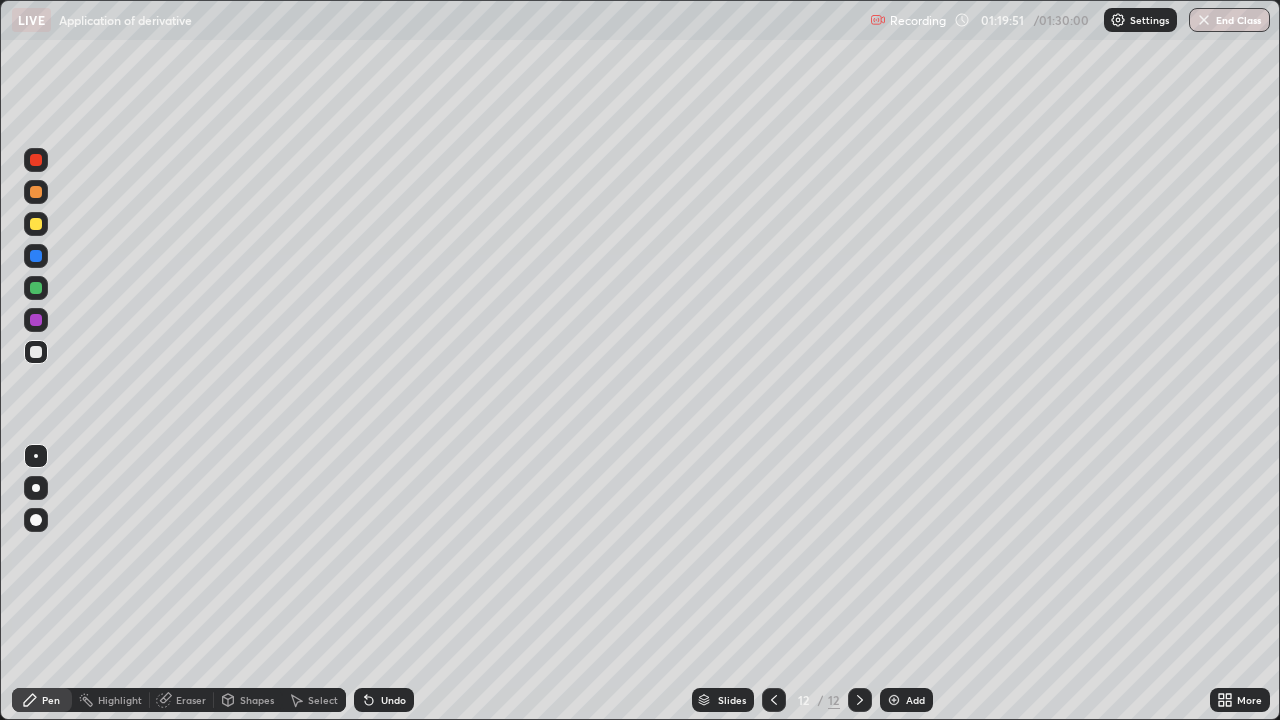 click 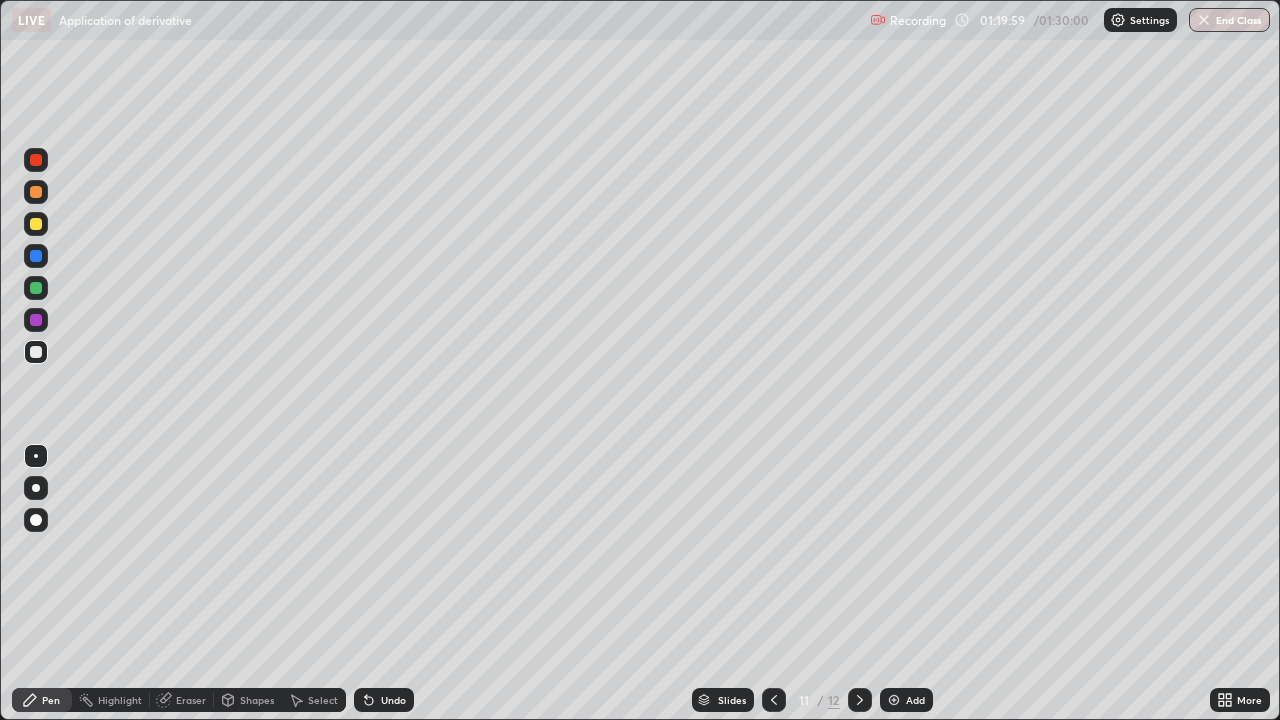 click 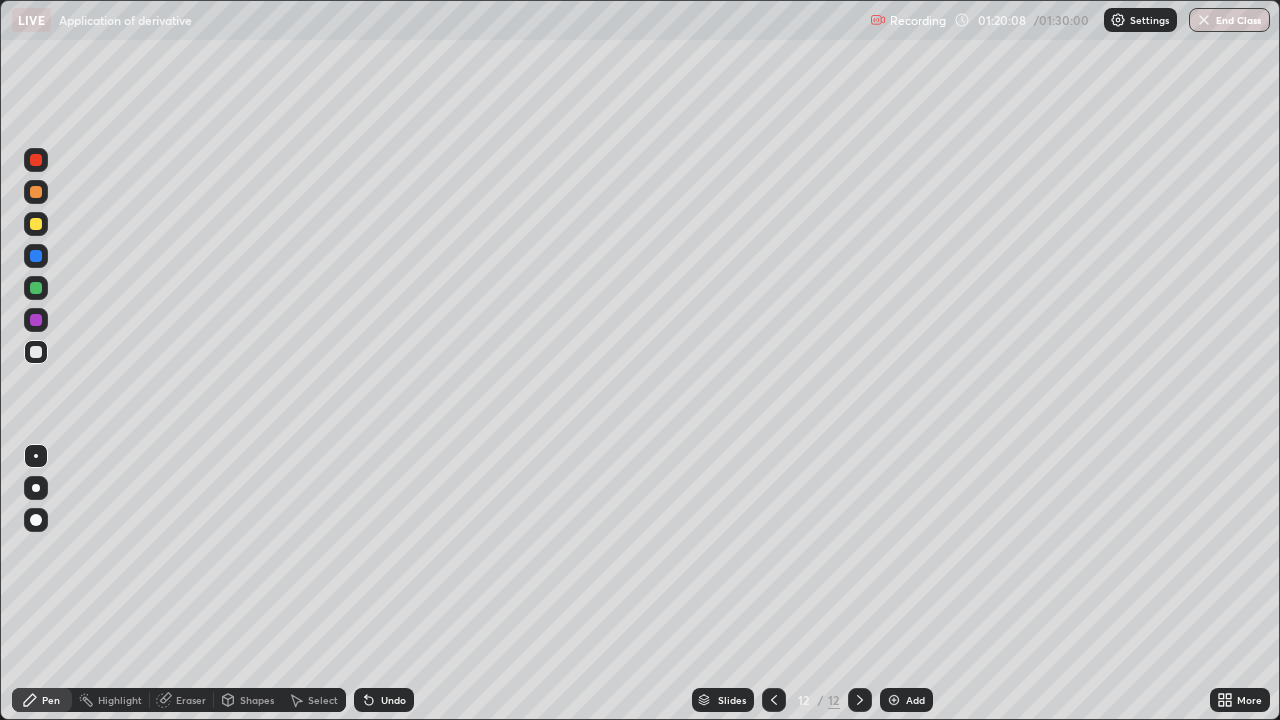 click 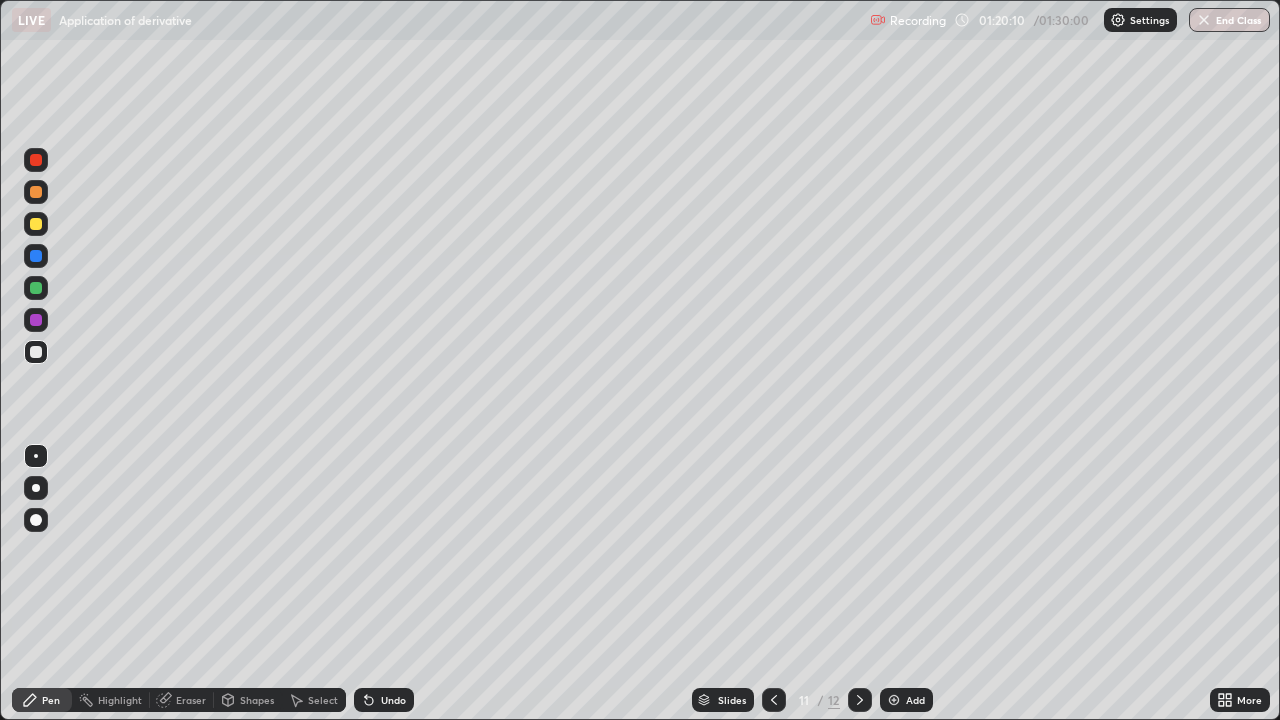 click 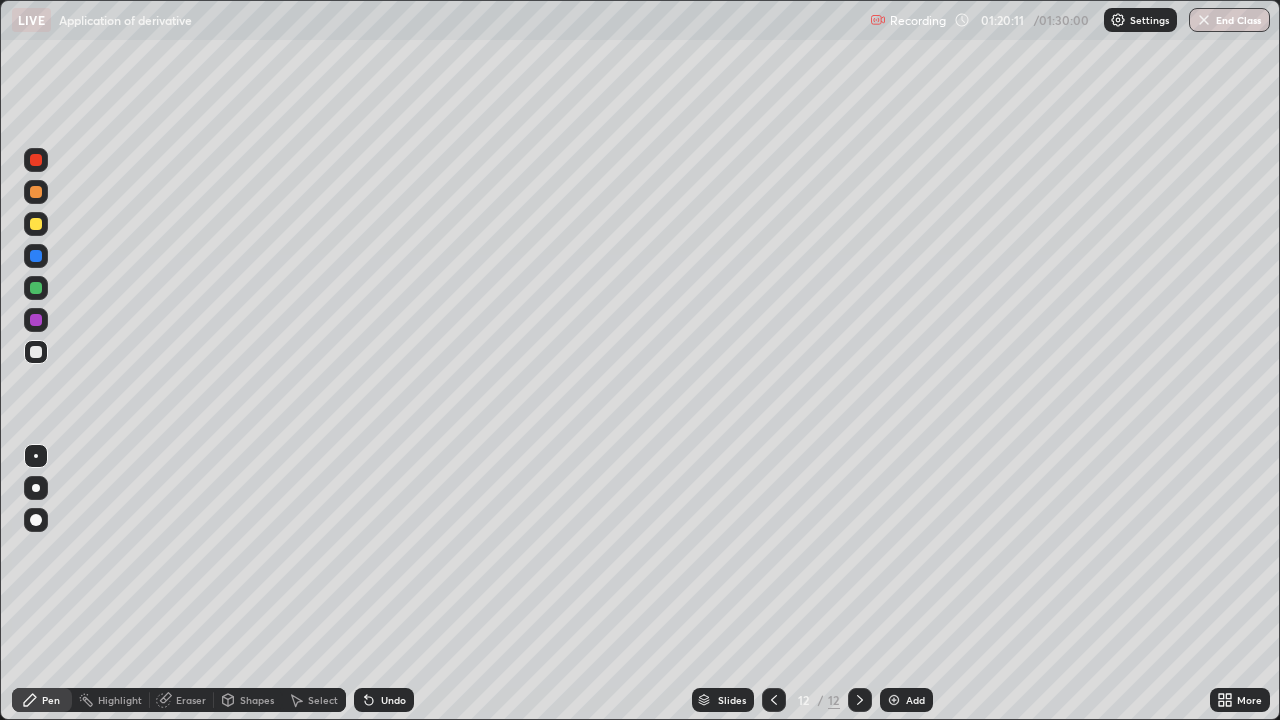 click on "Eraser" at bounding box center (191, 700) 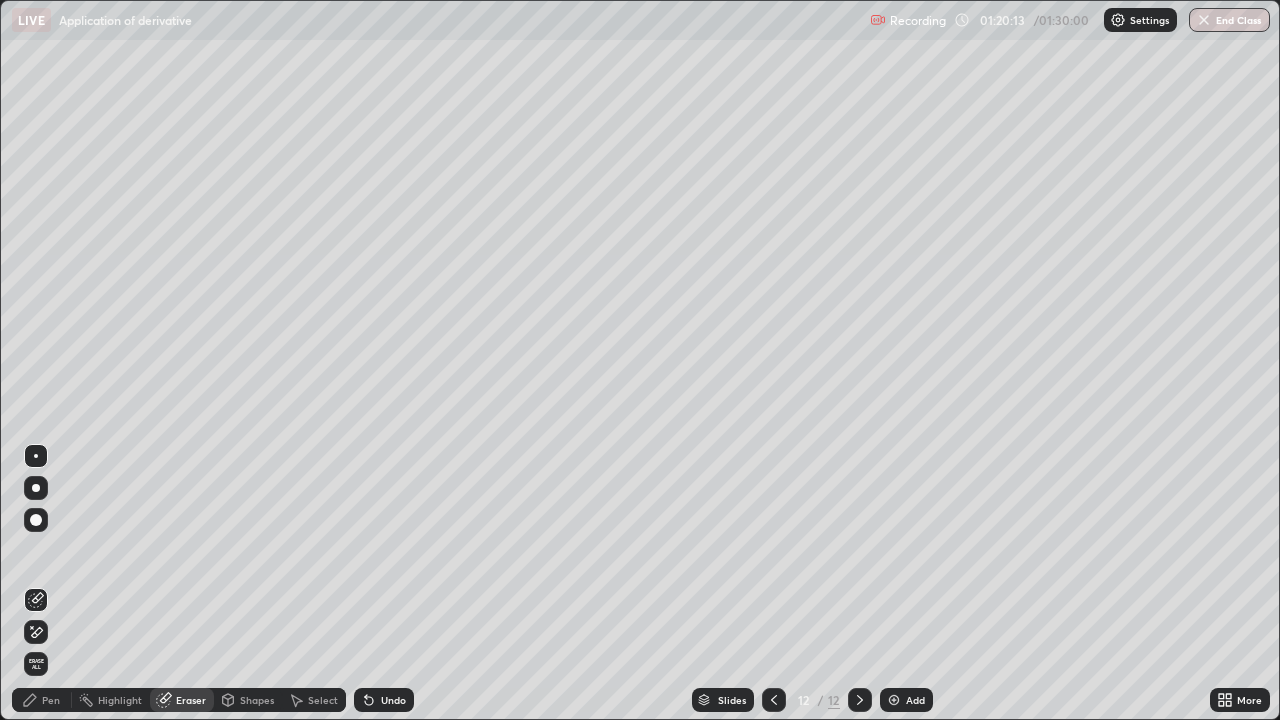 click on "Pen" at bounding box center [42, 700] 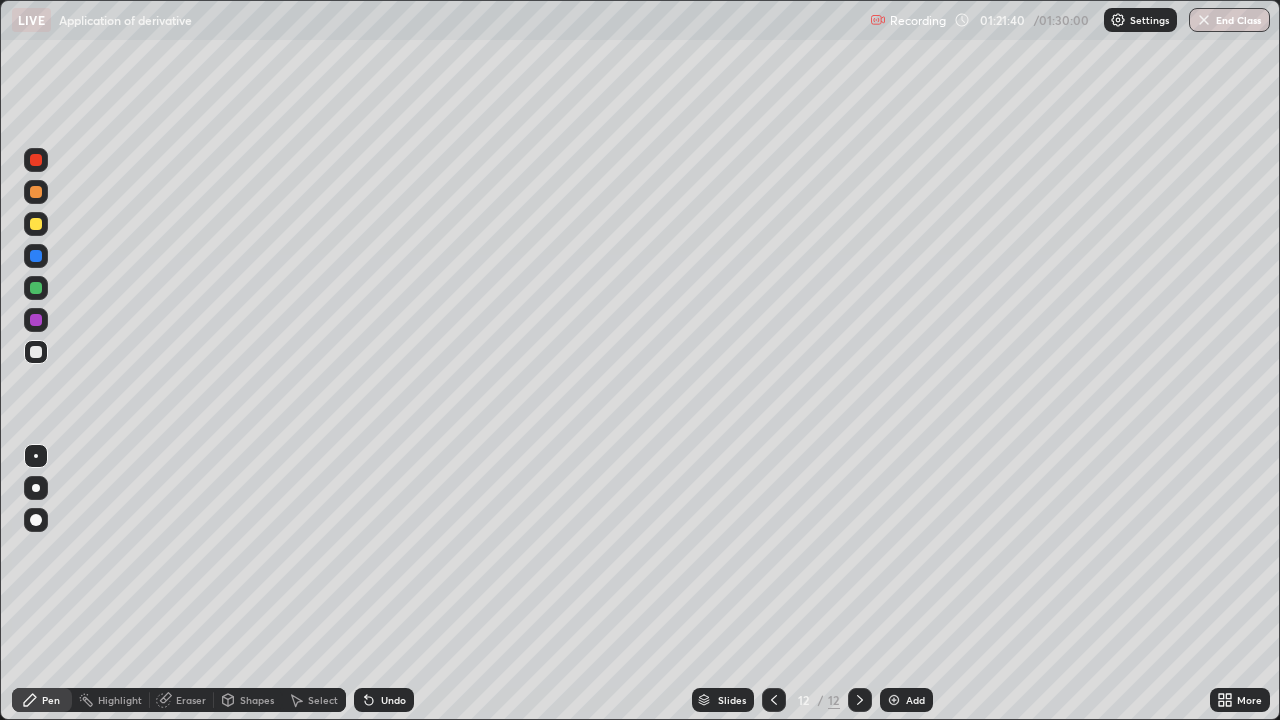 click 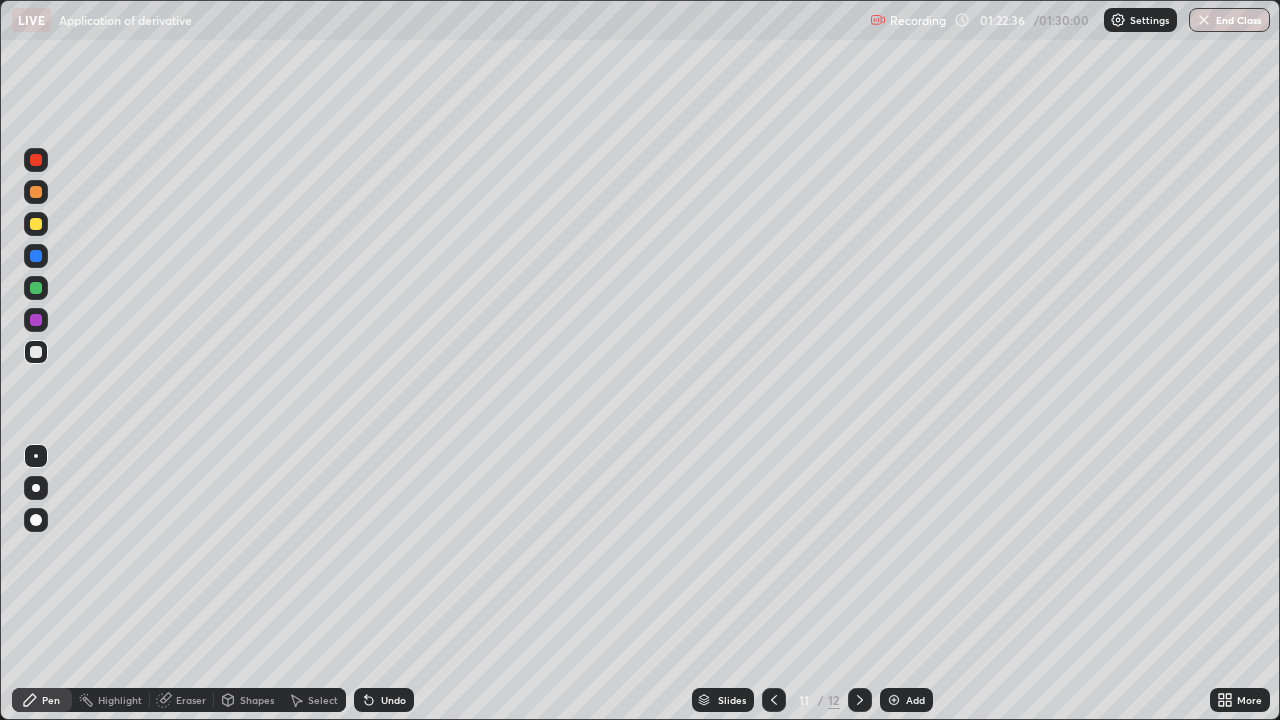 click 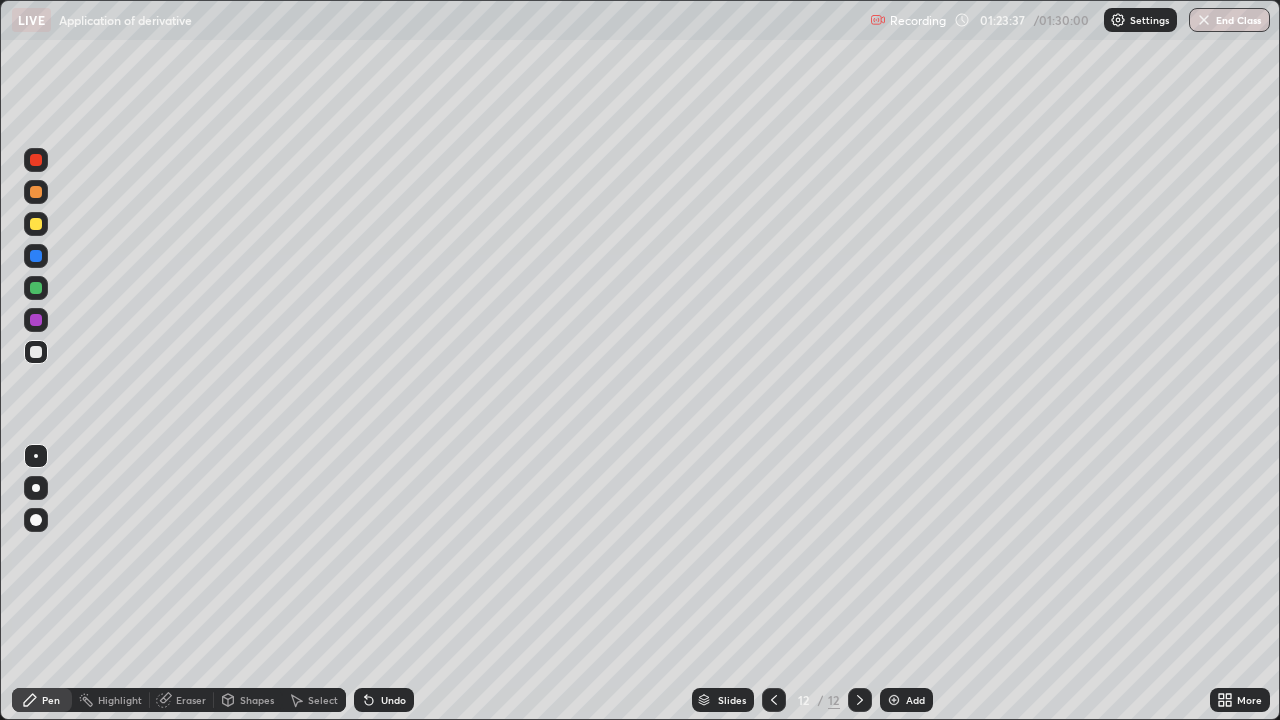 click on "More" at bounding box center (1249, 700) 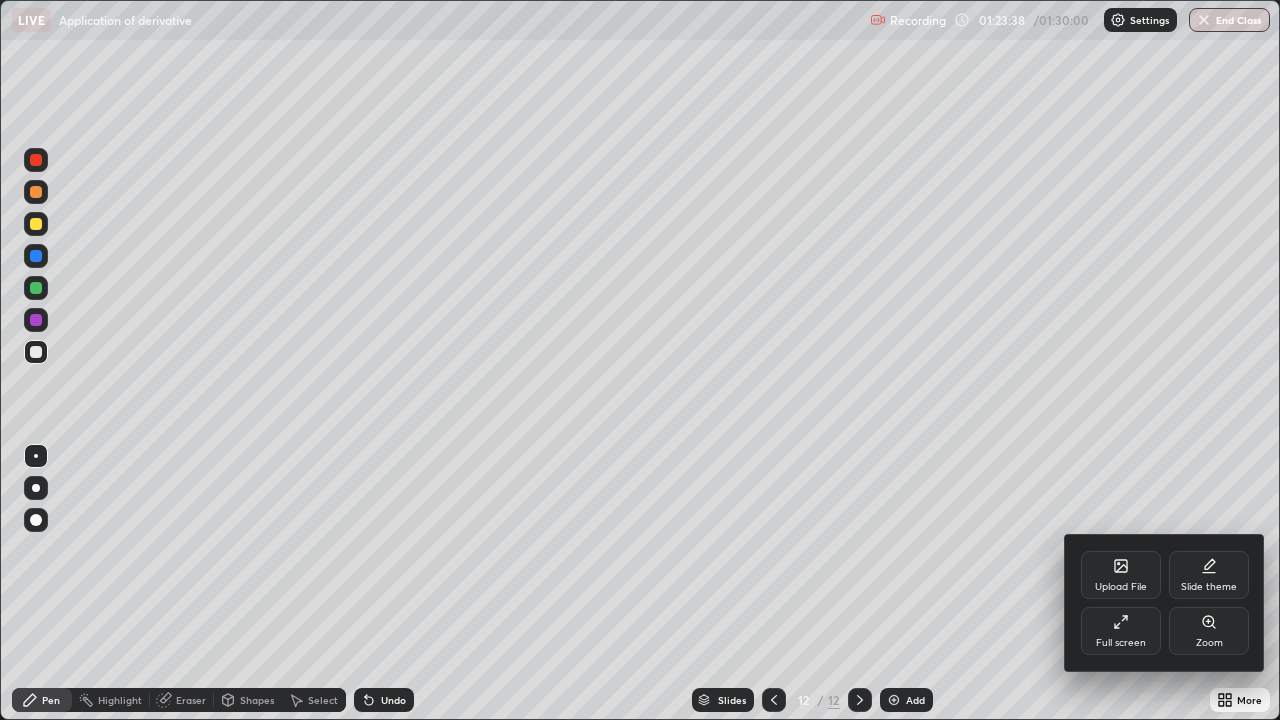 click on "Full screen" at bounding box center [1121, 631] 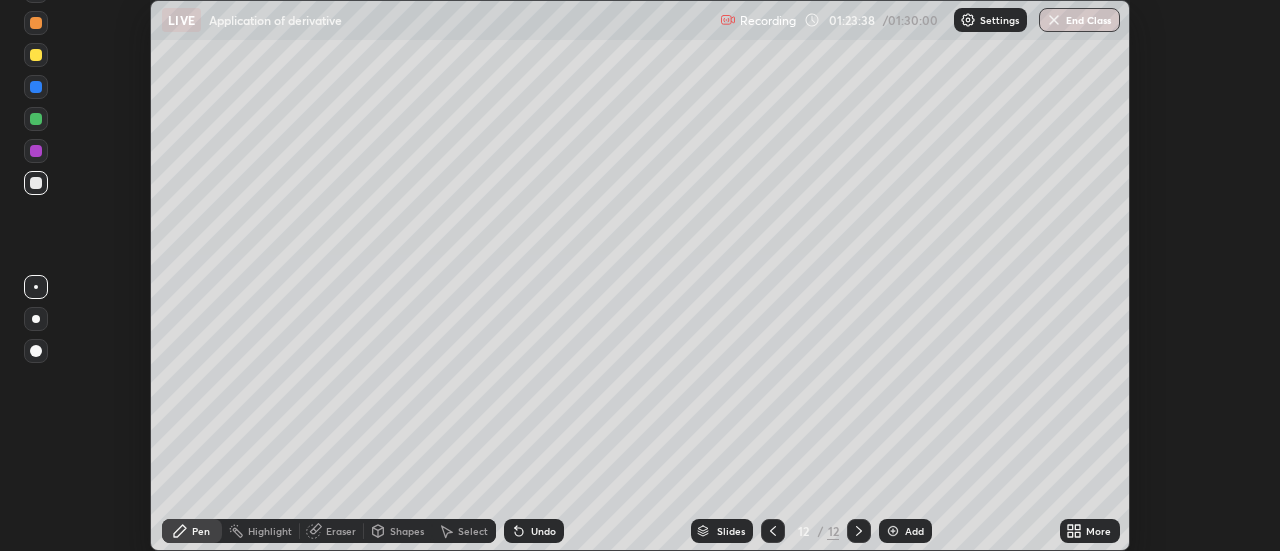 scroll, scrollTop: 551, scrollLeft: 1280, axis: both 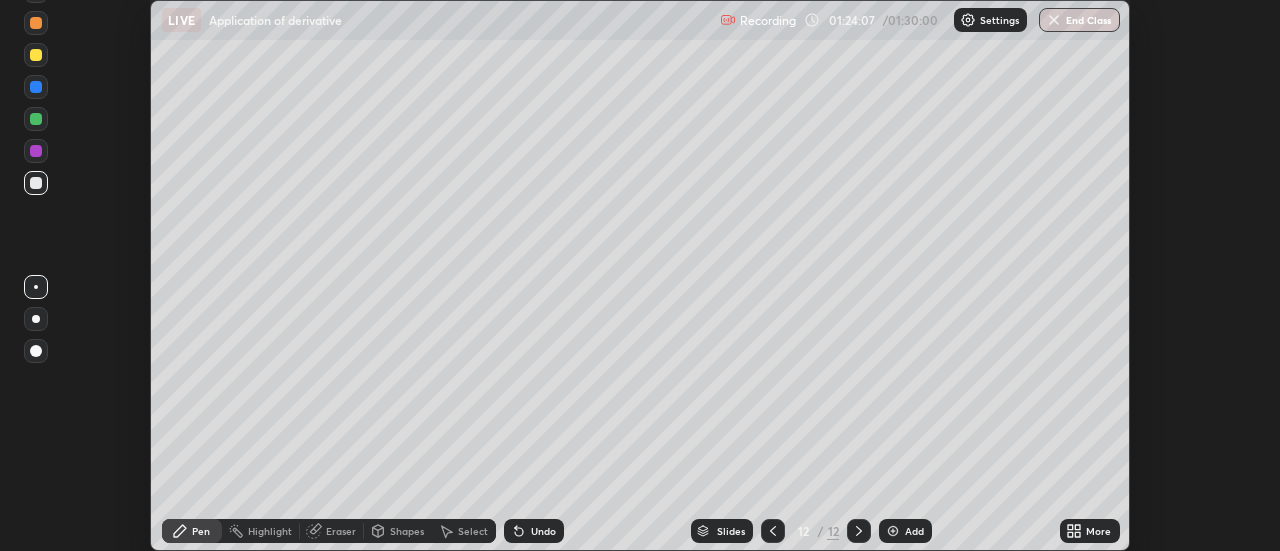 click on "End Class" at bounding box center [1079, 20] 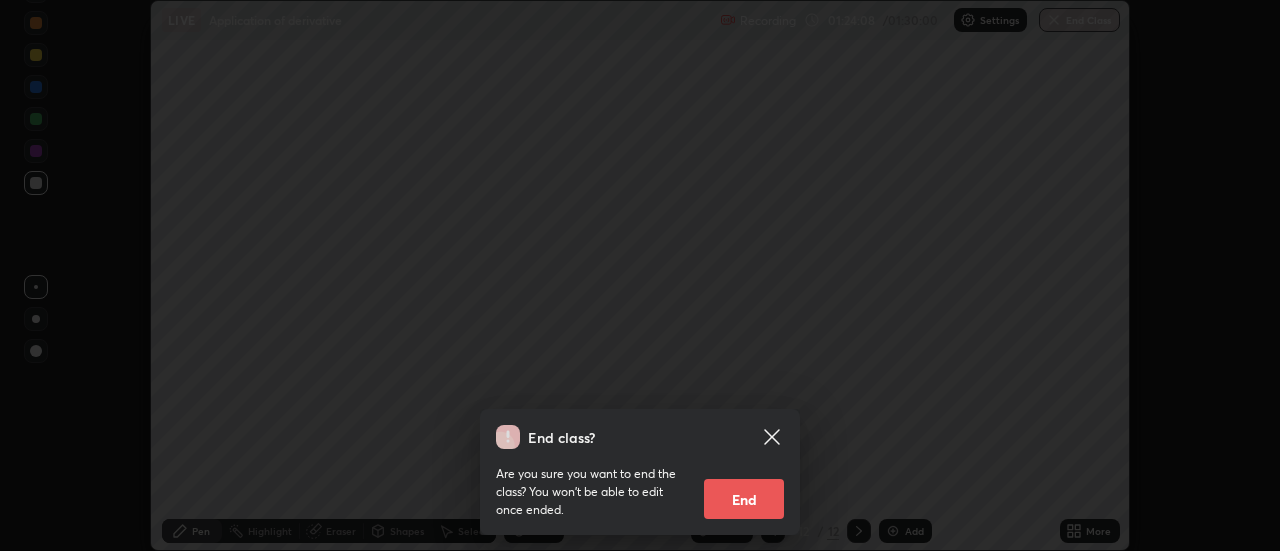 click on "End" at bounding box center [744, 499] 